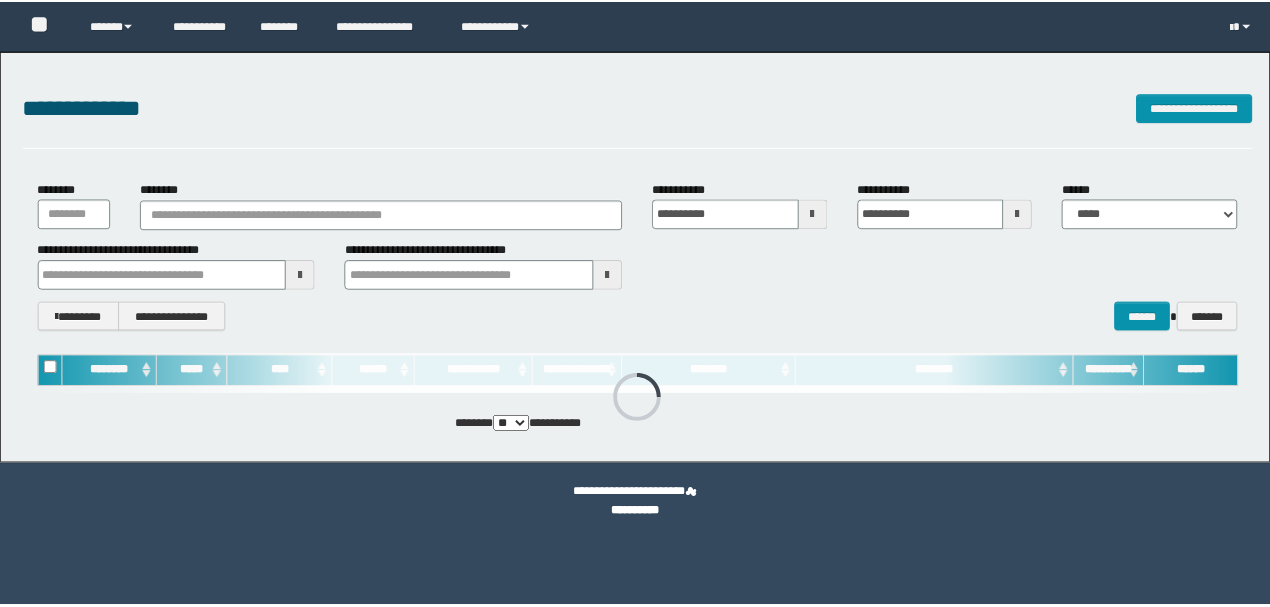 scroll, scrollTop: 0, scrollLeft: 0, axis: both 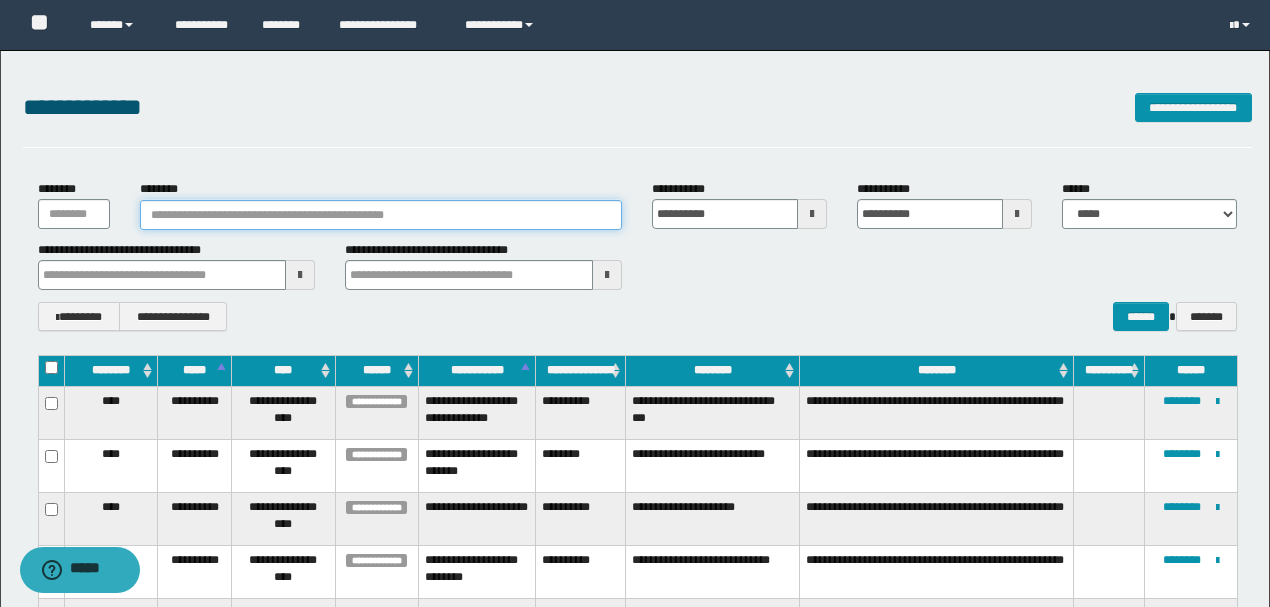 click on "********" at bounding box center (381, 215) 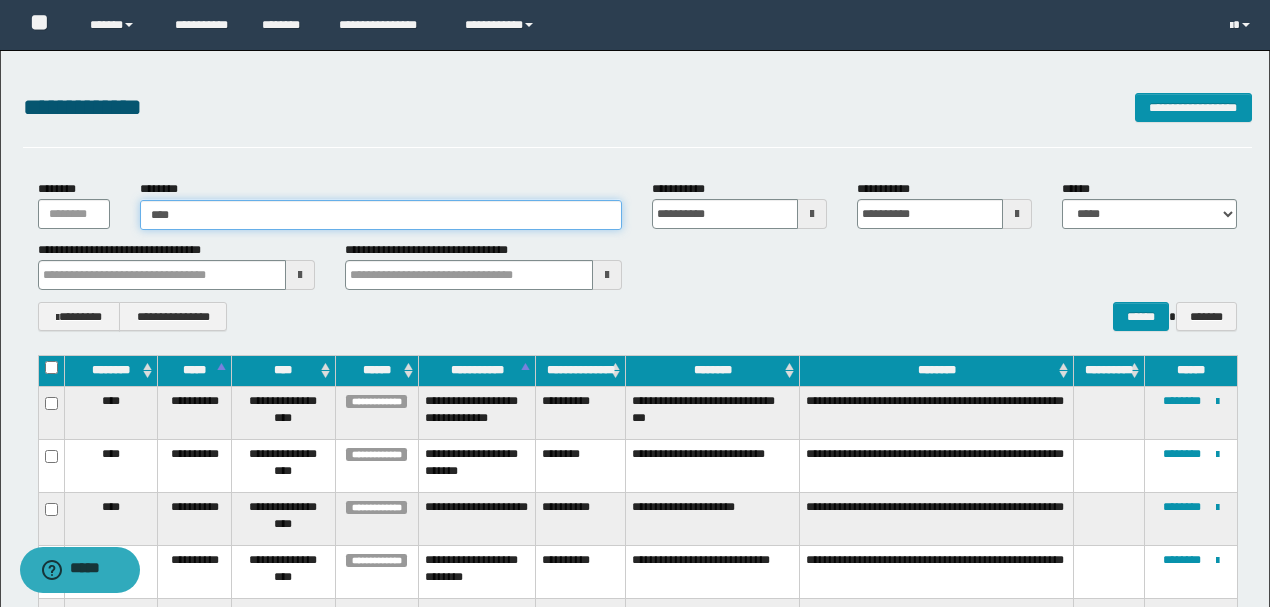 type on "*****" 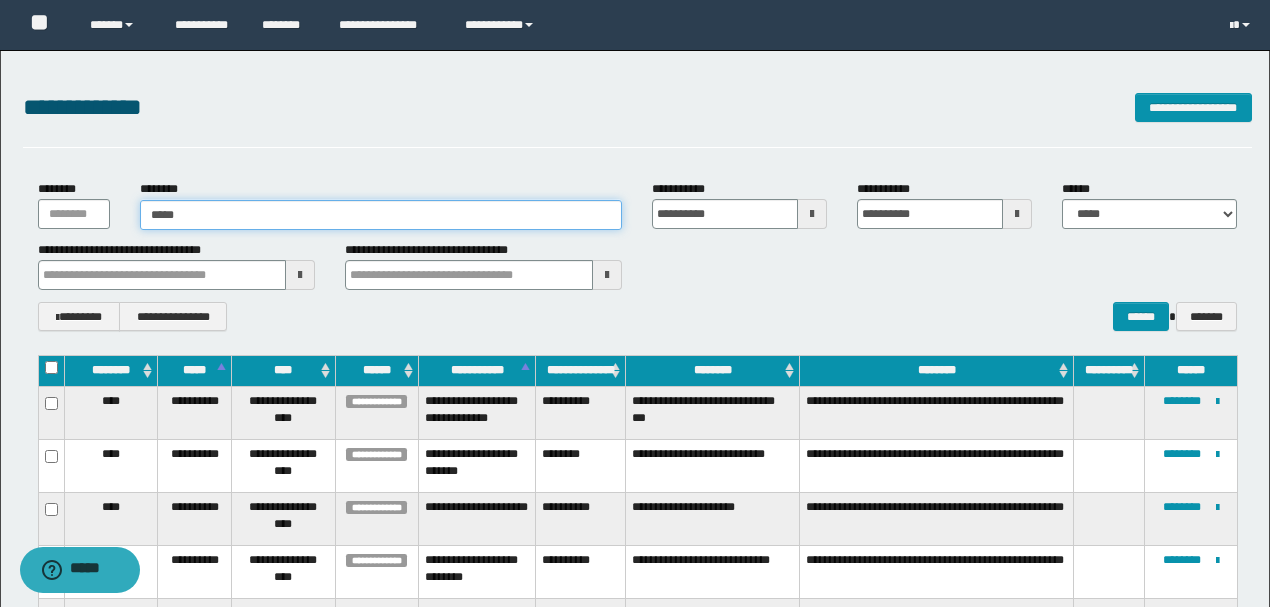 type on "*****" 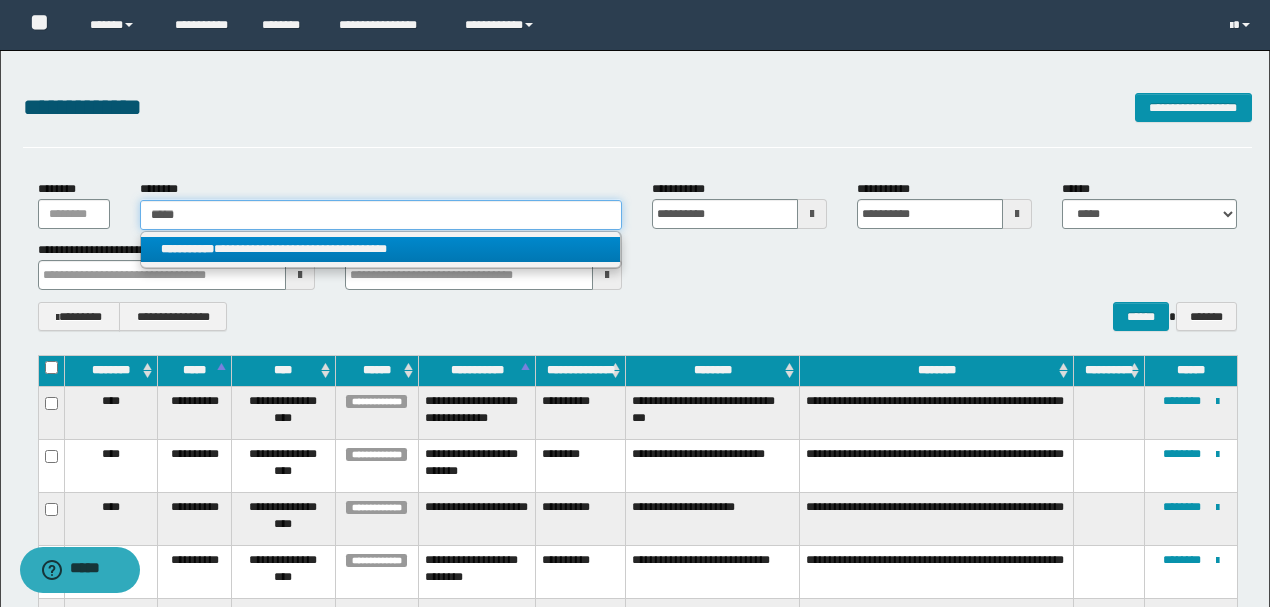type on "*****" 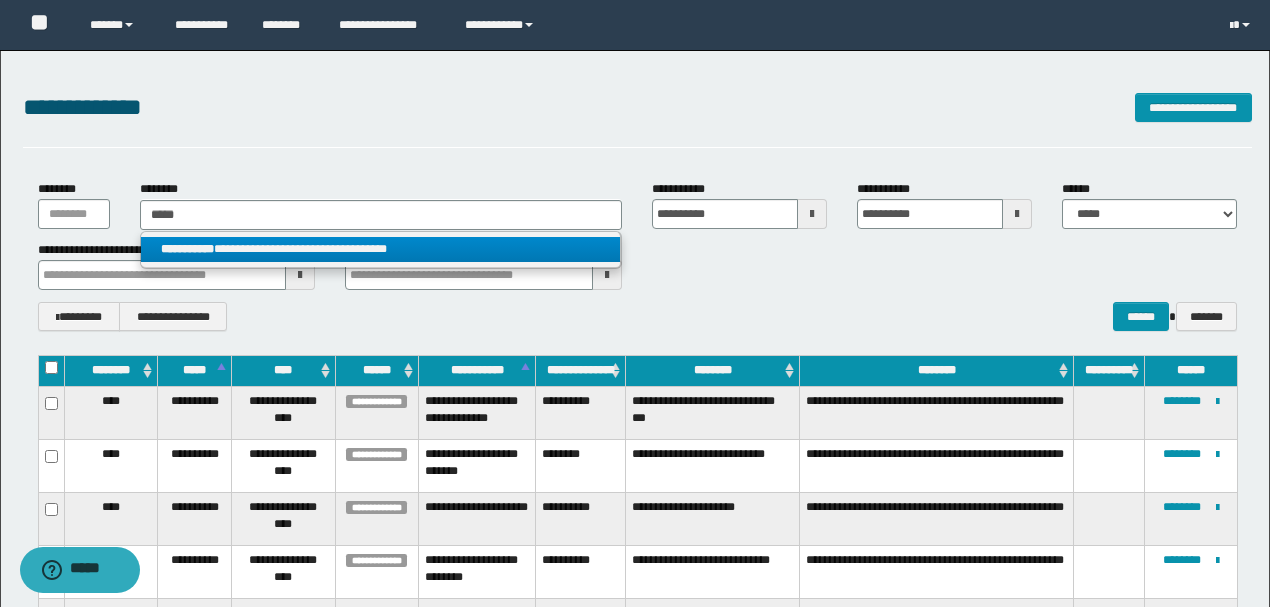 click on "**********" at bounding box center (380, 249) 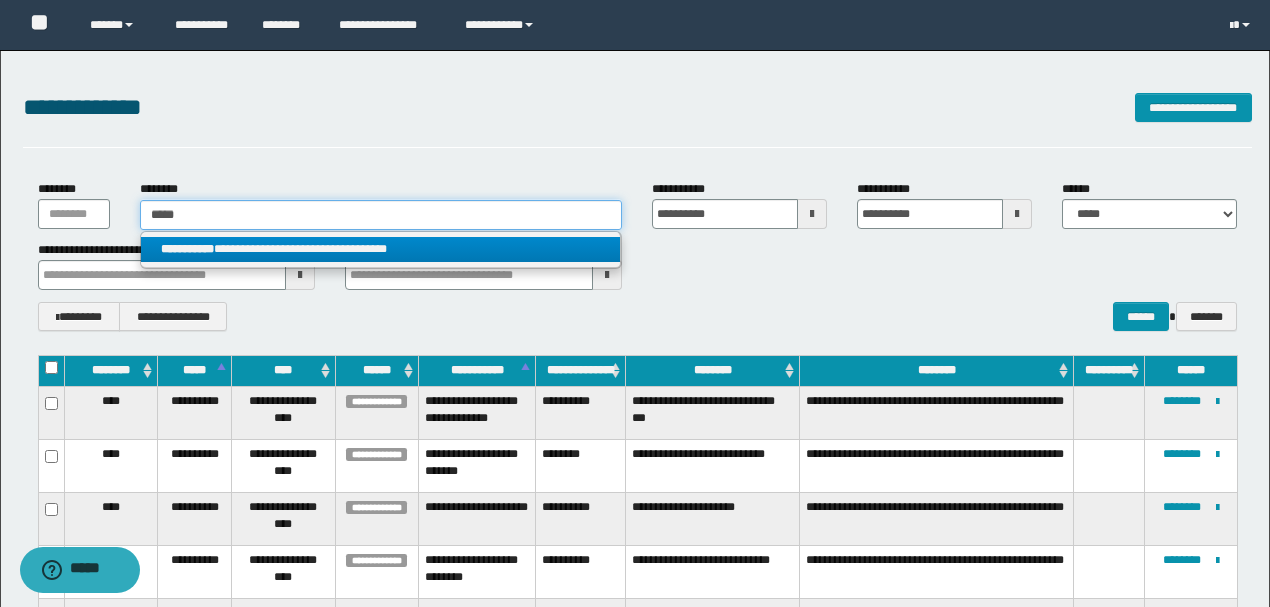 type 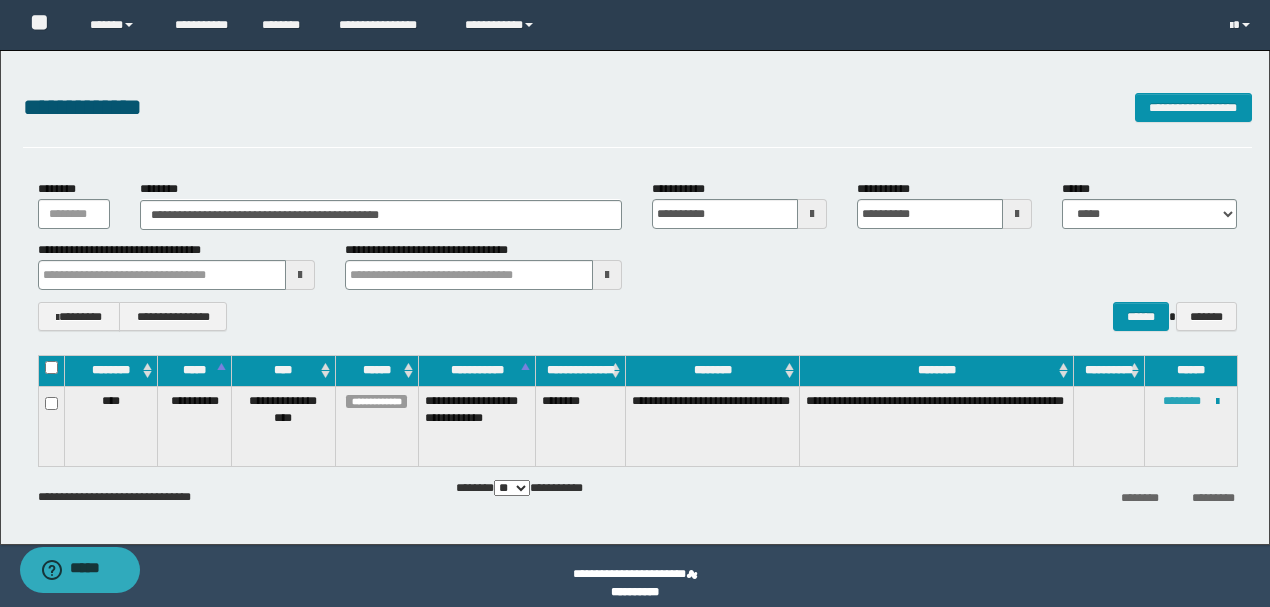 click on "********" at bounding box center [1182, 401] 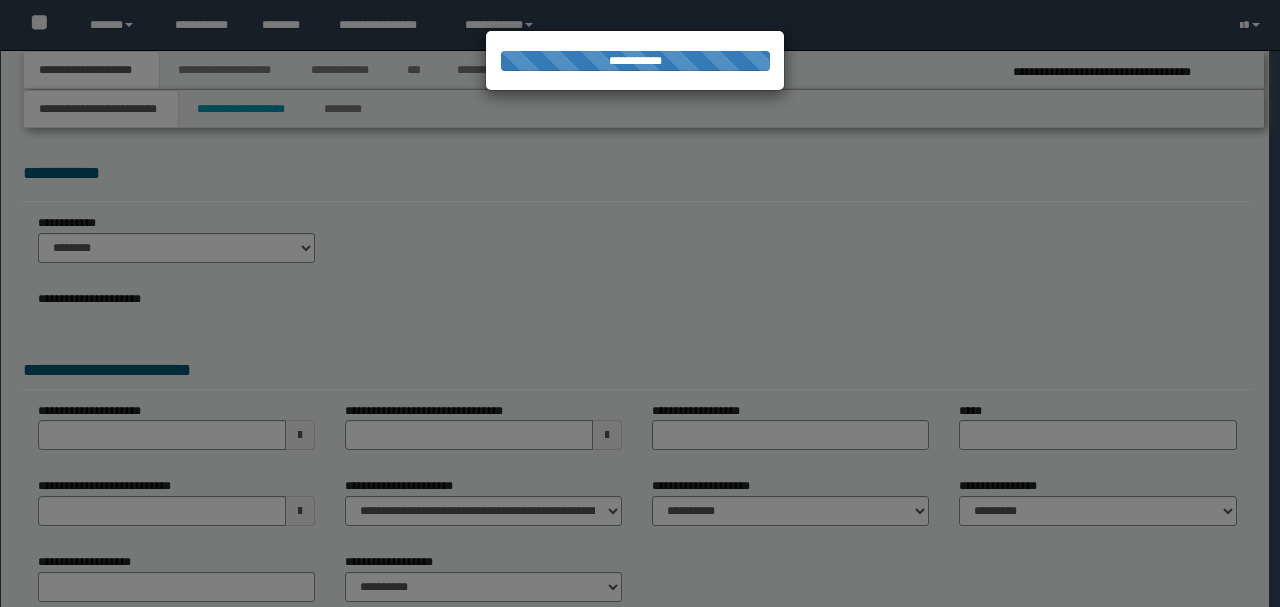 scroll, scrollTop: 0, scrollLeft: 0, axis: both 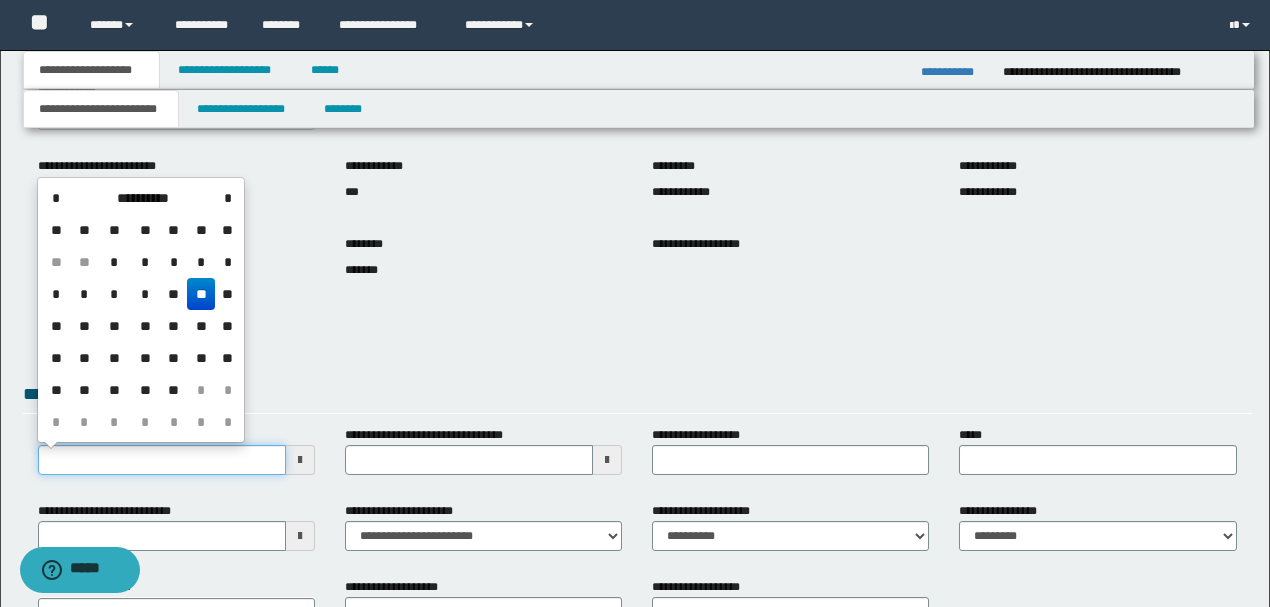 click on "**********" at bounding box center [162, 460] 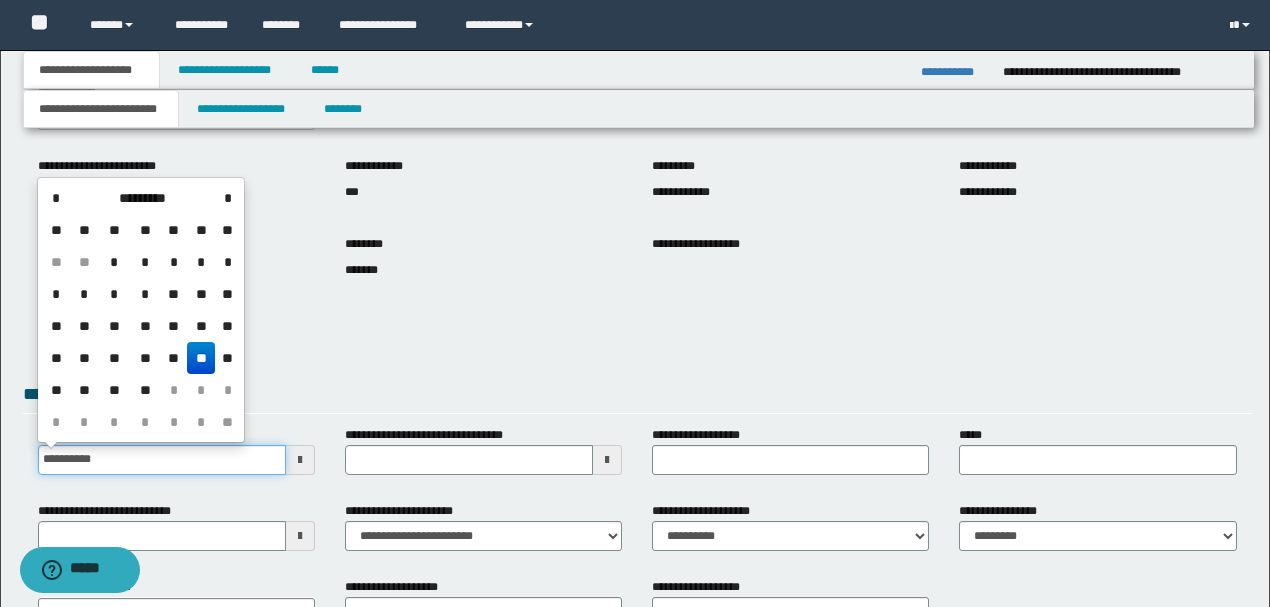type on "**********" 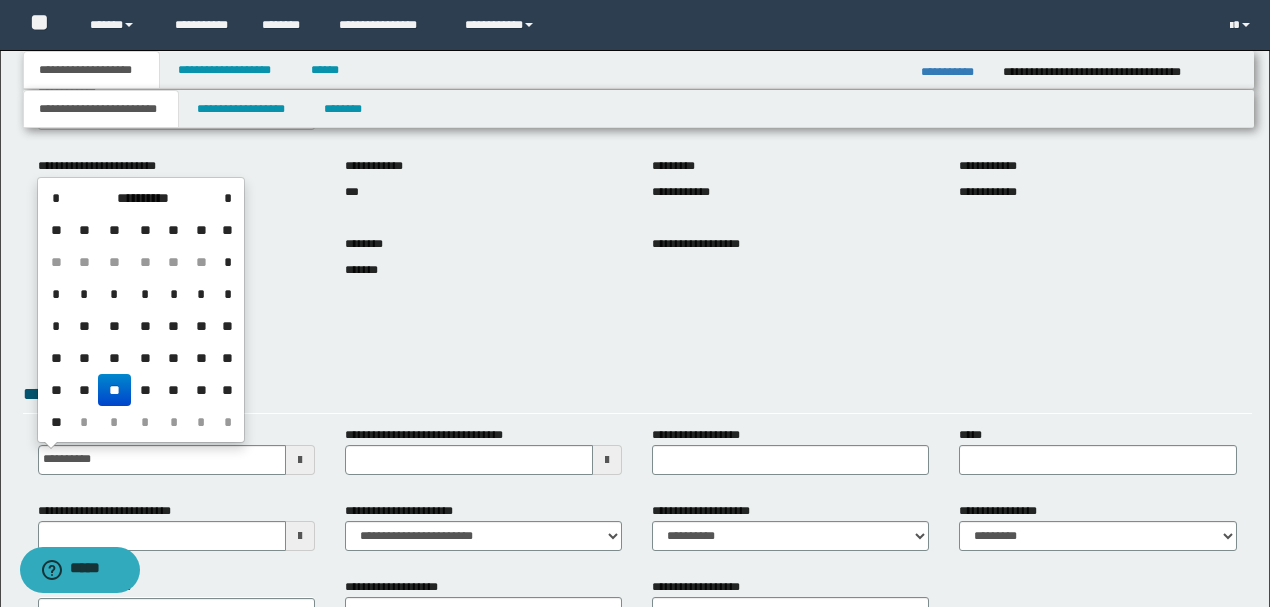 click on "**" at bounding box center [114, 390] 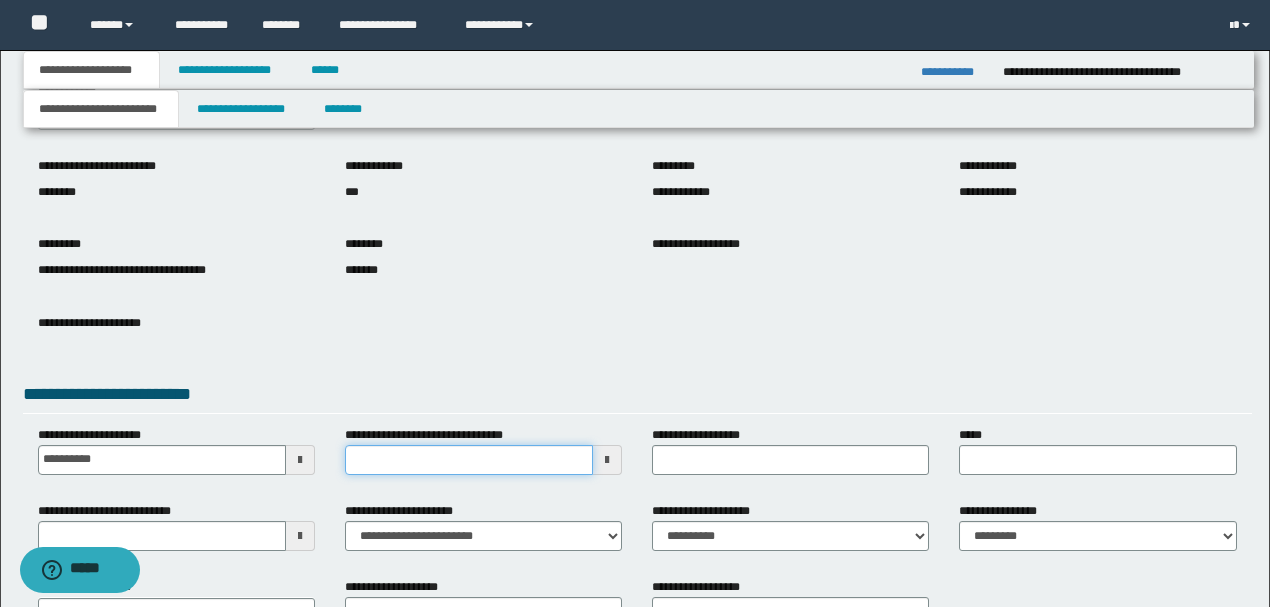 click on "**********" at bounding box center (469, 460) 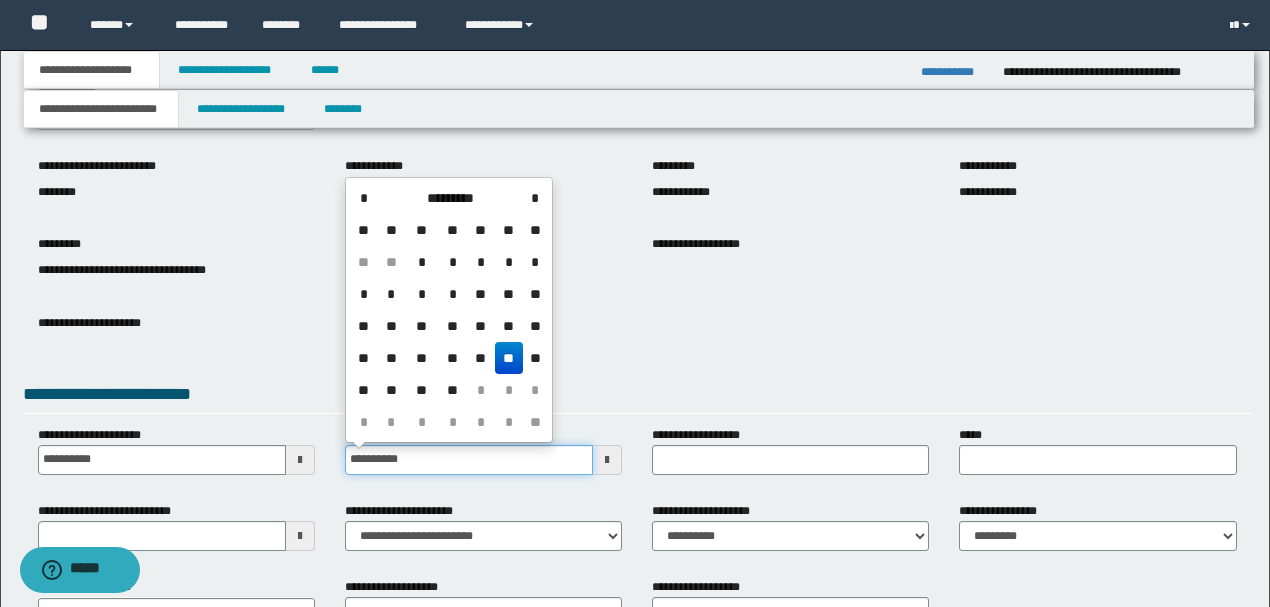 type on "**********" 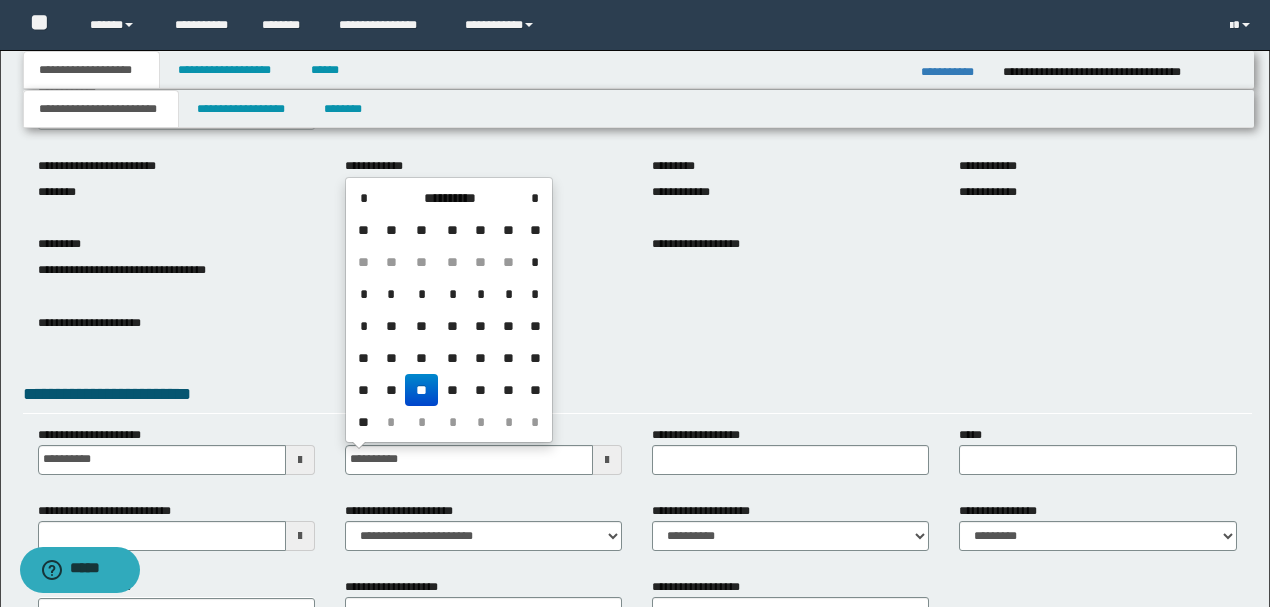 click on "**" at bounding box center [421, 390] 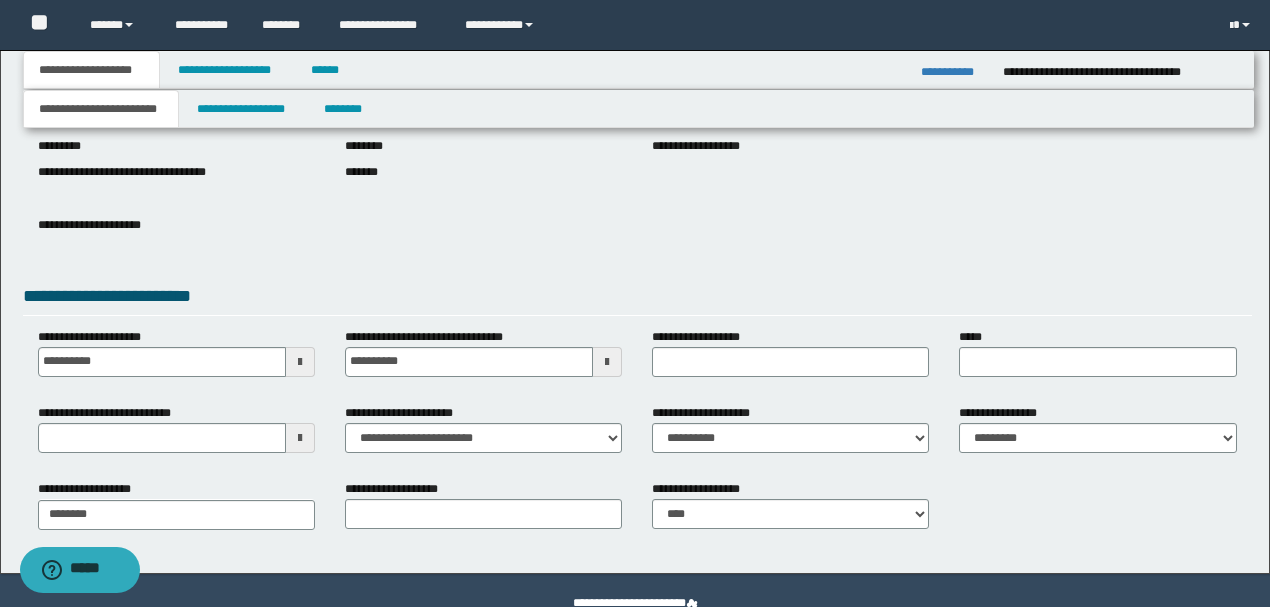 scroll, scrollTop: 266, scrollLeft: 0, axis: vertical 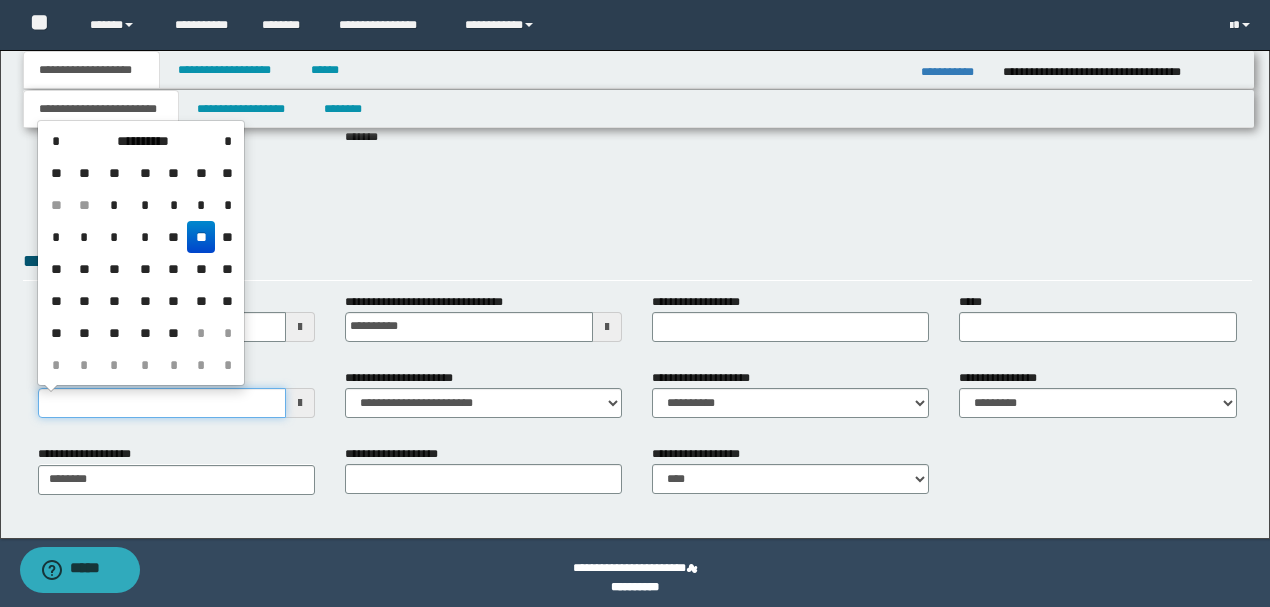 click on "**********" at bounding box center (162, 403) 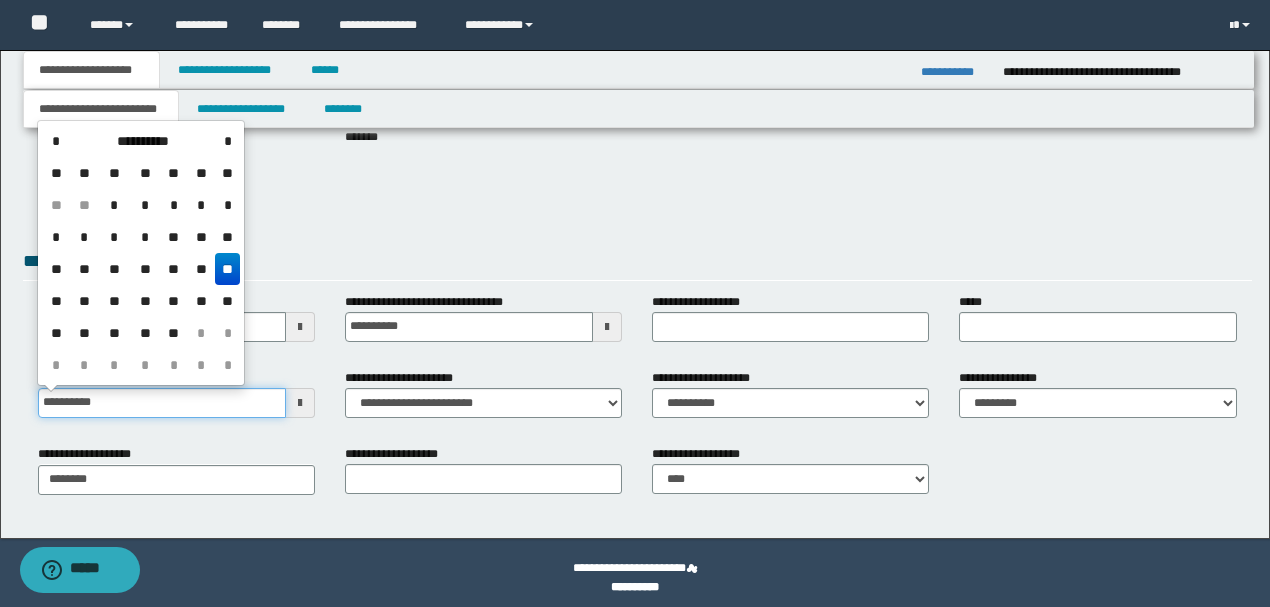 type on "**********" 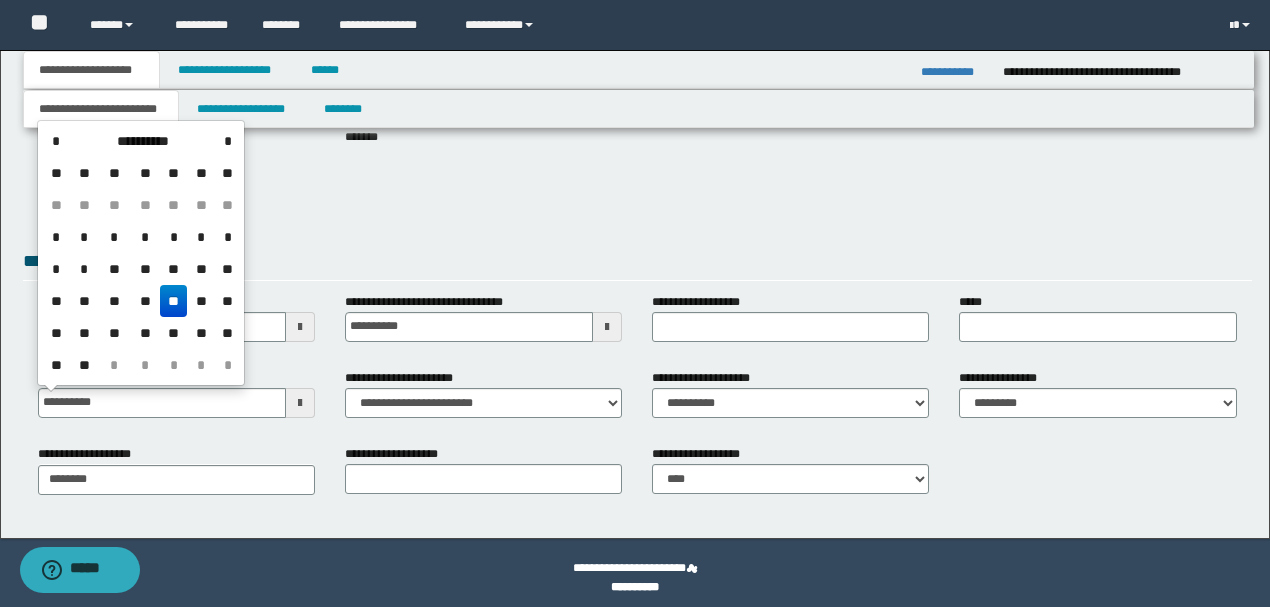 click on "**" at bounding box center (174, 301) 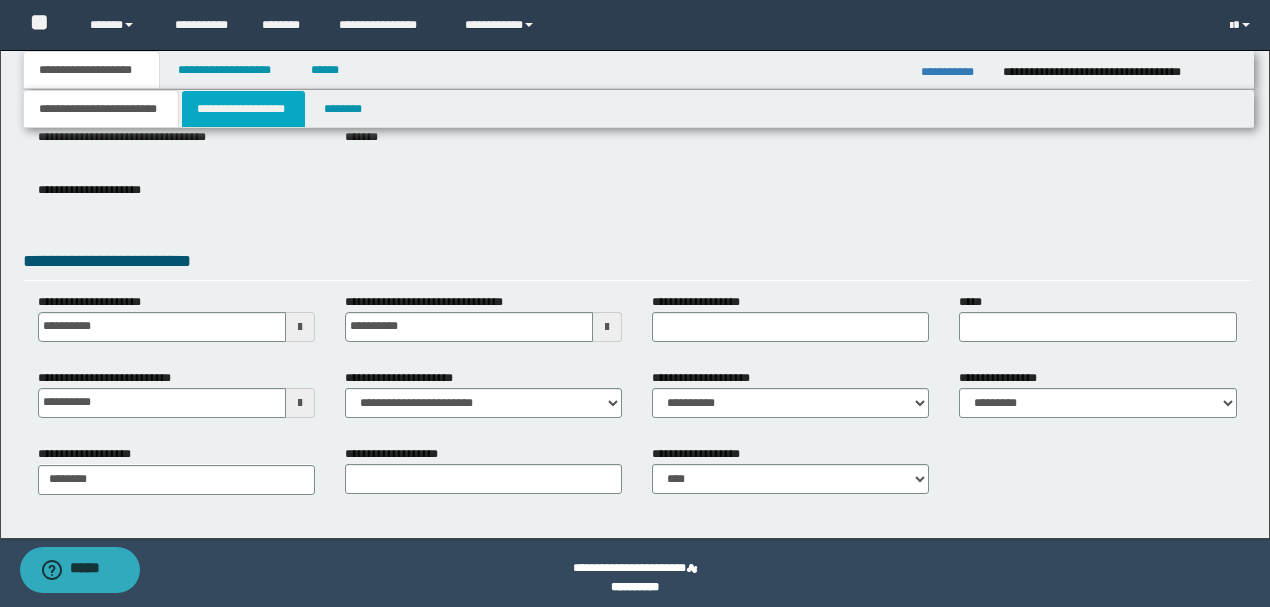 click on "**********" at bounding box center [243, 109] 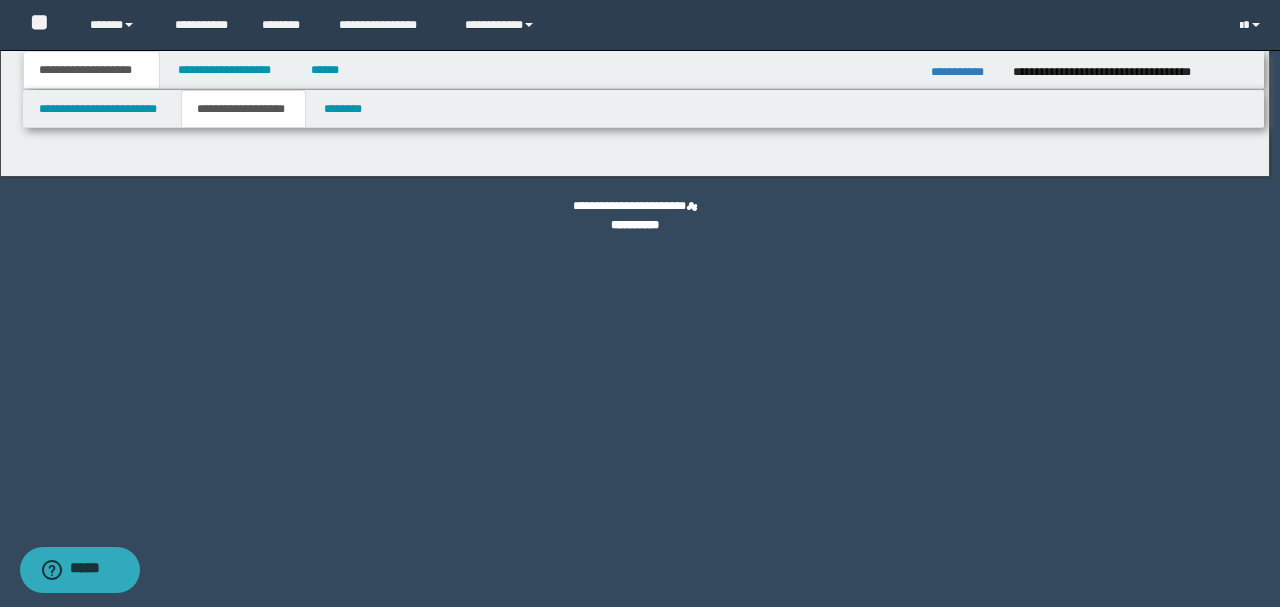 type on "********" 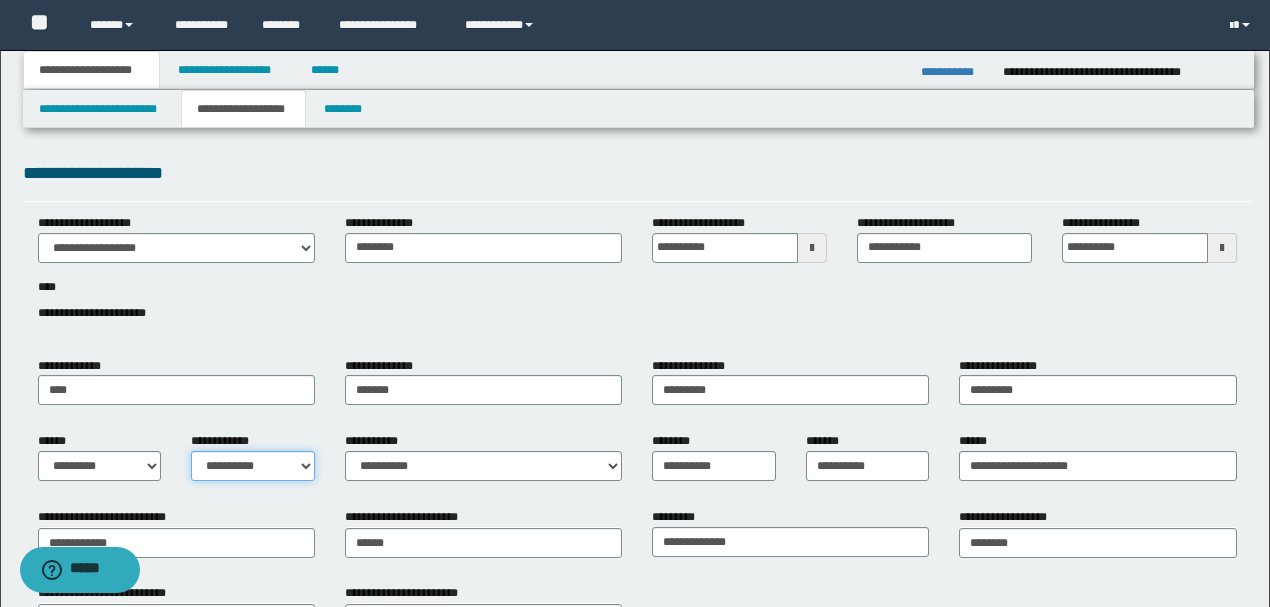 click on "**********" at bounding box center (253, 466) 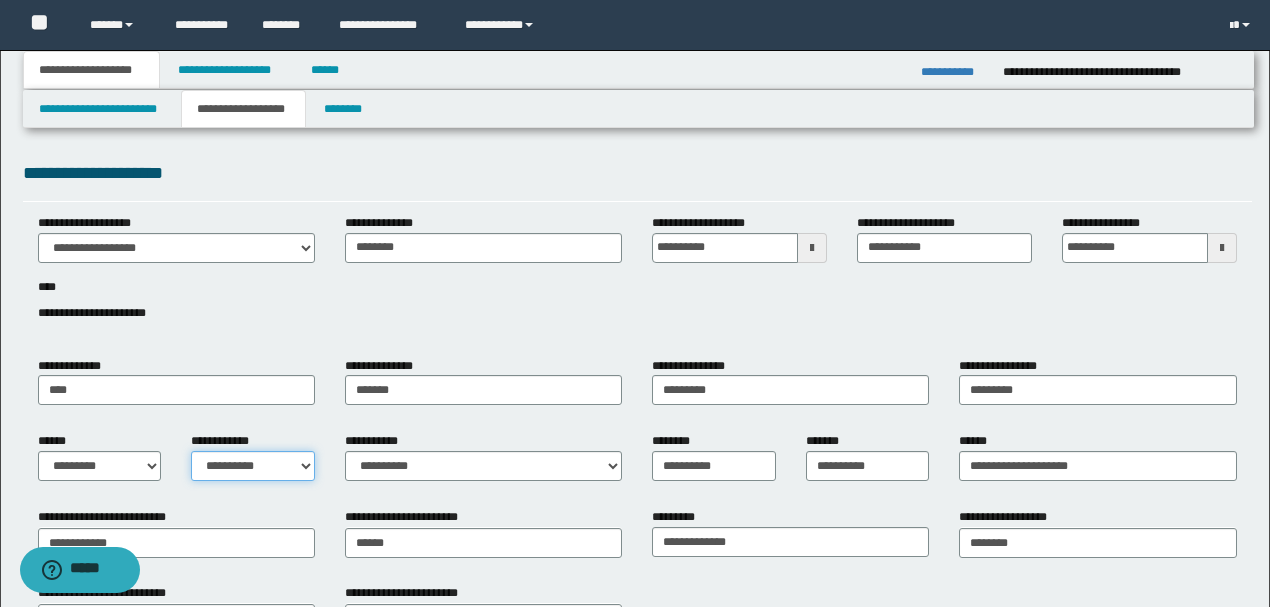 select on "*" 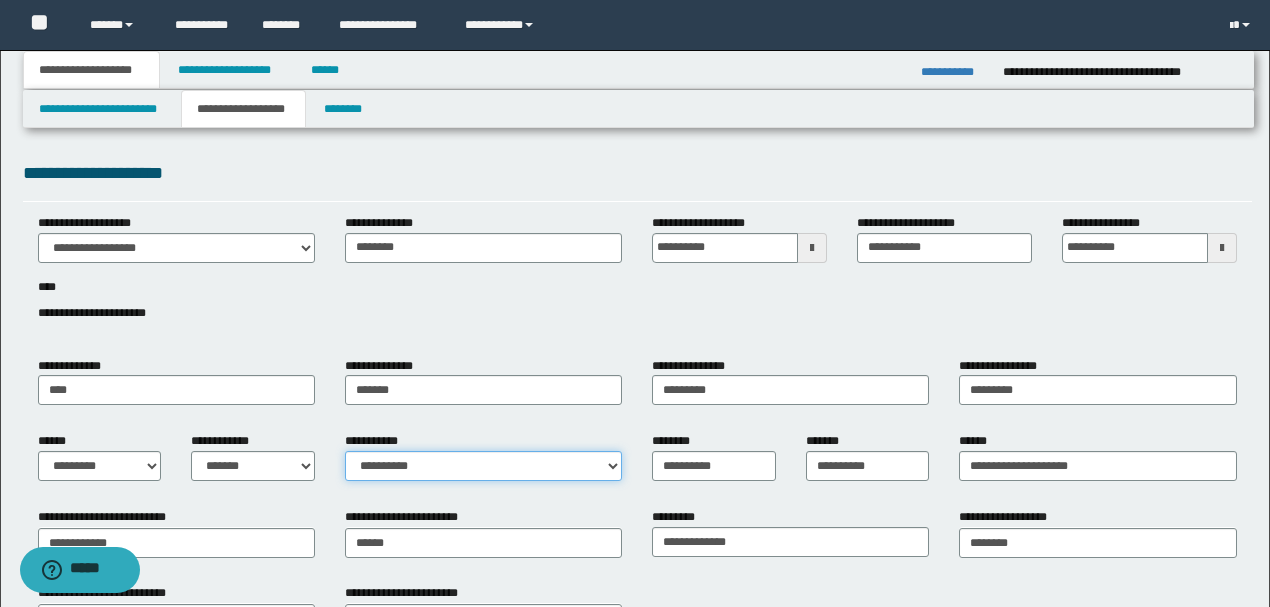 click on "**********" at bounding box center (483, 466) 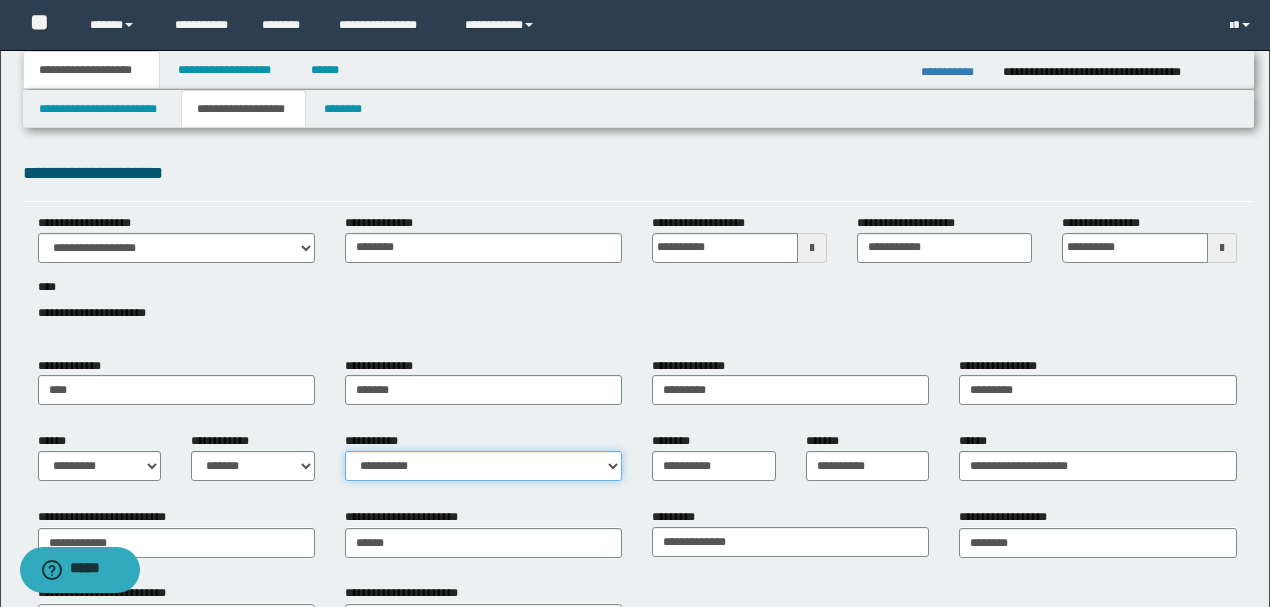 select on "*" 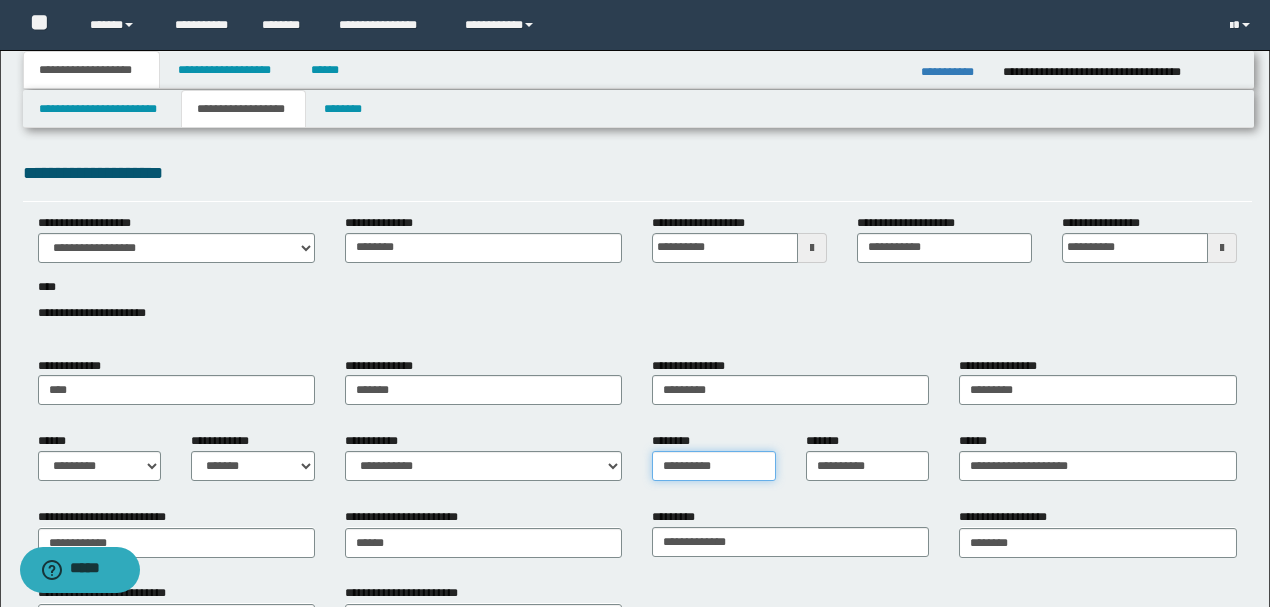 drag, startPoint x: 774, startPoint y: 468, endPoint x: 612, endPoint y: 473, distance: 162.07715 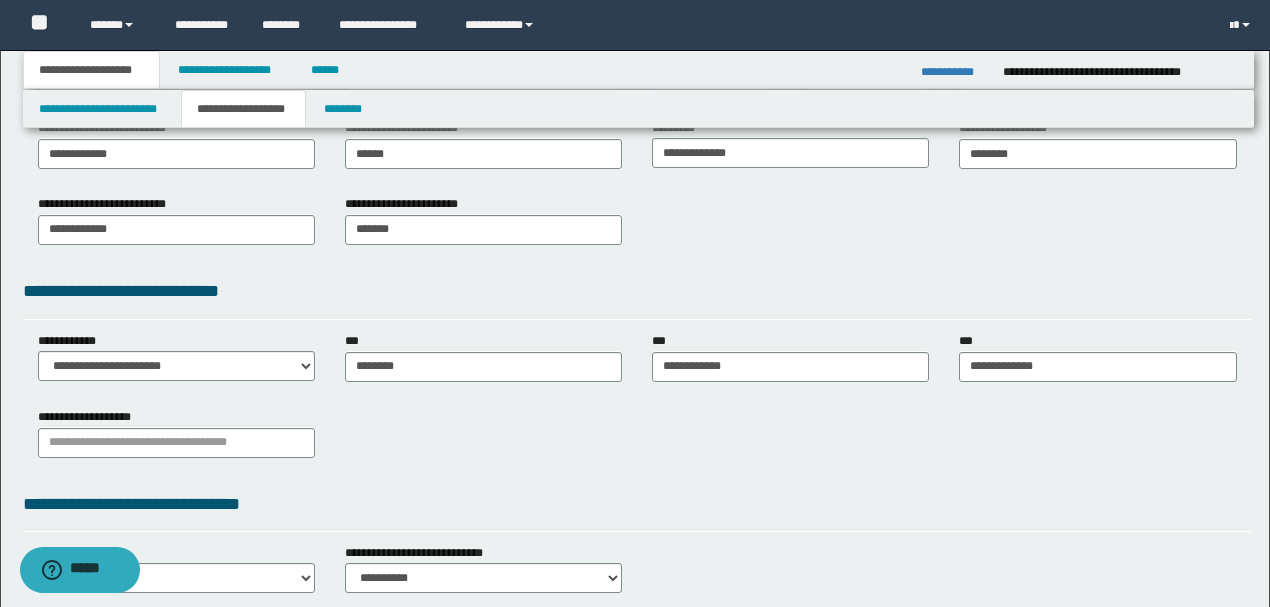 scroll, scrollTop: 400, scrollLeft: 0, axis: vertical 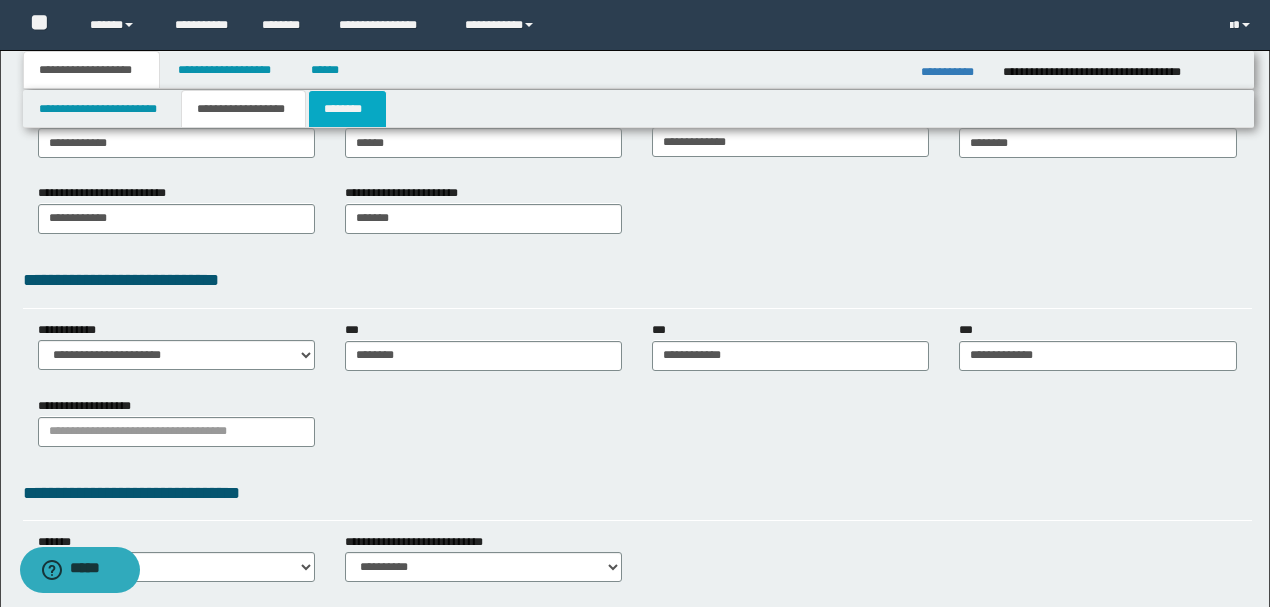 type 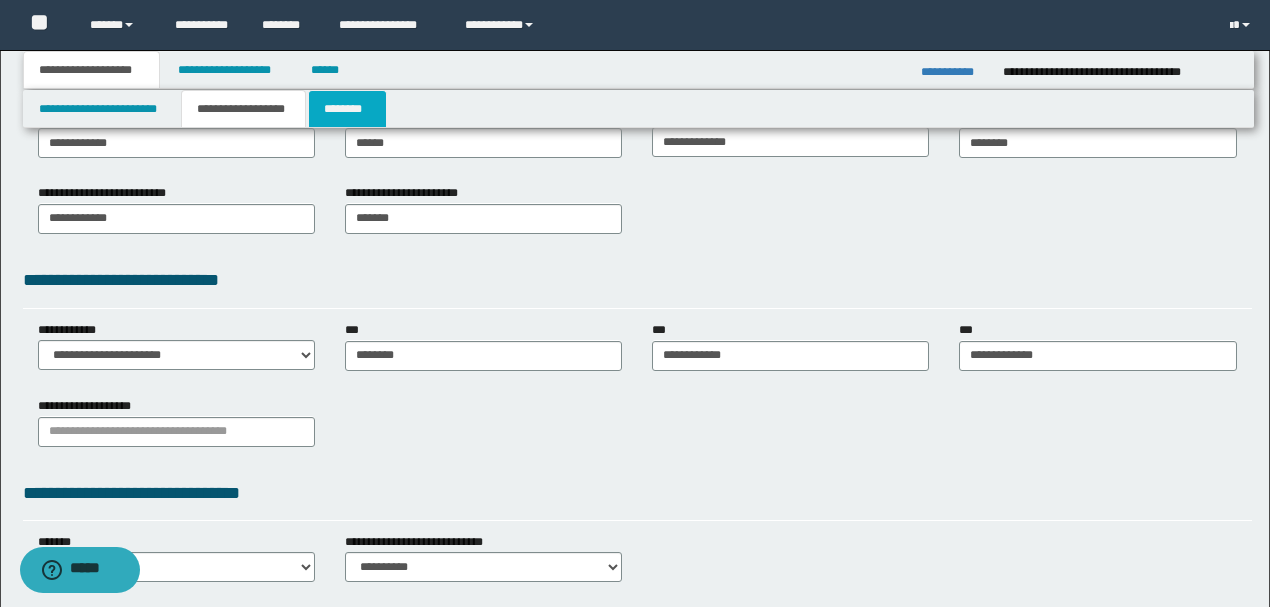 click on "********" at bounding box center [347, 109] 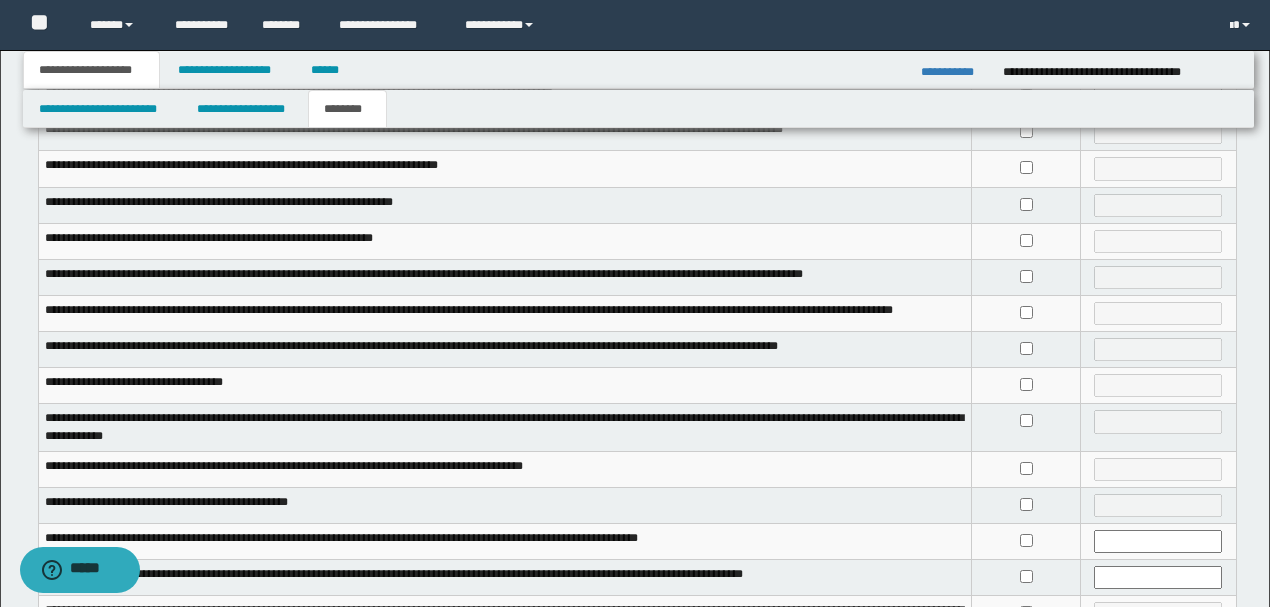 scroll, scrollTop: 200, scrollLeft: 0, axis: vertical 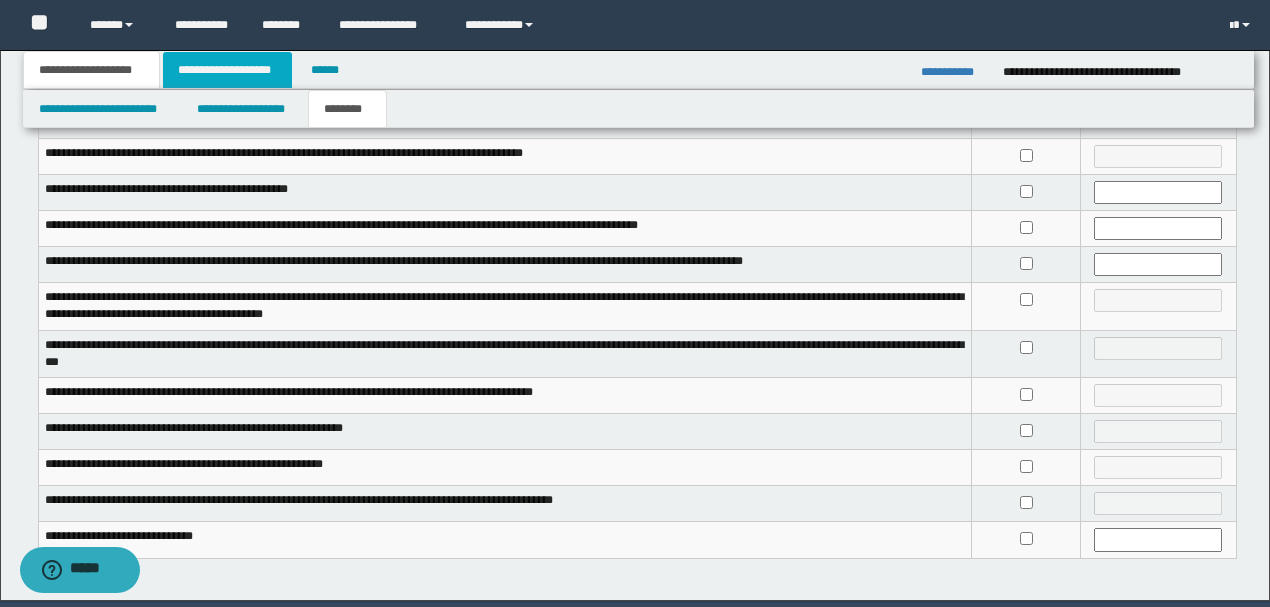 click on "**********" at bounding box center (227, 70) 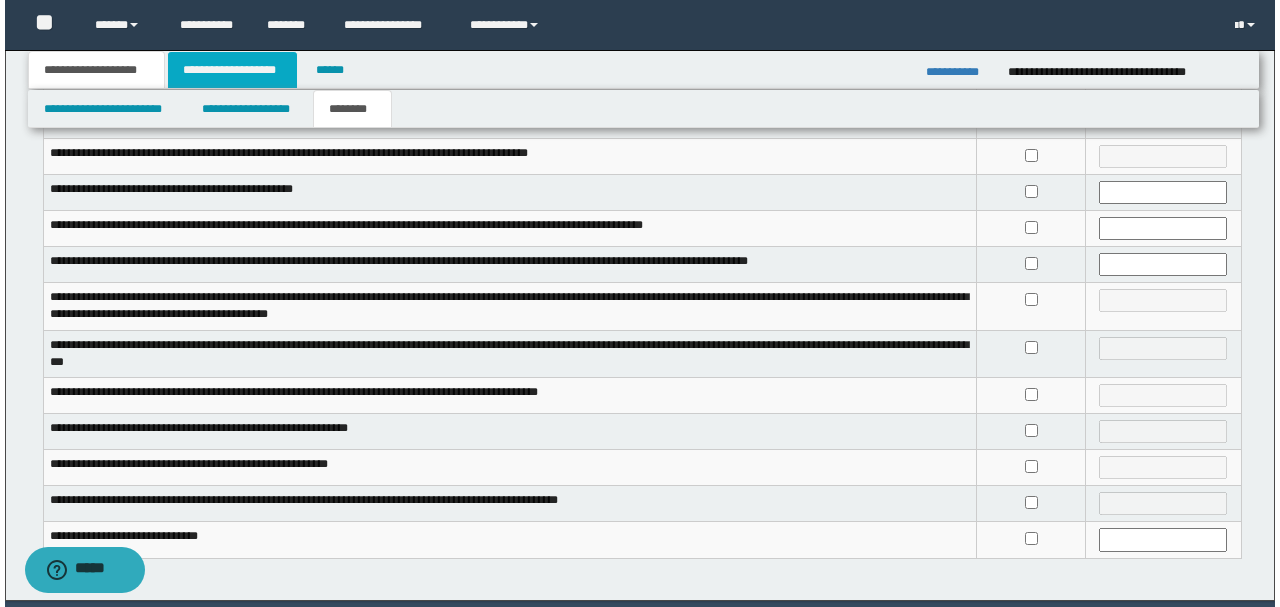 scroll, scrollTop: 0, scrollLeft: 0, axis: both 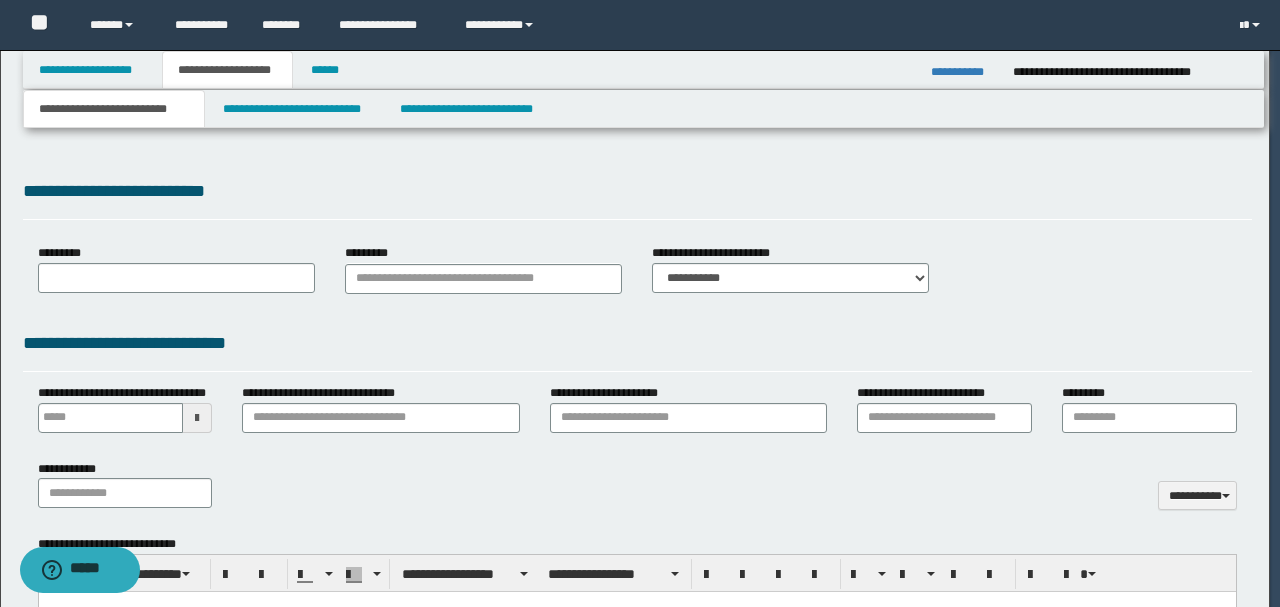 type on "*********" 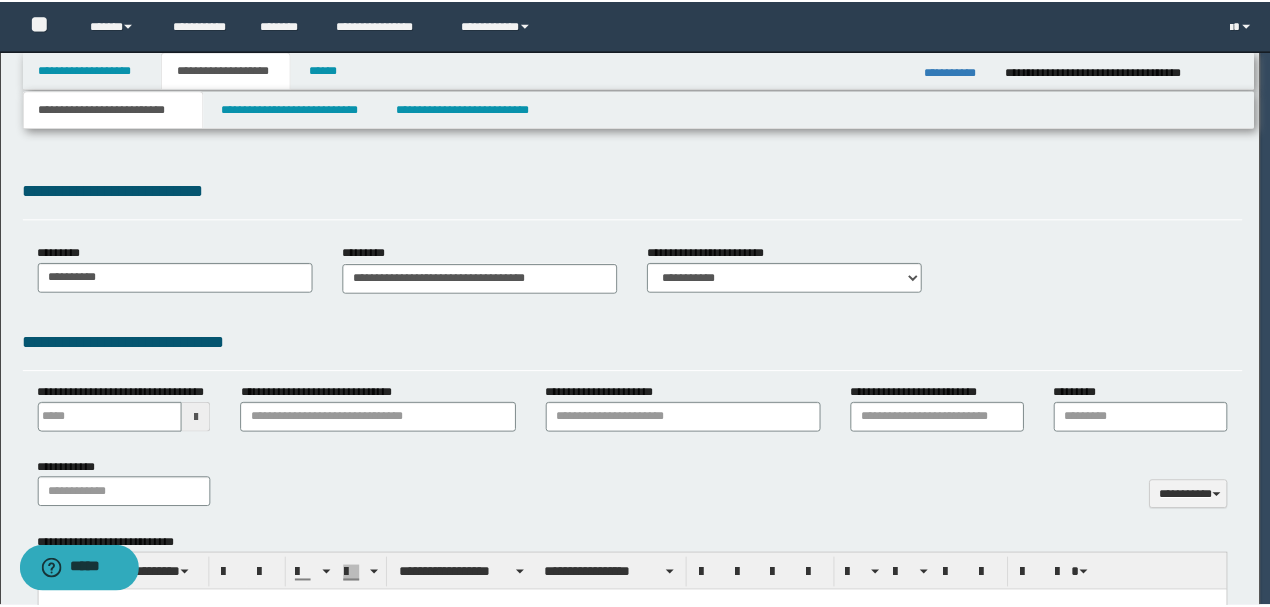scroll, scrollTop: 0, scrollLeft: 0, axis: both 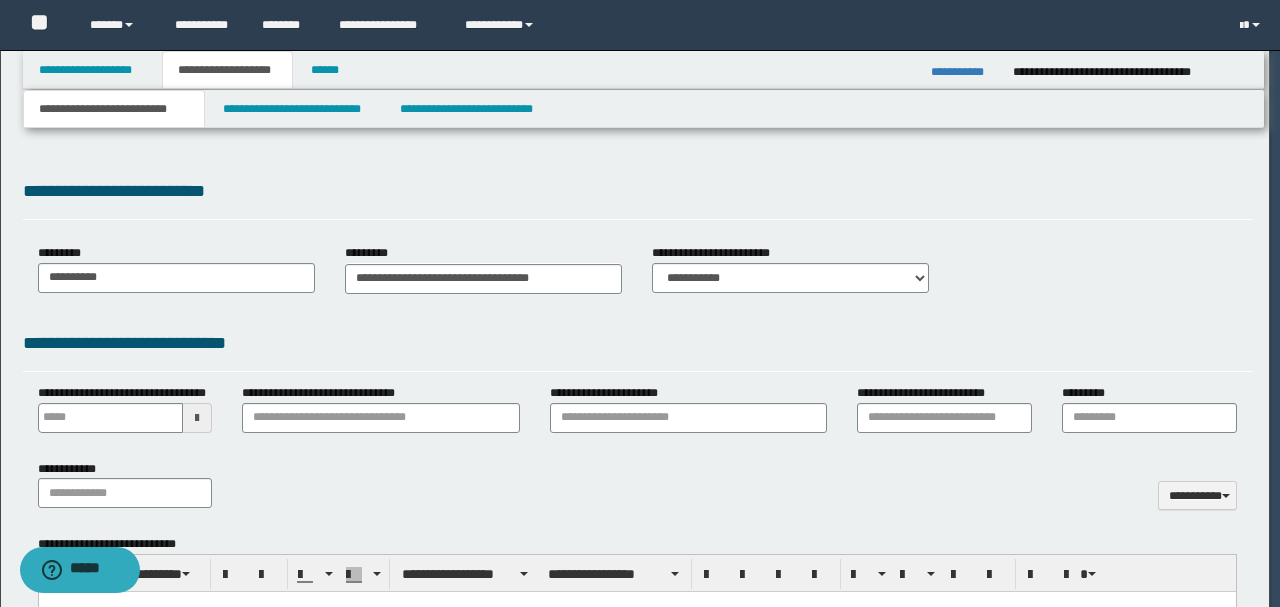 type 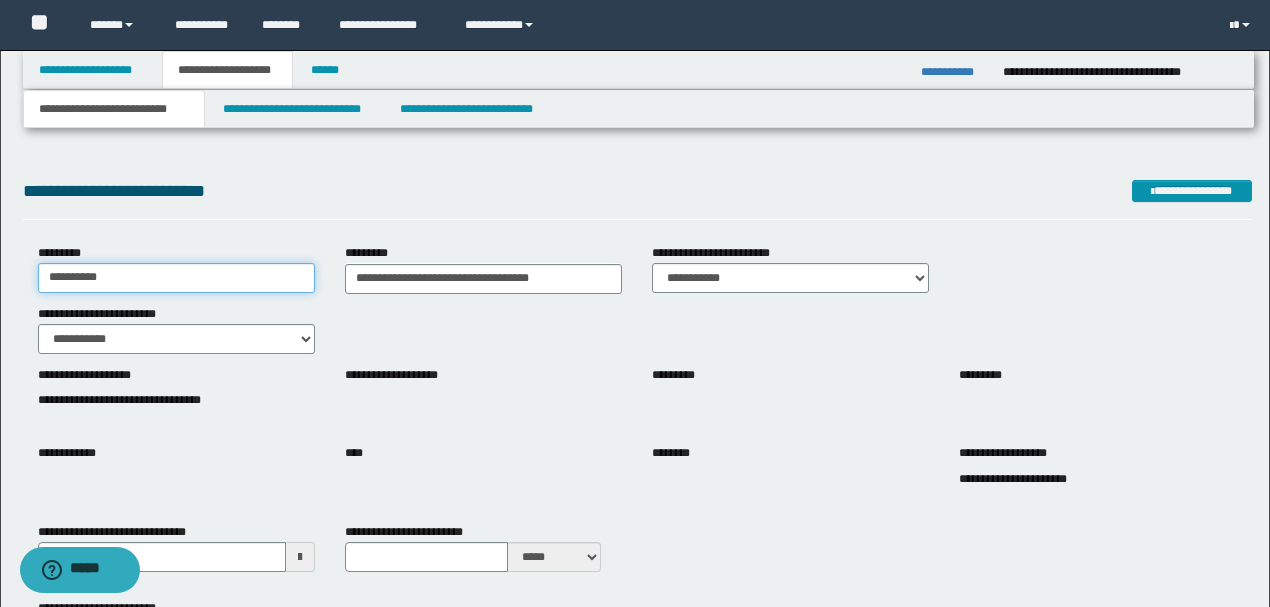 drag, startPoint x: 143, startPoint y: 272, endPoint x: 40, endPoint y: 272, distance: 103 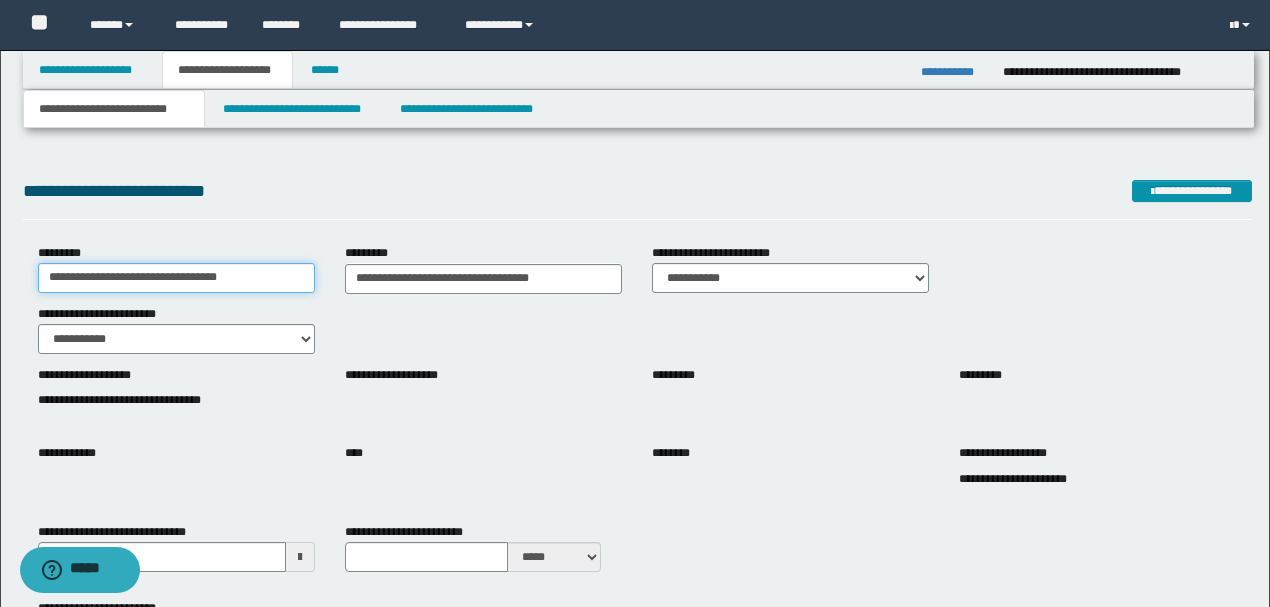 type on "**********" 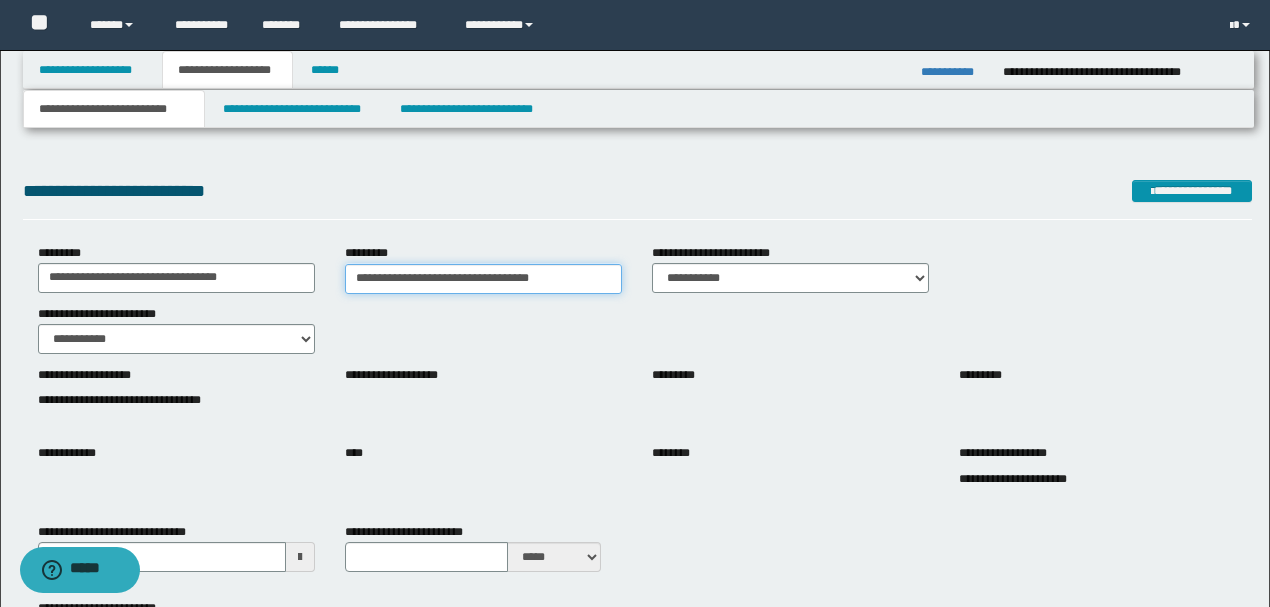 type on "**********" 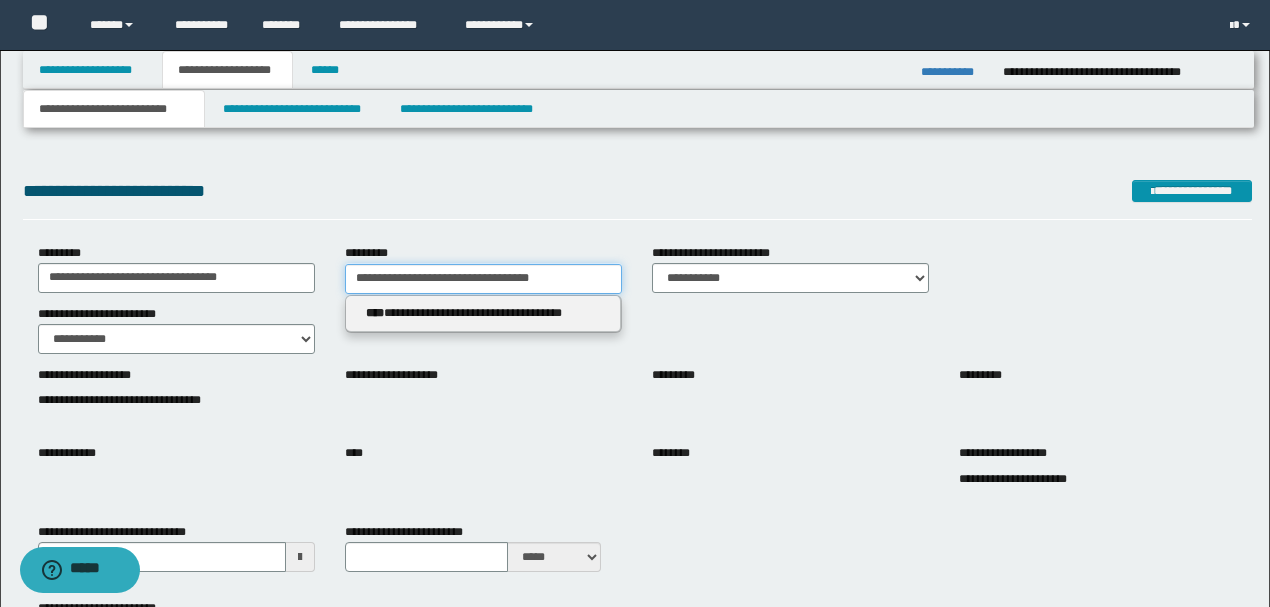 click on "**********" at bounding box center (483, 279) 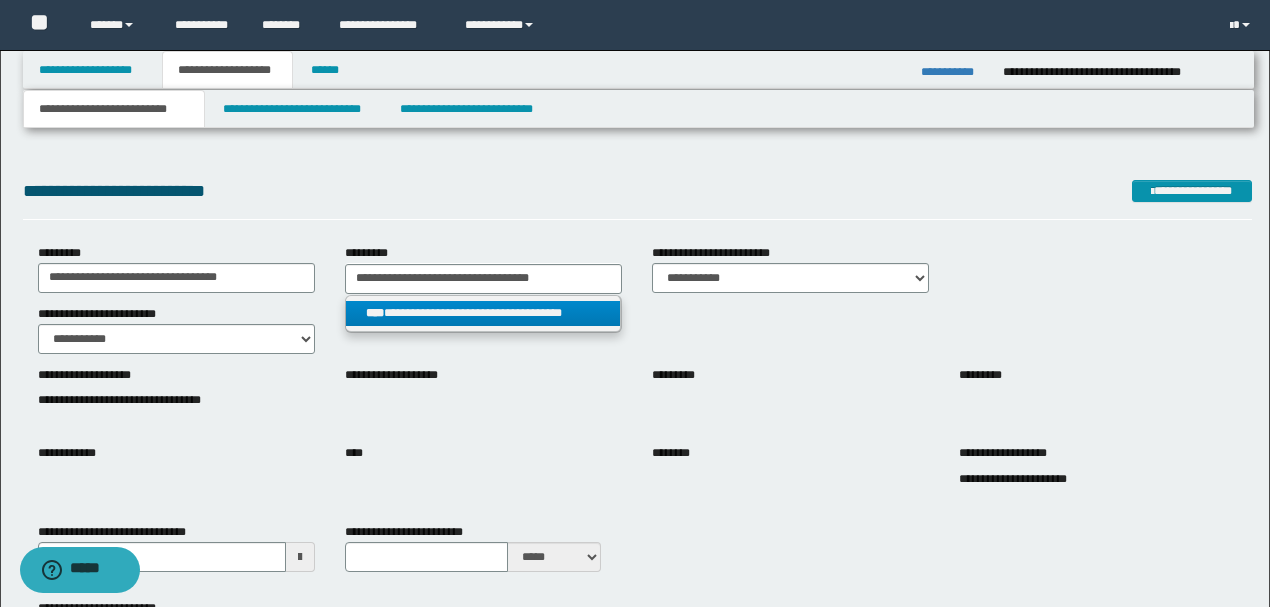 type 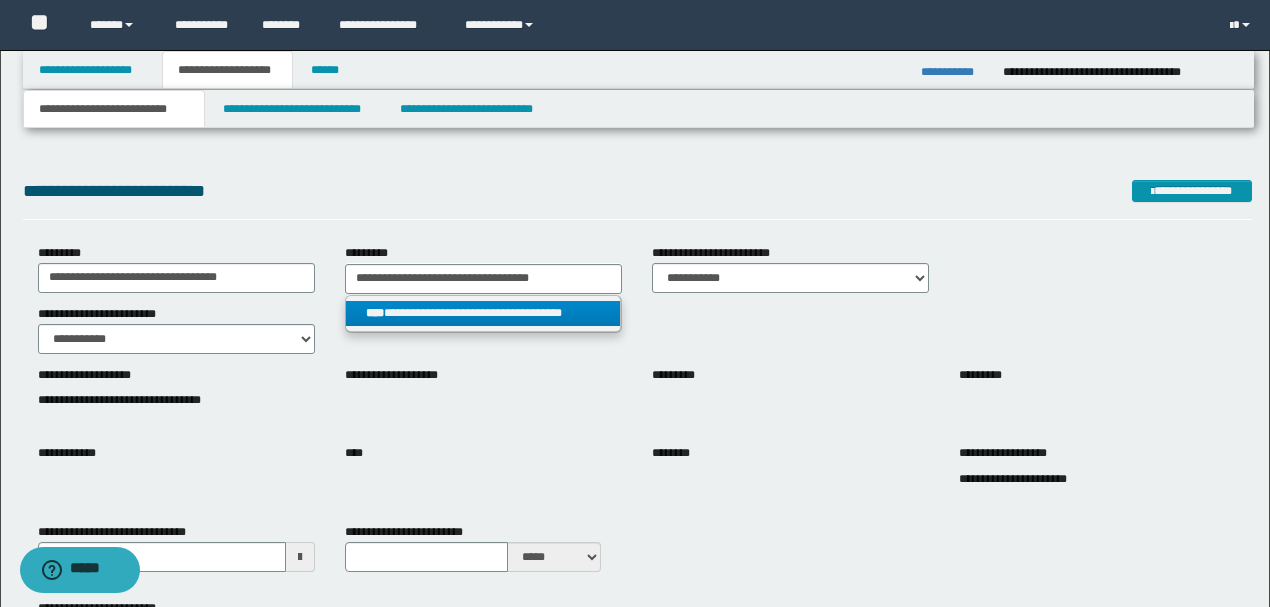 click on "**********" at bounding box center (637, 613) 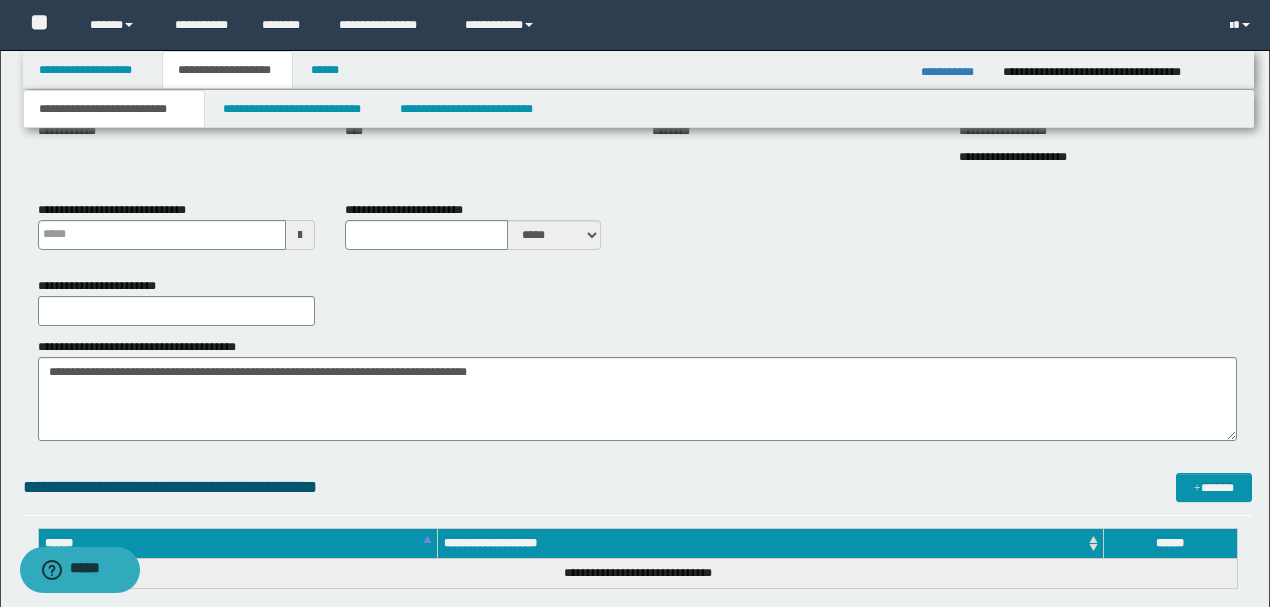 scroll, scrollTop: 333, scrollLeft: 0, axis: vertical 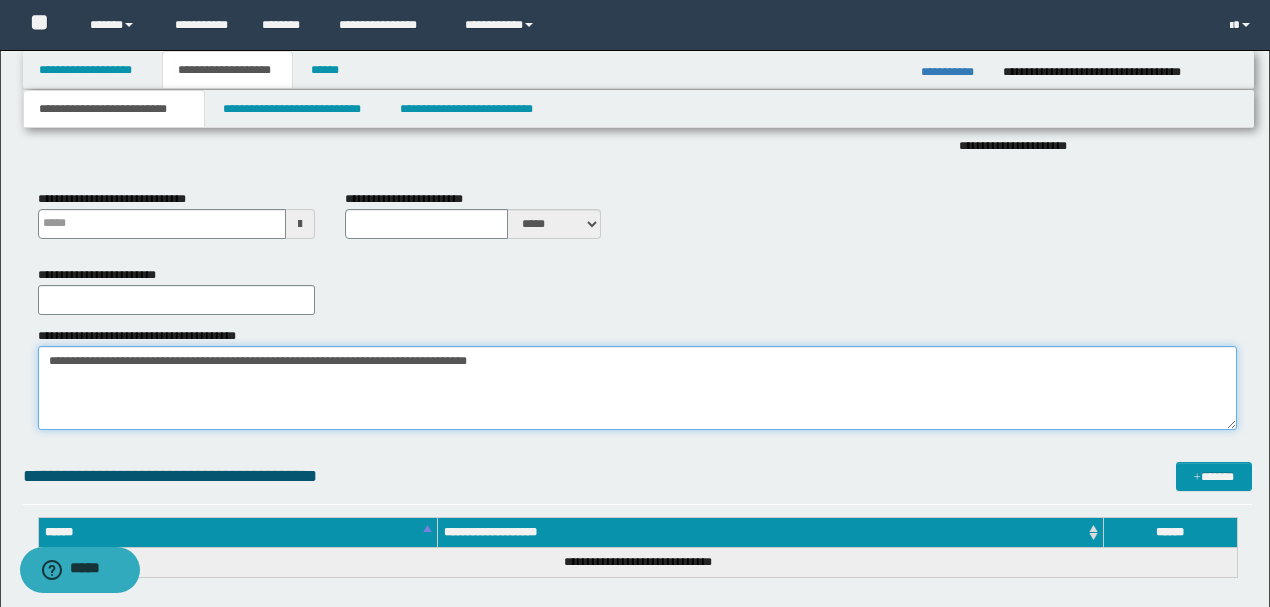 drag, startPoint x: 555, startPoint y: 364, endPoint x: 0, endPoint y: 368, distance: 555.0144 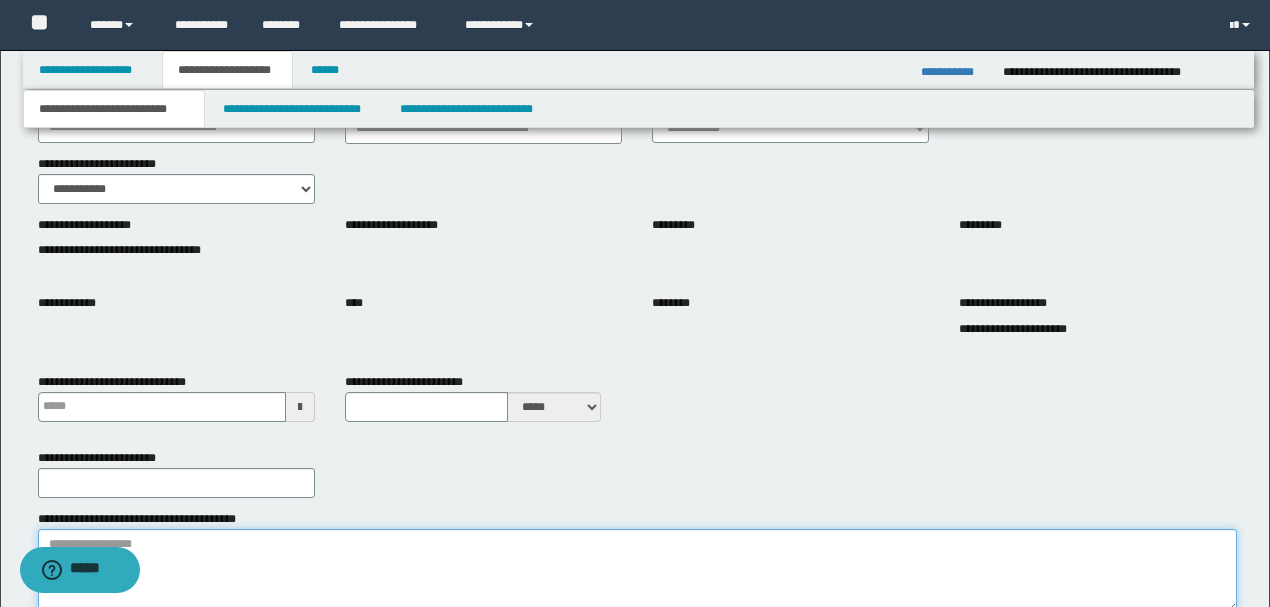 scroll, scrollTop: 133, scrollLeft: 0, axis: vertical 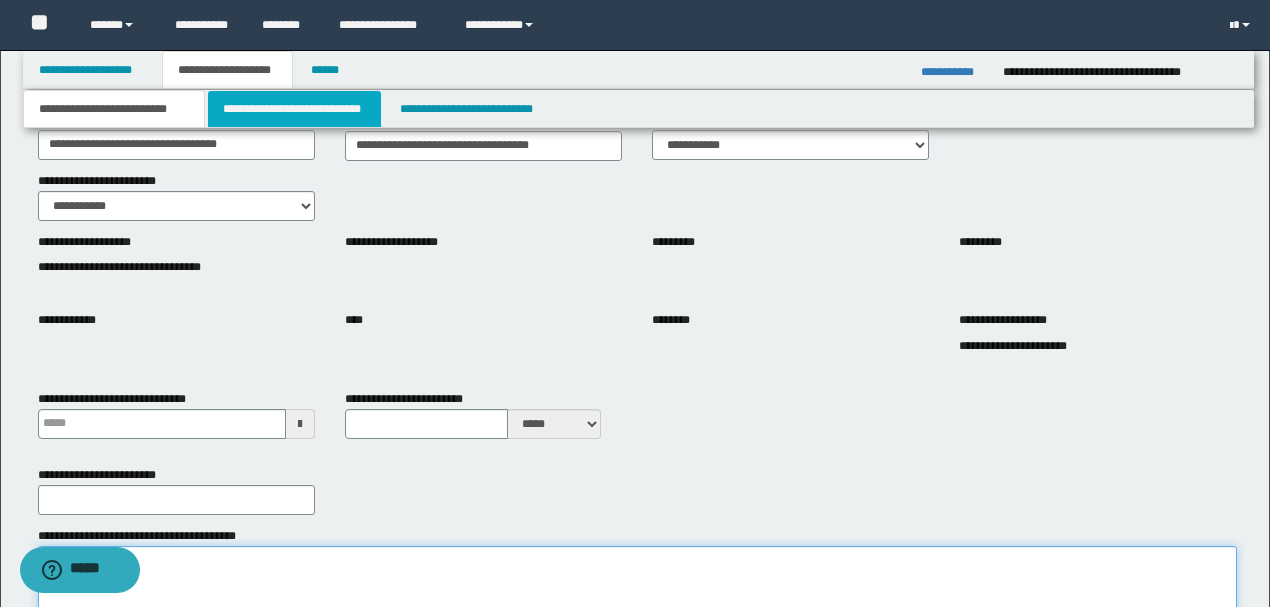 type 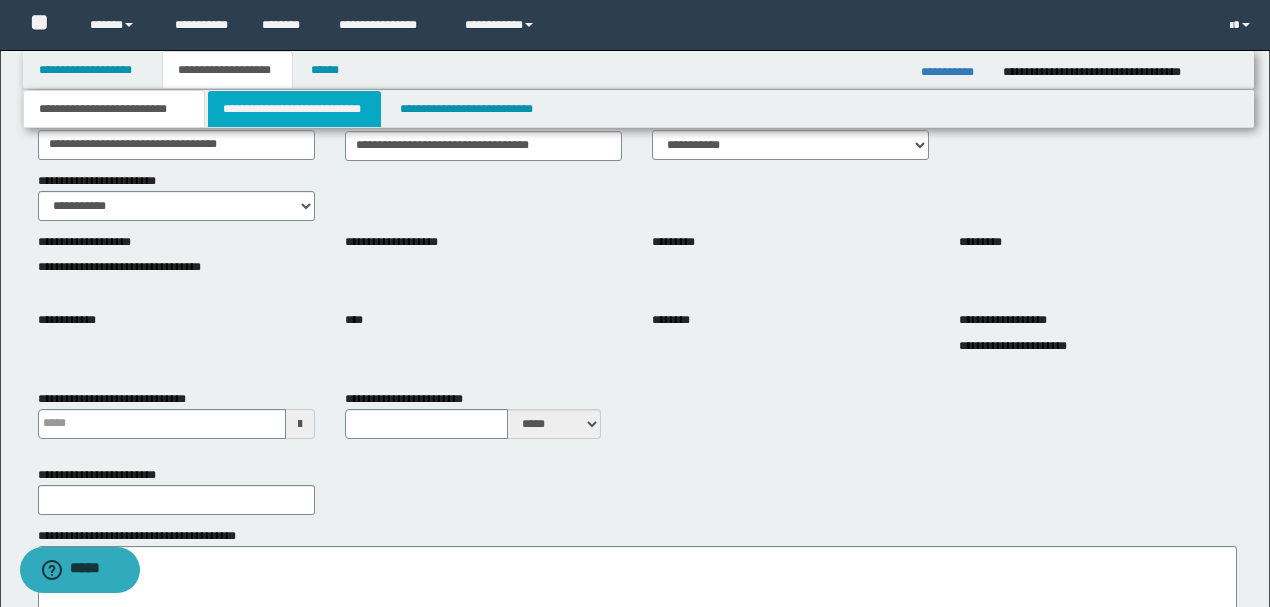 click on "**********" at bounding box center [294, 109] 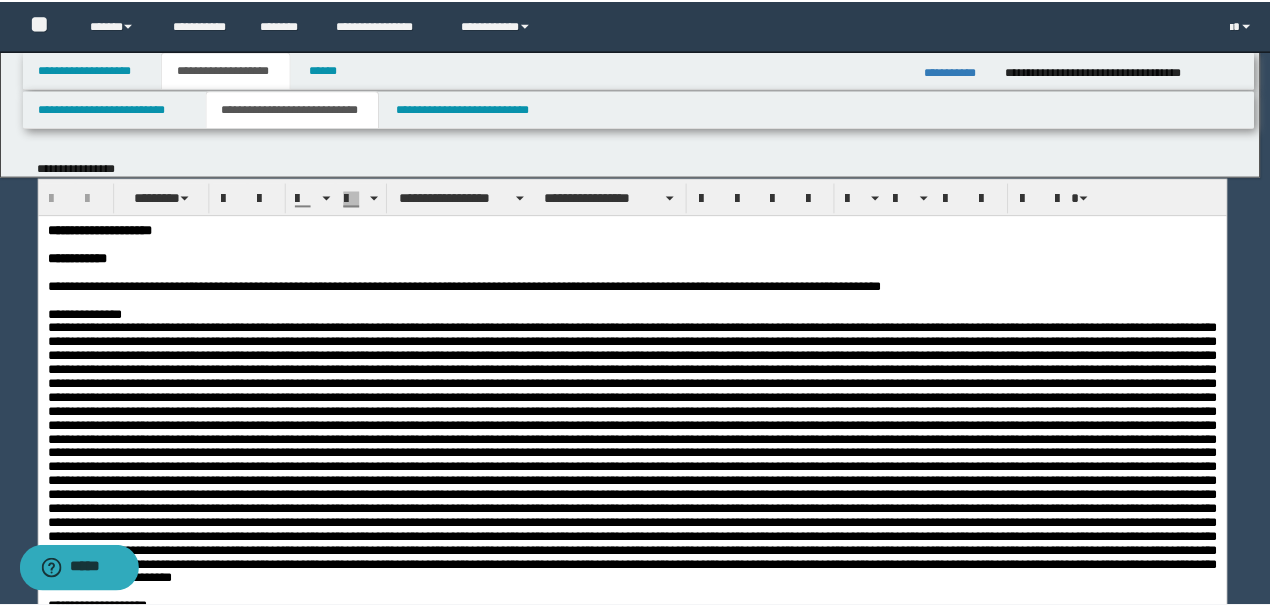 scroll, scrollTop: 0, scrollLeft: 0, axis: both 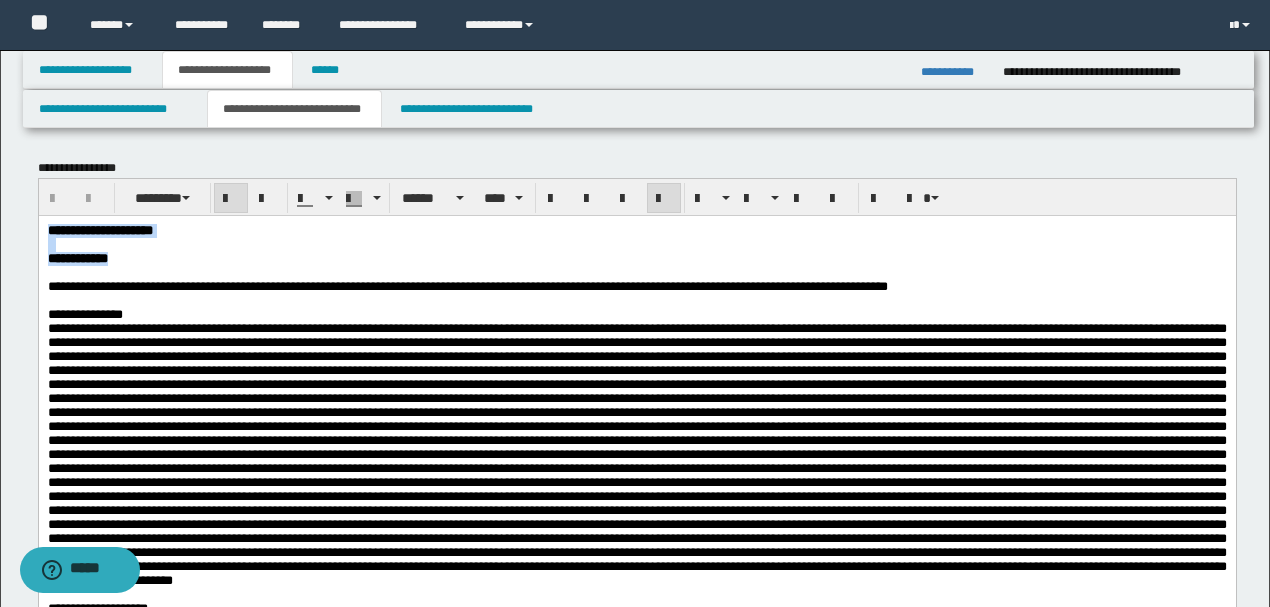 drag, startPoint x: 178, startPoint y: 265, endPoint x: 69, endPoint y: 433, distance: 200.26233 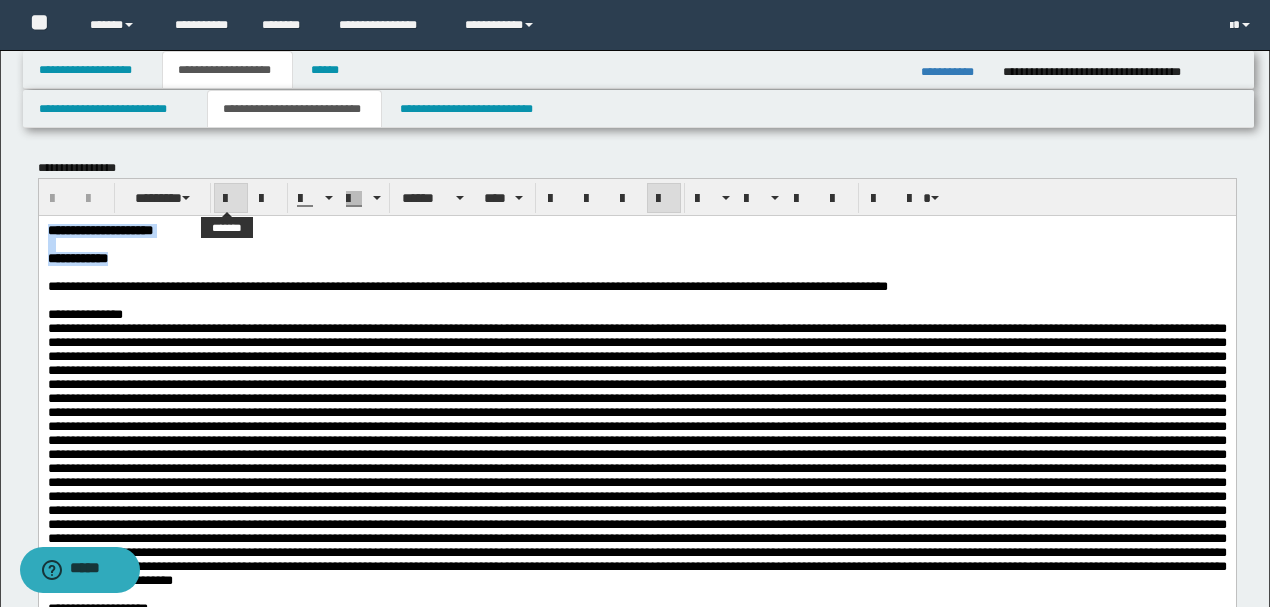 click at bounding box center [231, 199] 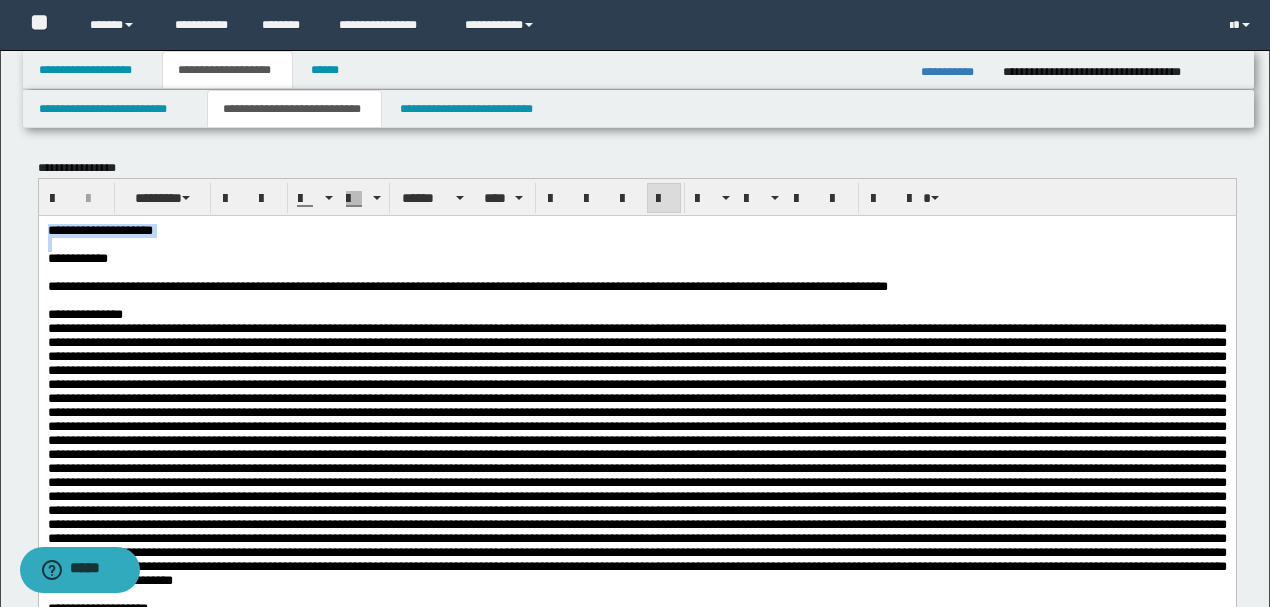 click on "**********" at bounding box center [636, 230] 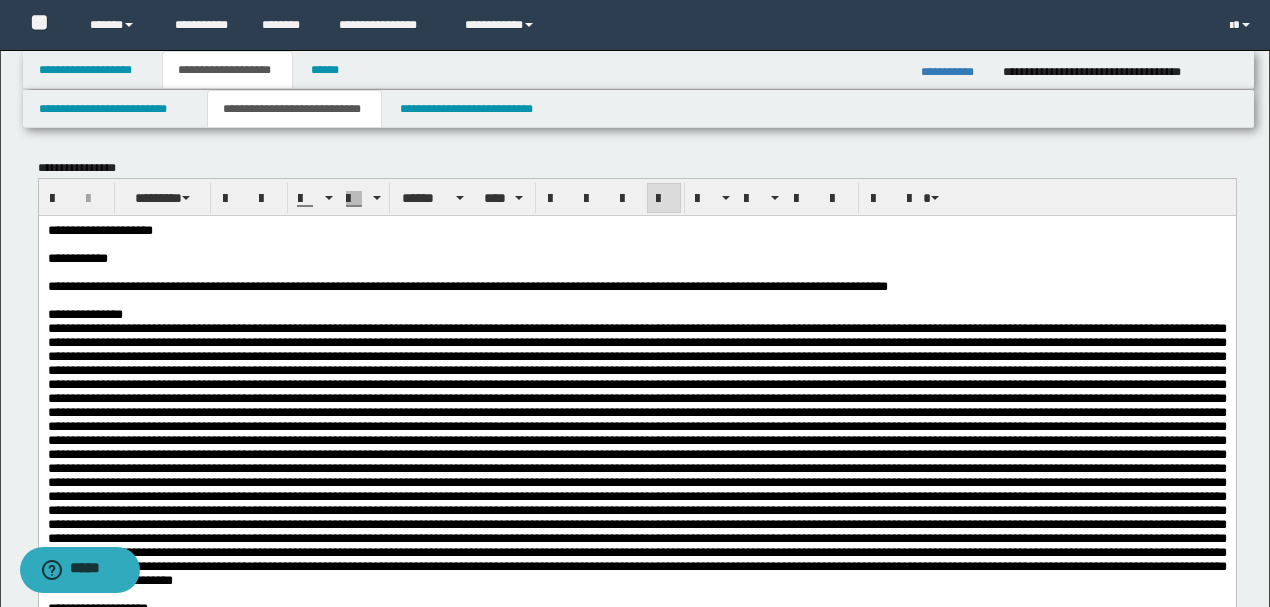 type 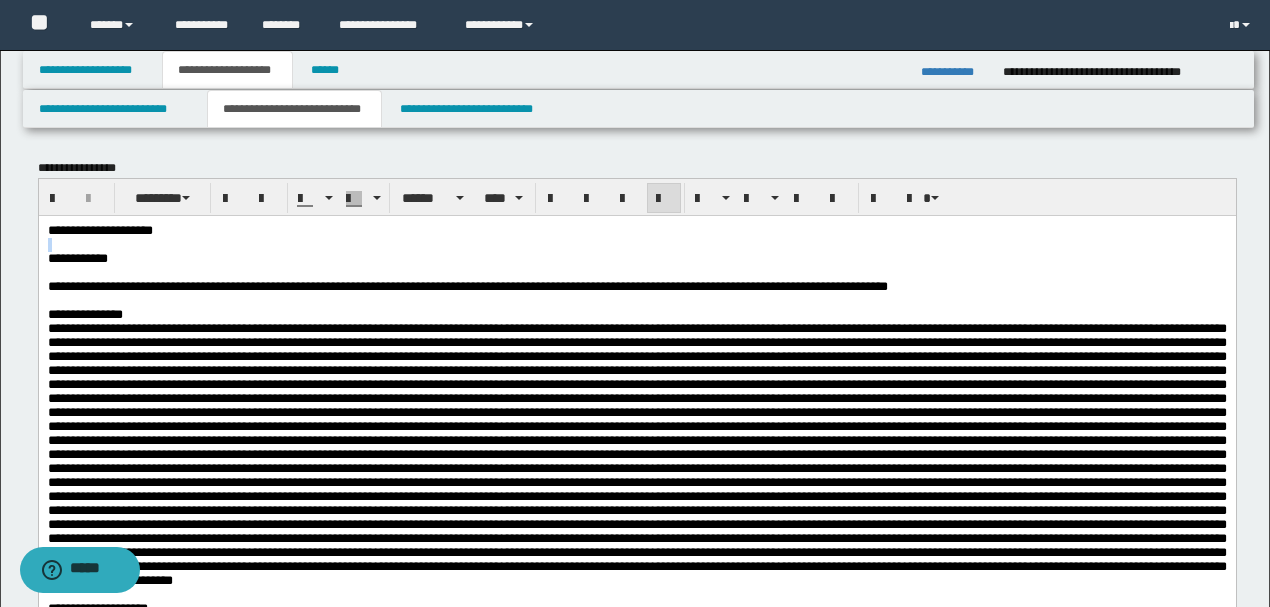 drag, startPoint x: 214, startPoint y: 231, endPoint x: 16, endPoint y: 268, distance: 201.4274 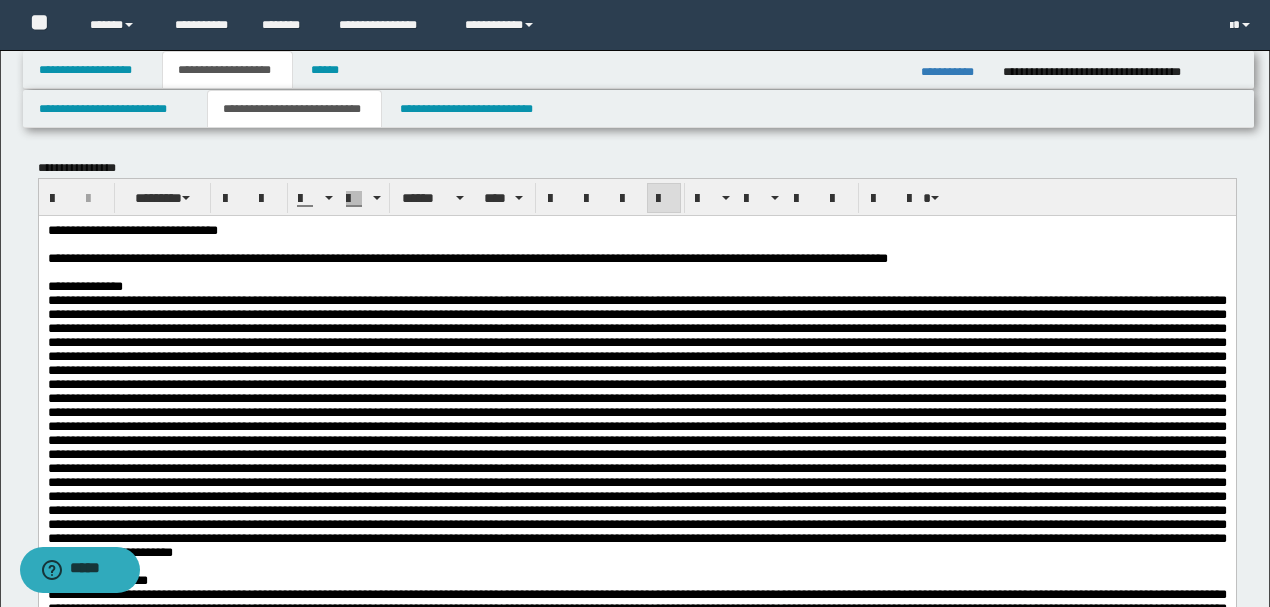 click on "**********" at bounding box center (636, 230) 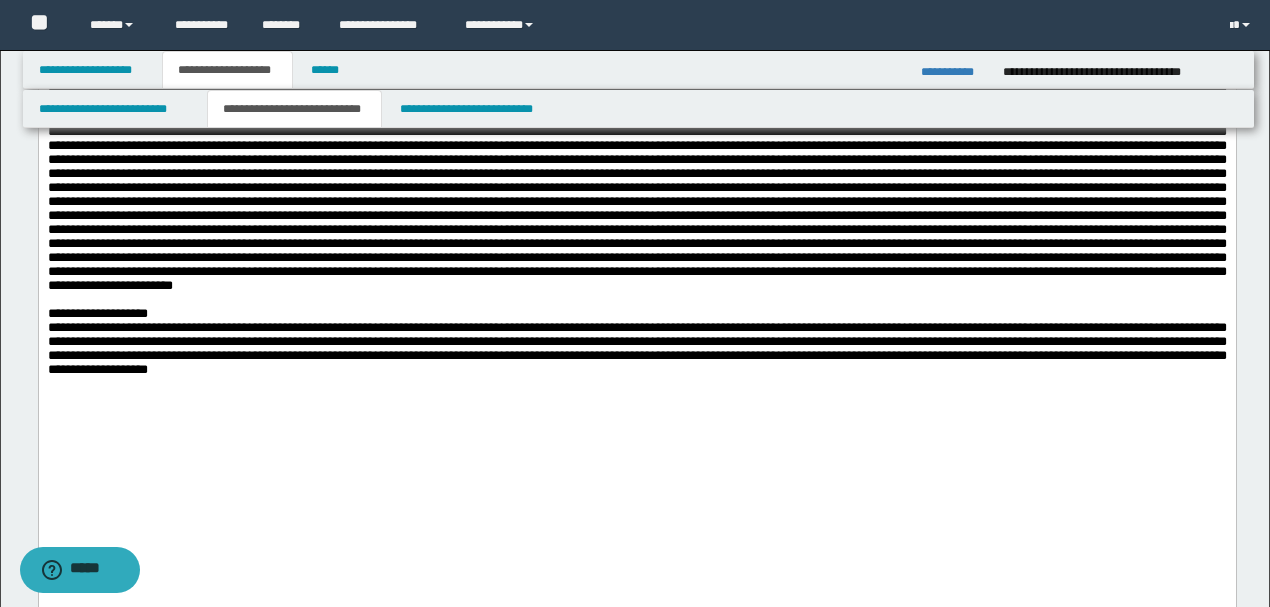 scroll, scrollTop: 466, scrollLeft: 0, axis: vertical 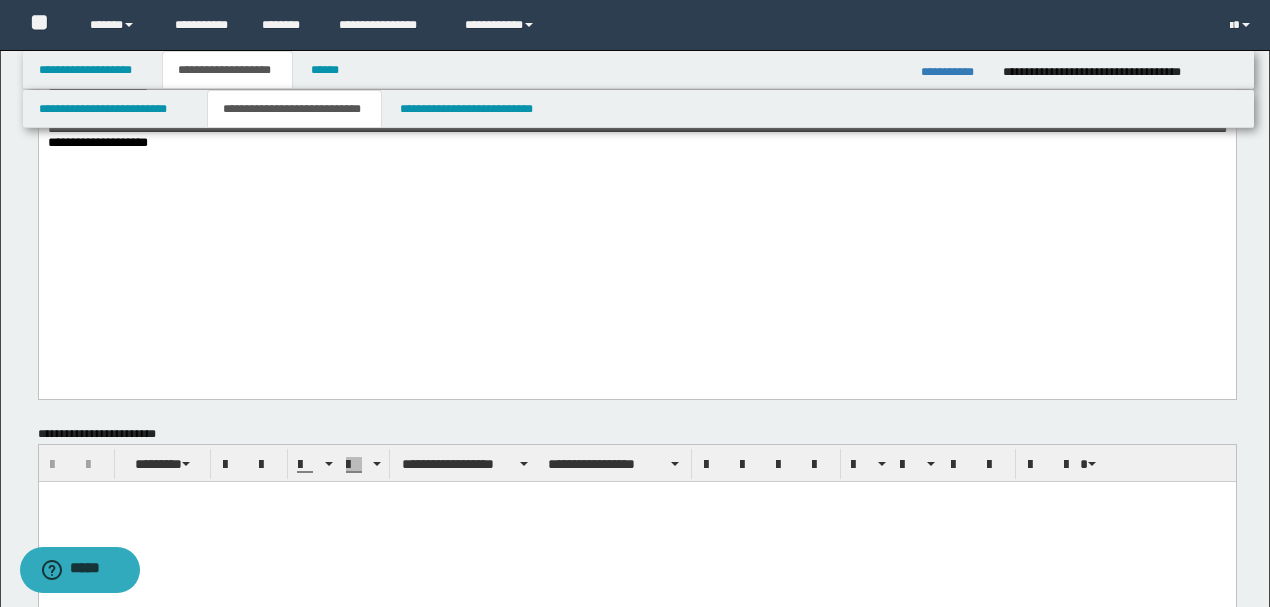 click on "**********" at bounding box center (636, 121) 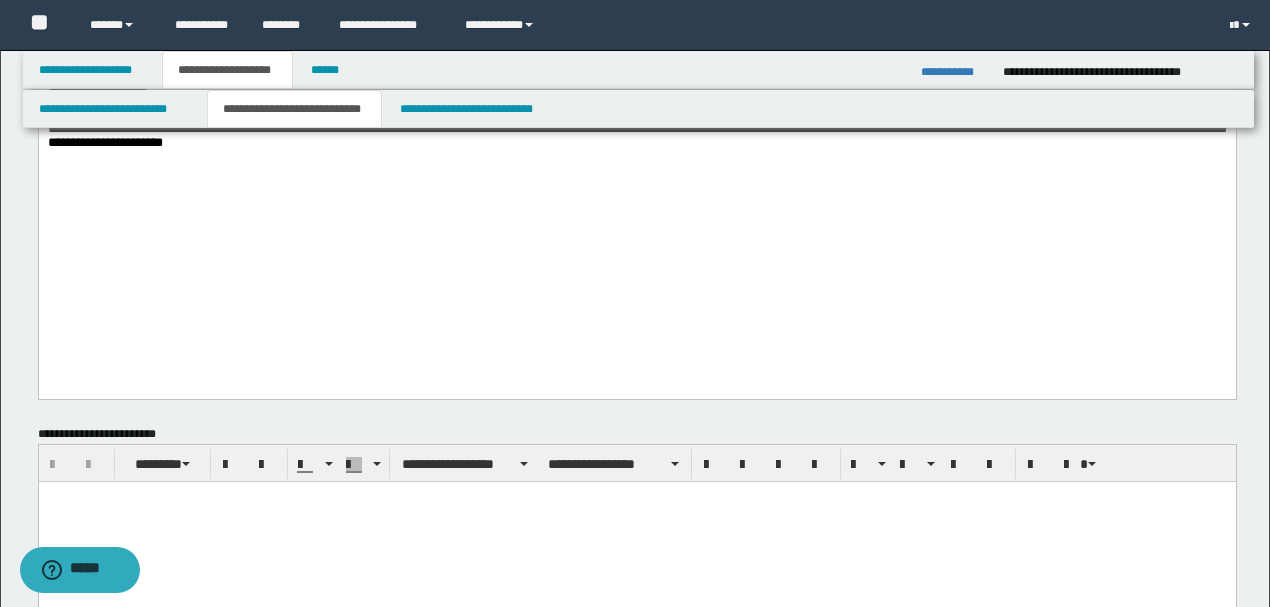 drag, startPoint x: 824, startPoint y: 280, endPoint x: 846, endPoint y: 287, distance: 23.086792 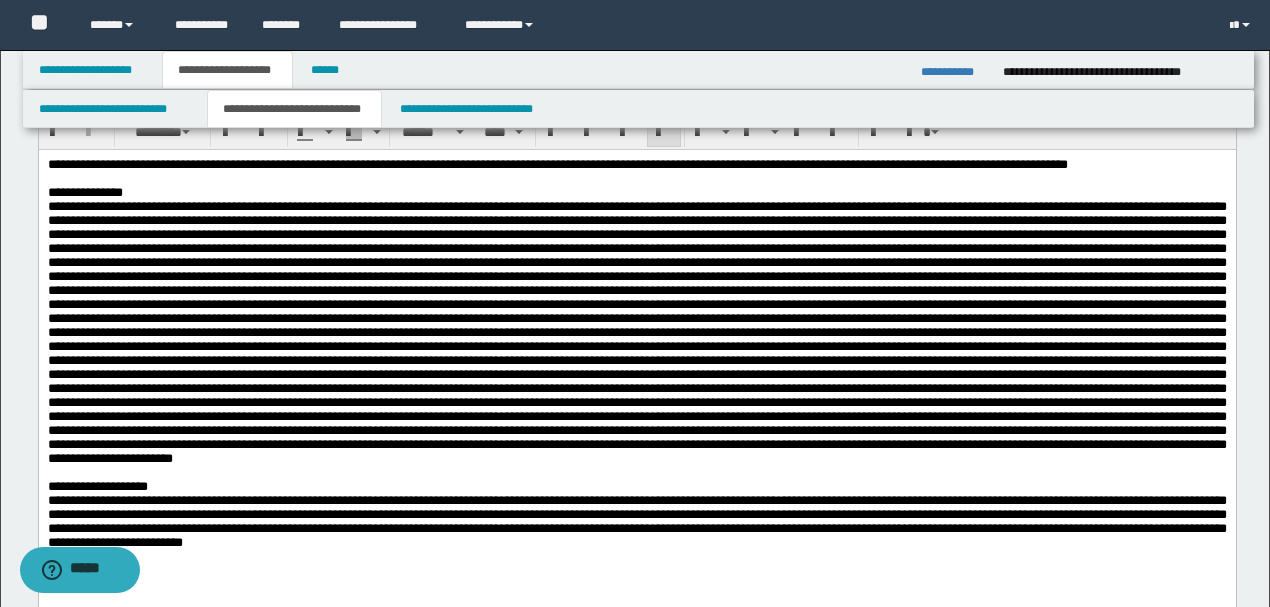 scroll, scrollTop: 133, scrollLeft: 0, axis: vertical 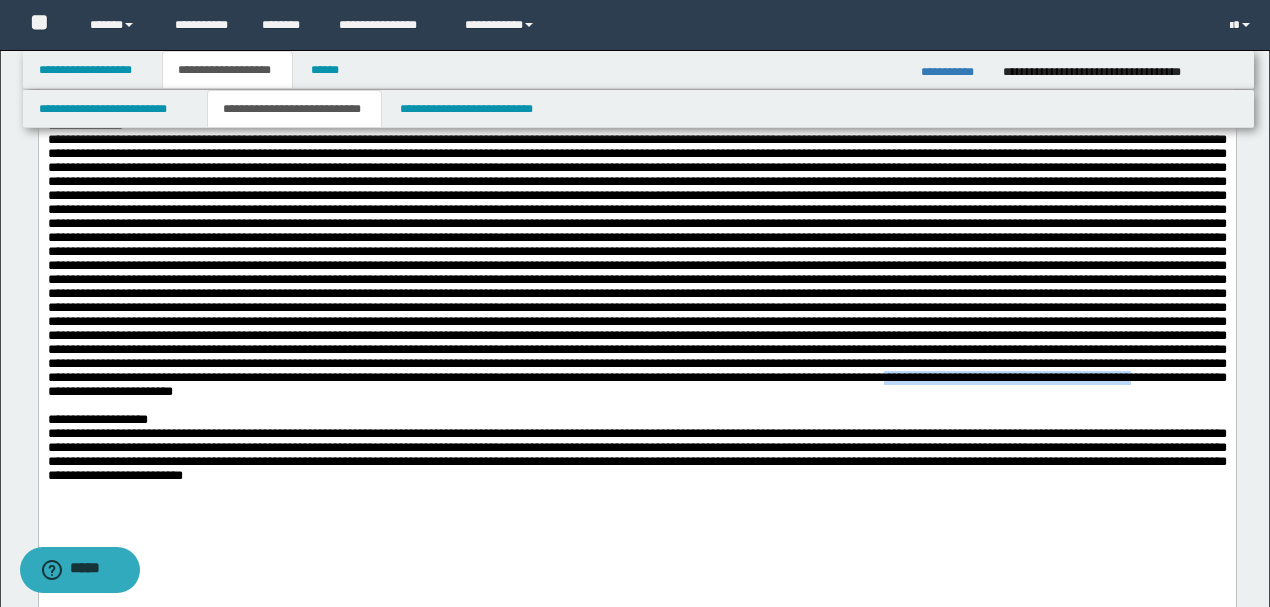 drag, startPoint x: 220, startPoint y: 512, endPoint x: 530, endPoint y: 515, distance: 310.01453 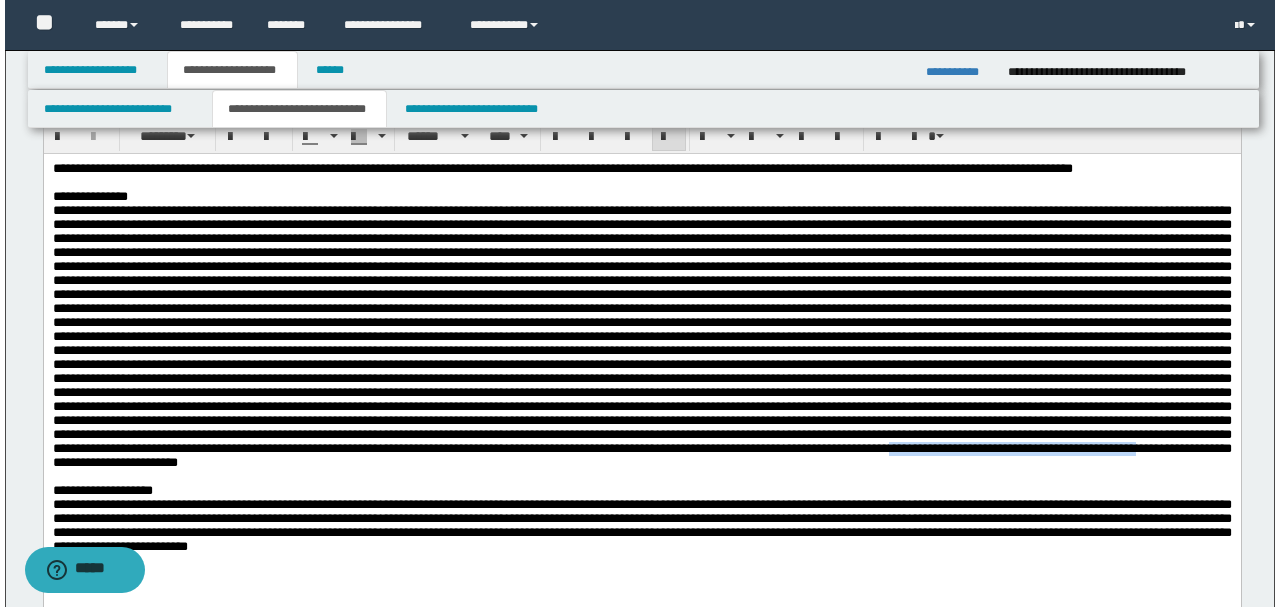 scroll, scrollTop: 0, scrollLeft: 0, axis: both 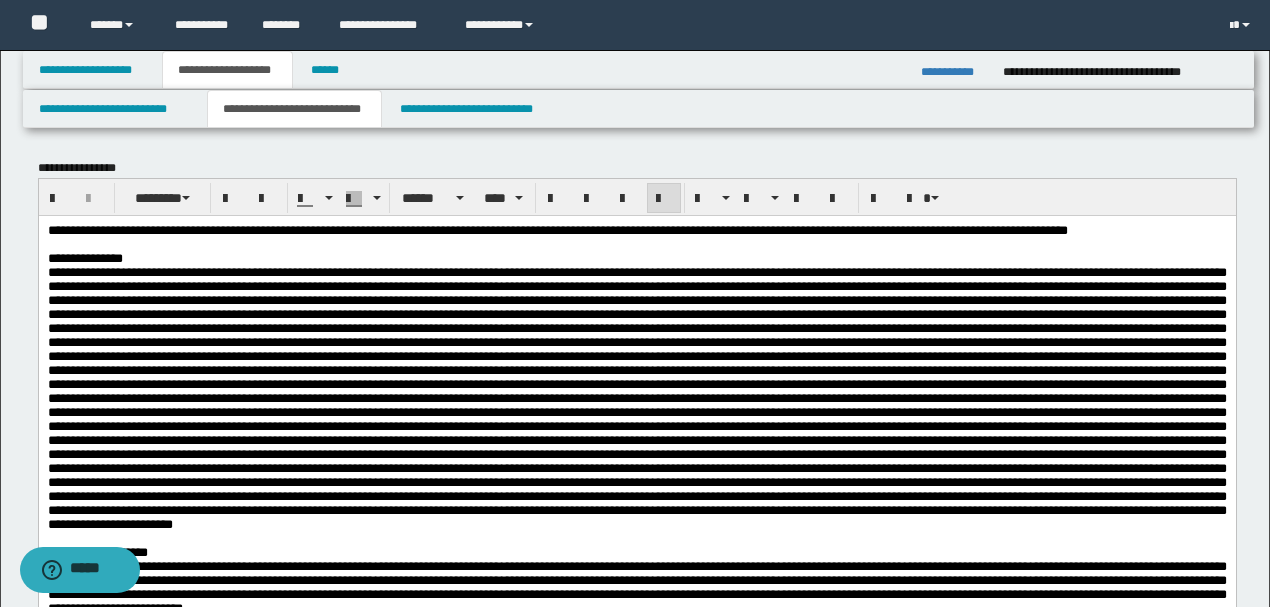 click on "**********" at bounding box center [647, 229] 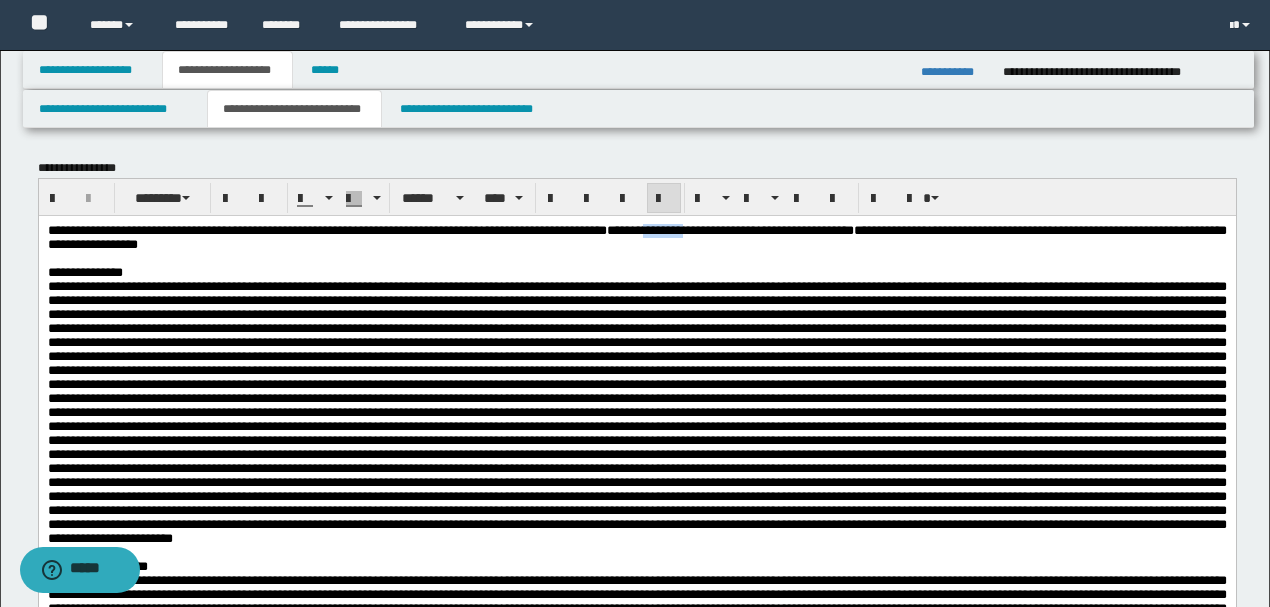 drag, startPoint x: 812, startPoint y: 227, endPoint x: 856, endPoint y: 230, distance: 44.102154 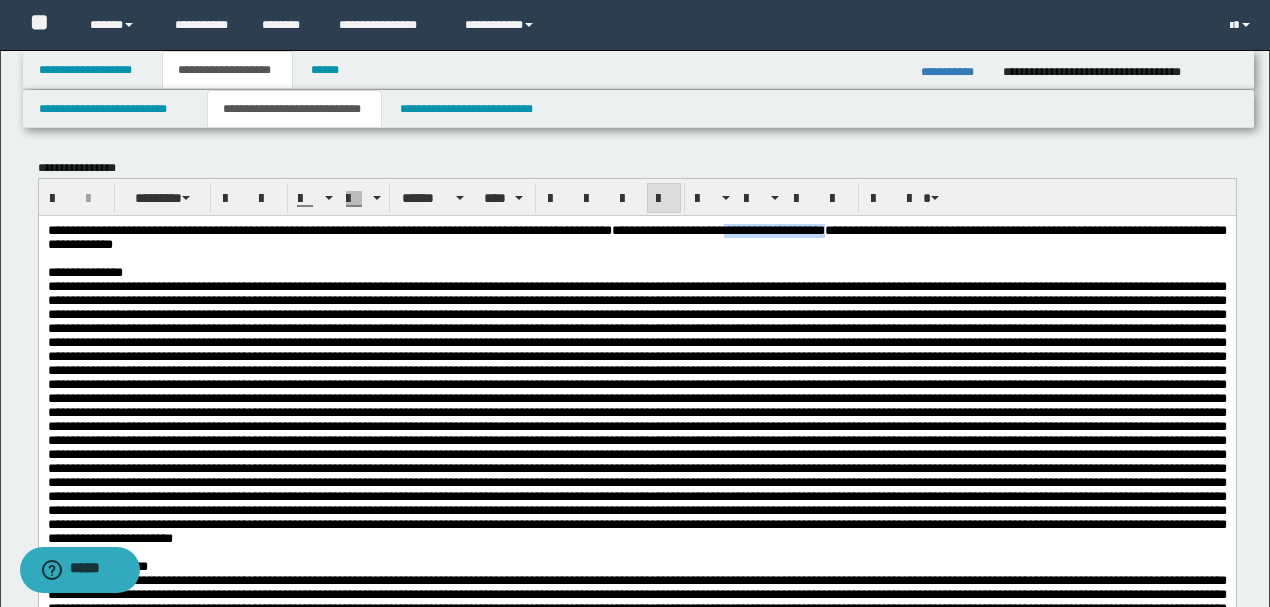 drag, startPoint x: 924, startPoint y: 229, endPoint x: 1060, endPoint y: 224, distance: 136.09187 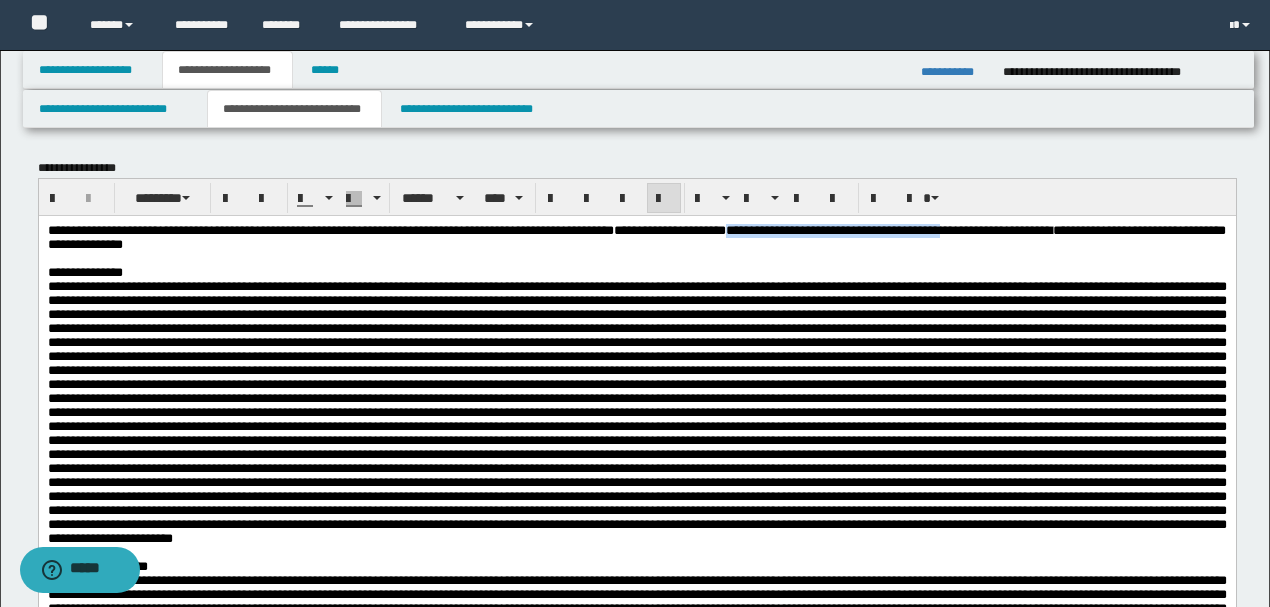 drag, startPoint x: 913, startPoint y: 230, endPoint x: 1158, endPoint y: 218, distance: 245.2937 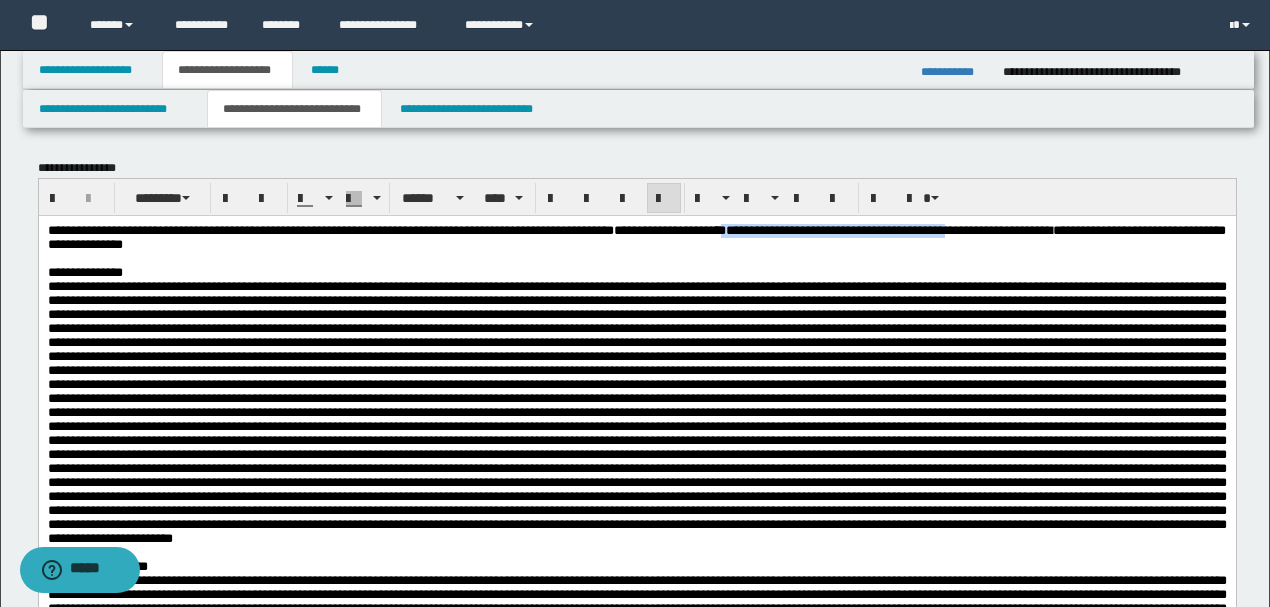 drag, startPoint x: 1165, startPoint y: 230, endPoint x: 905, endPoint y: 239, distance: 260.15573 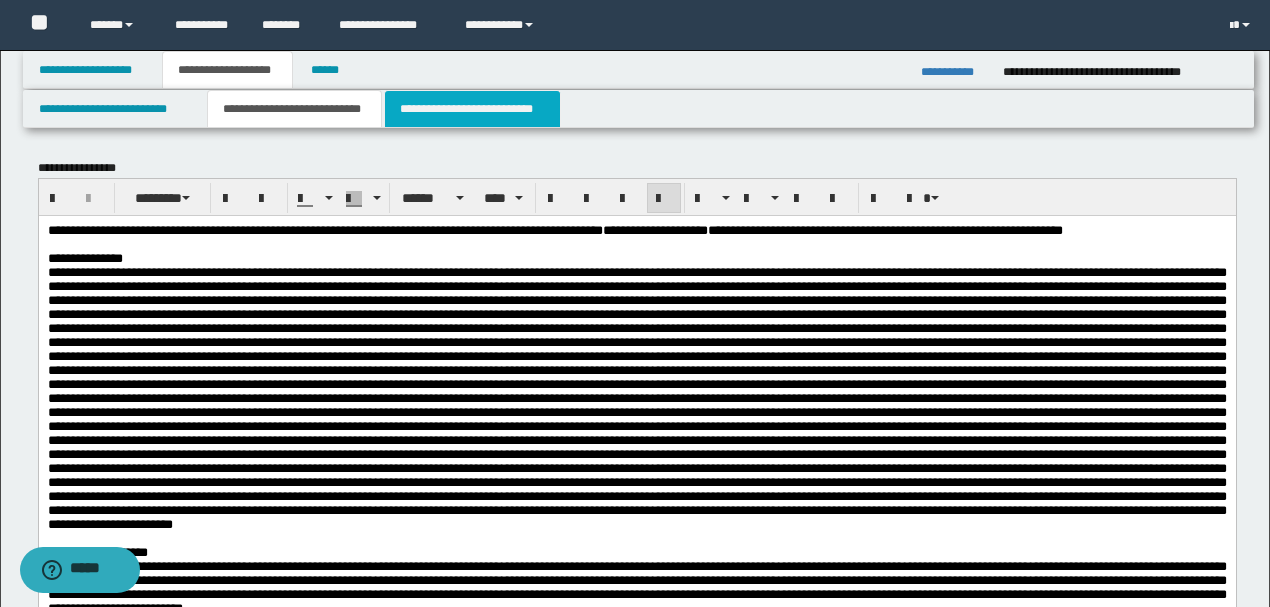 click on "**********" at bounding box center [472, 109] 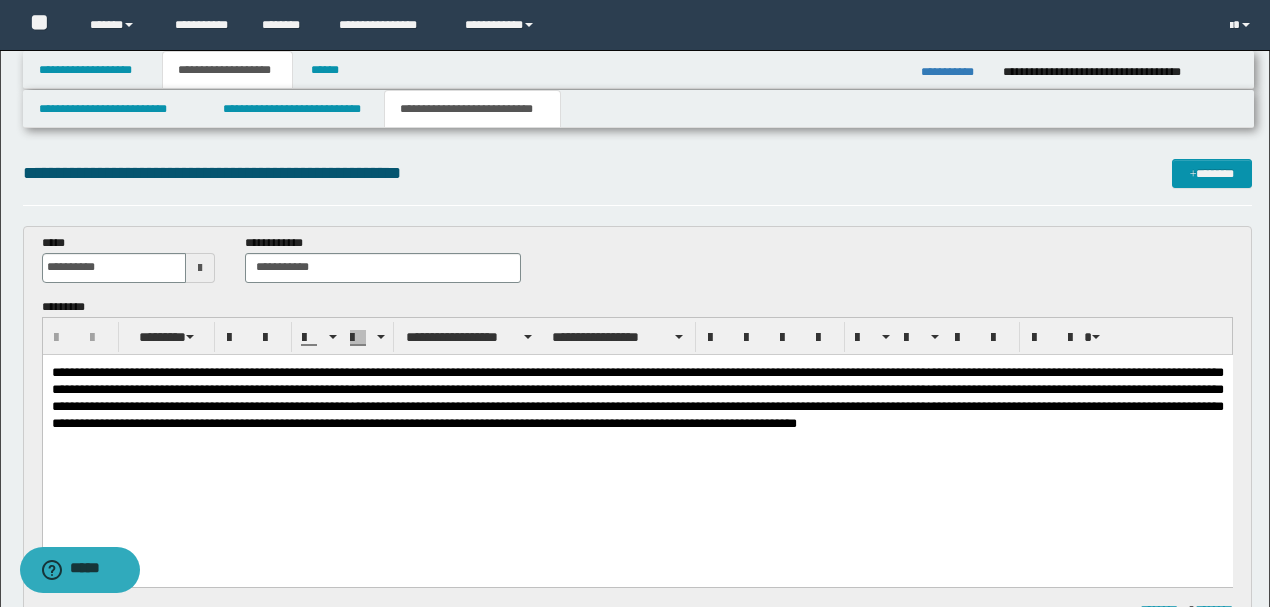scroll, scrollTop: 0, scrollLeft: 0, axis: both 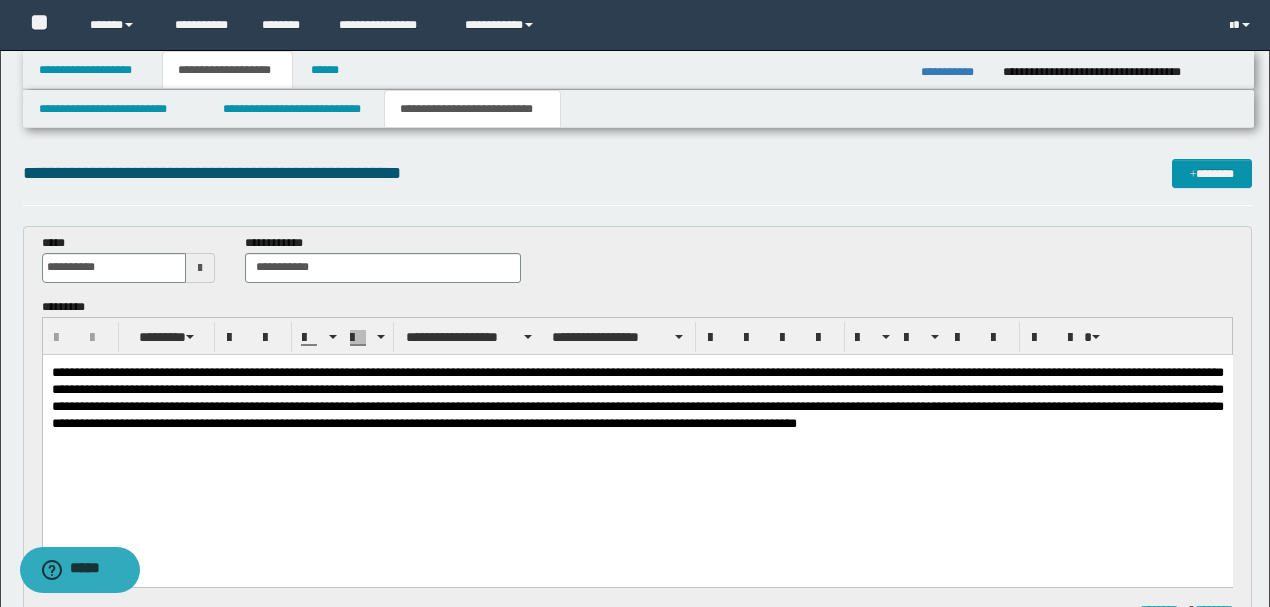 click on "**********" at bounding box center (637, 397) 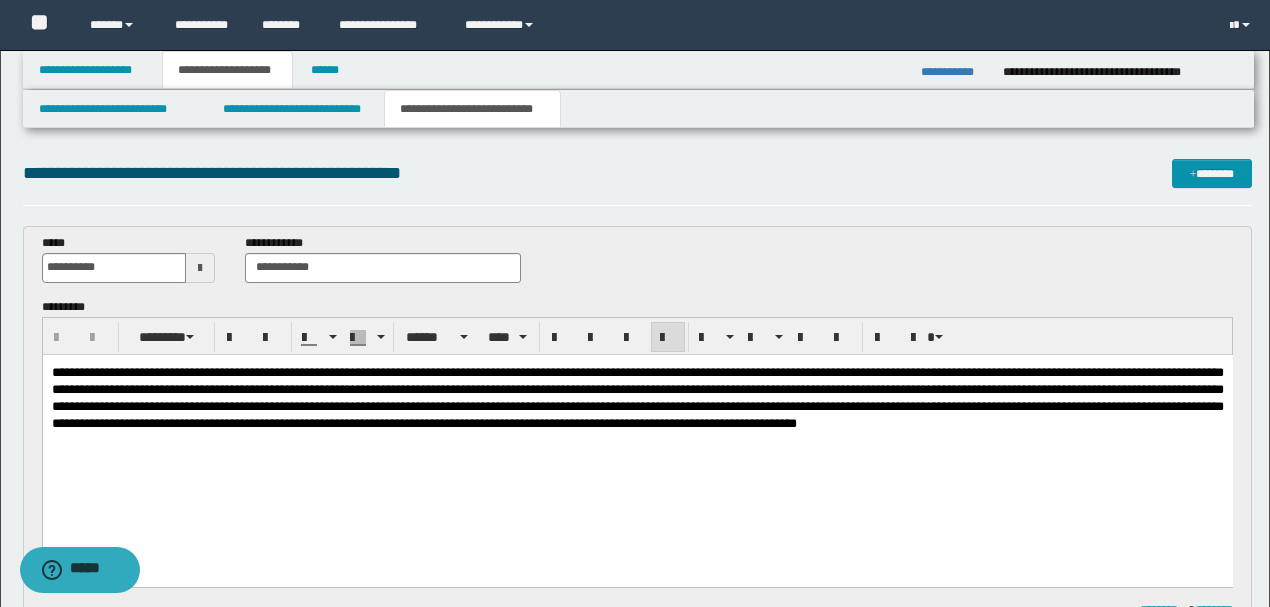 click on "**********" at bounding box center [637, 397] 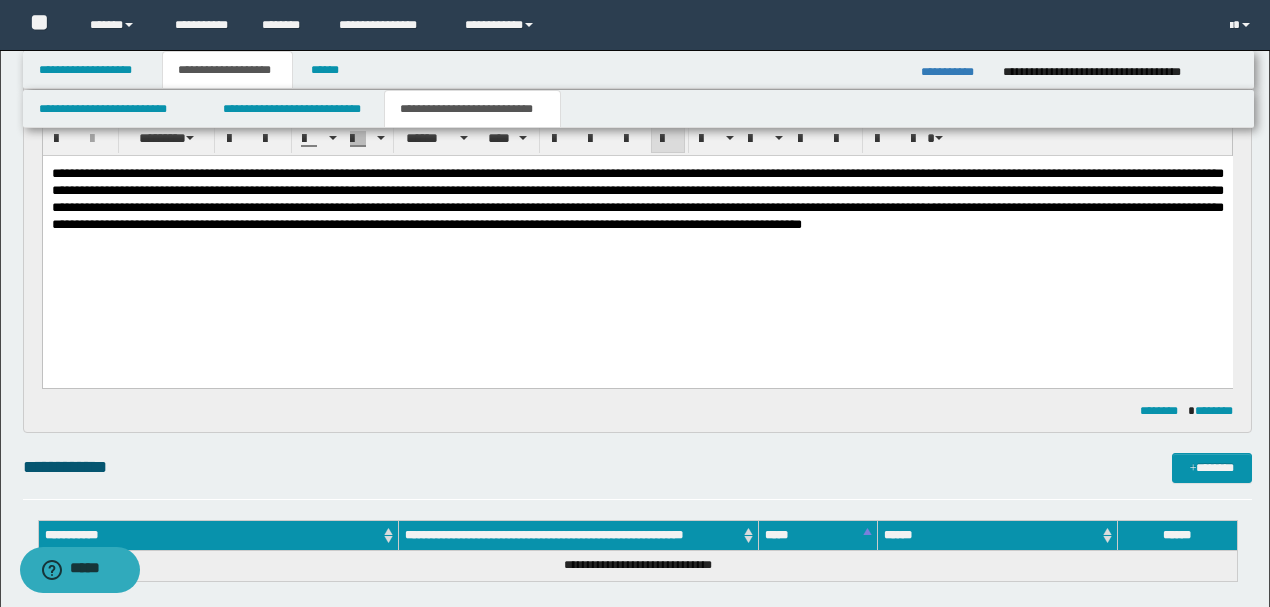 scroll, scrollTop: 0, scrollLeft: 0, axis: both 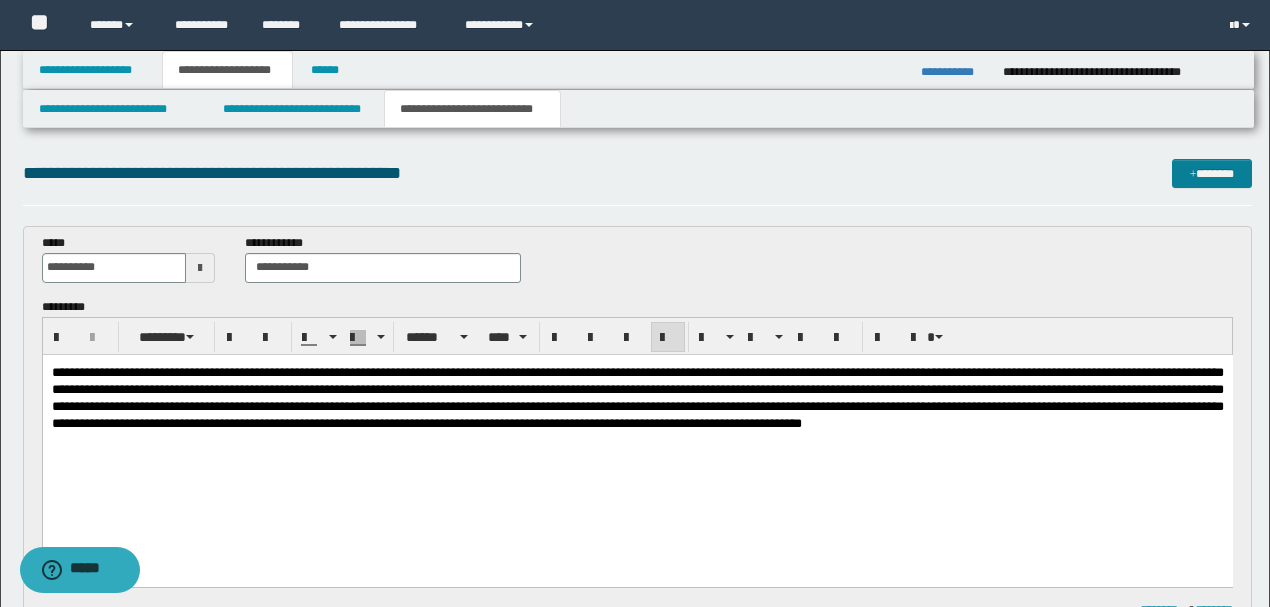 click at bounding box center (1193, 175) 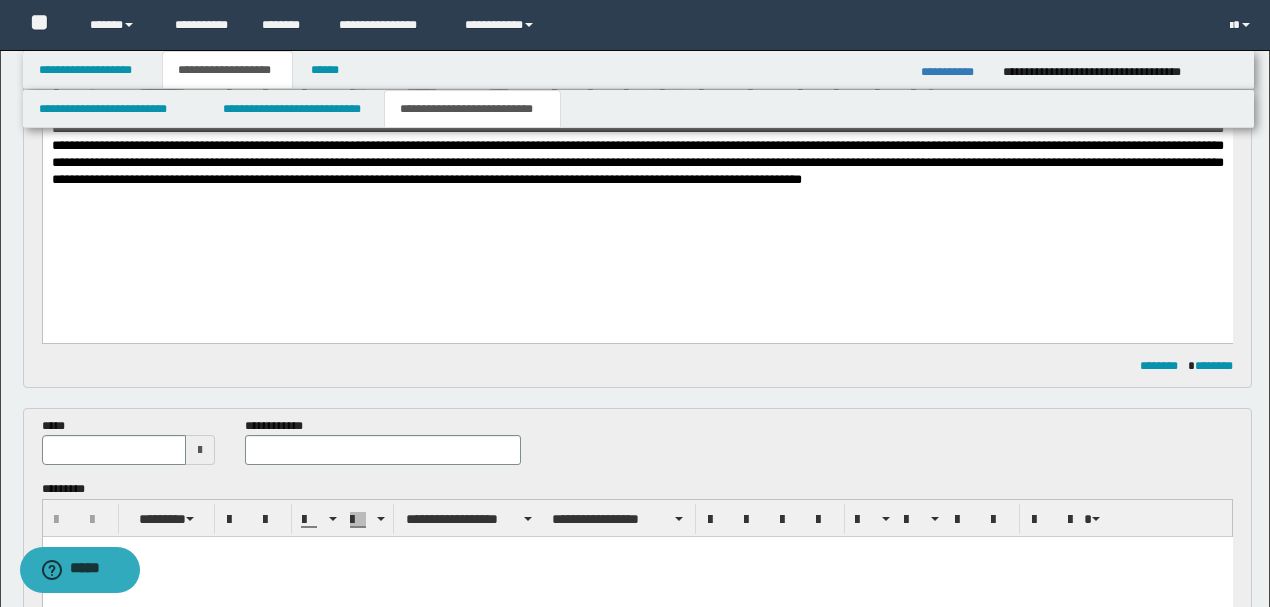 scroll, scrollTop: 245, scrollLeft: 0, axis: vertical 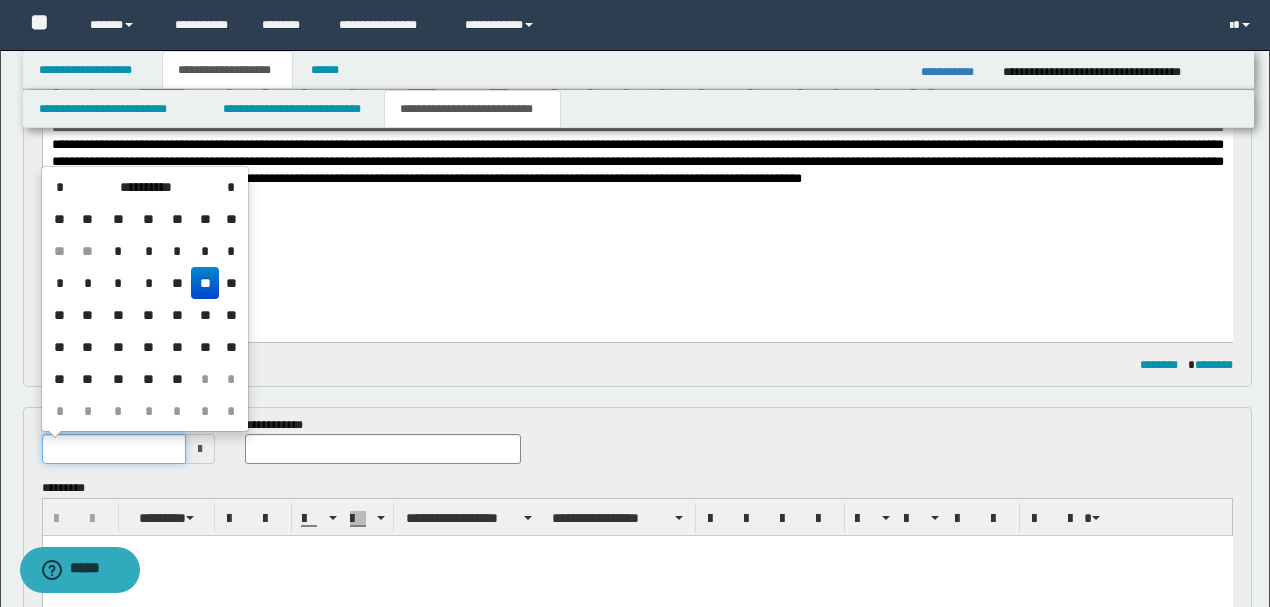 click at bounding box center (114, 449) 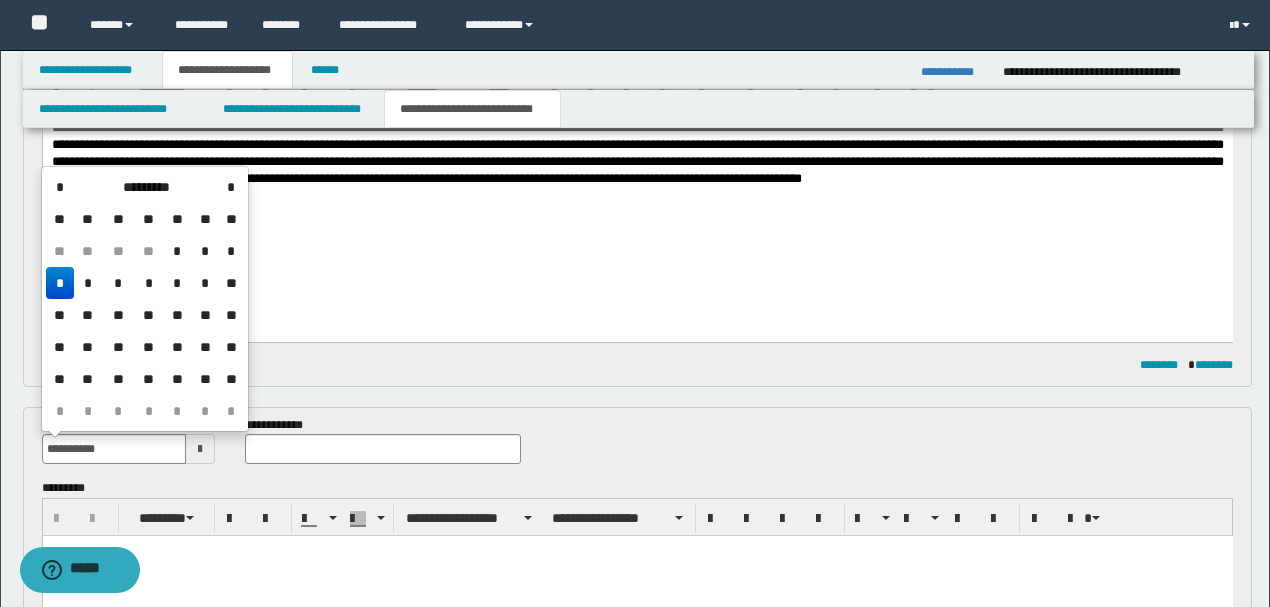 click on "*" at bounding box center (60, 283) 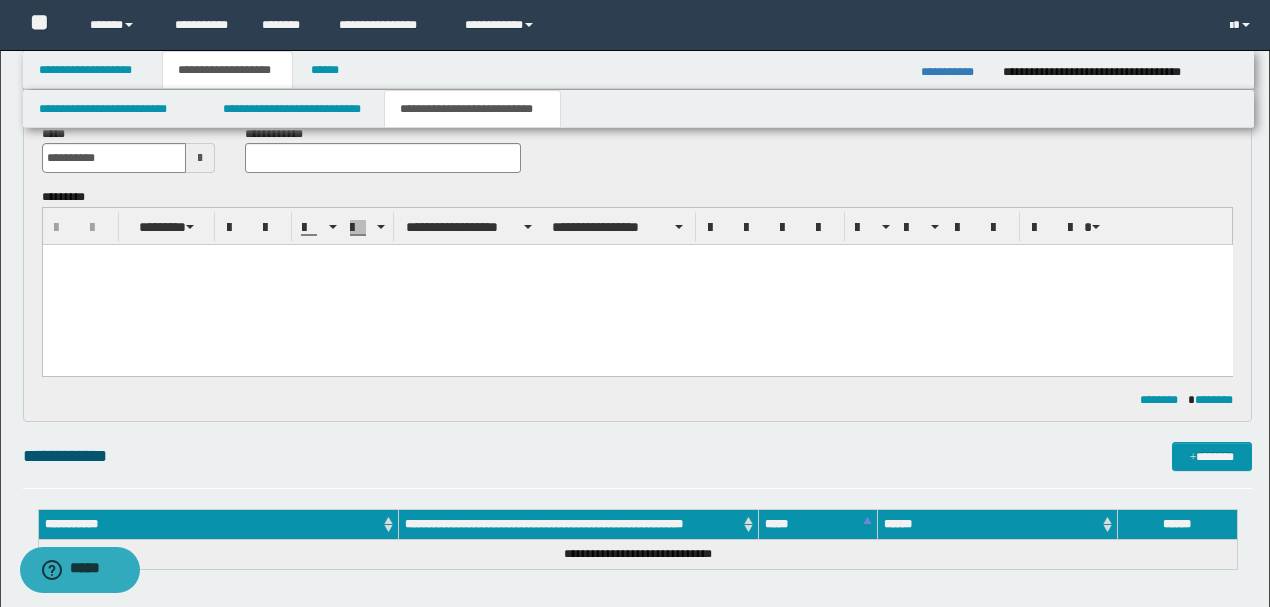 scroll, scrollTop: 578, scrollLeft: 0, axis: vertical 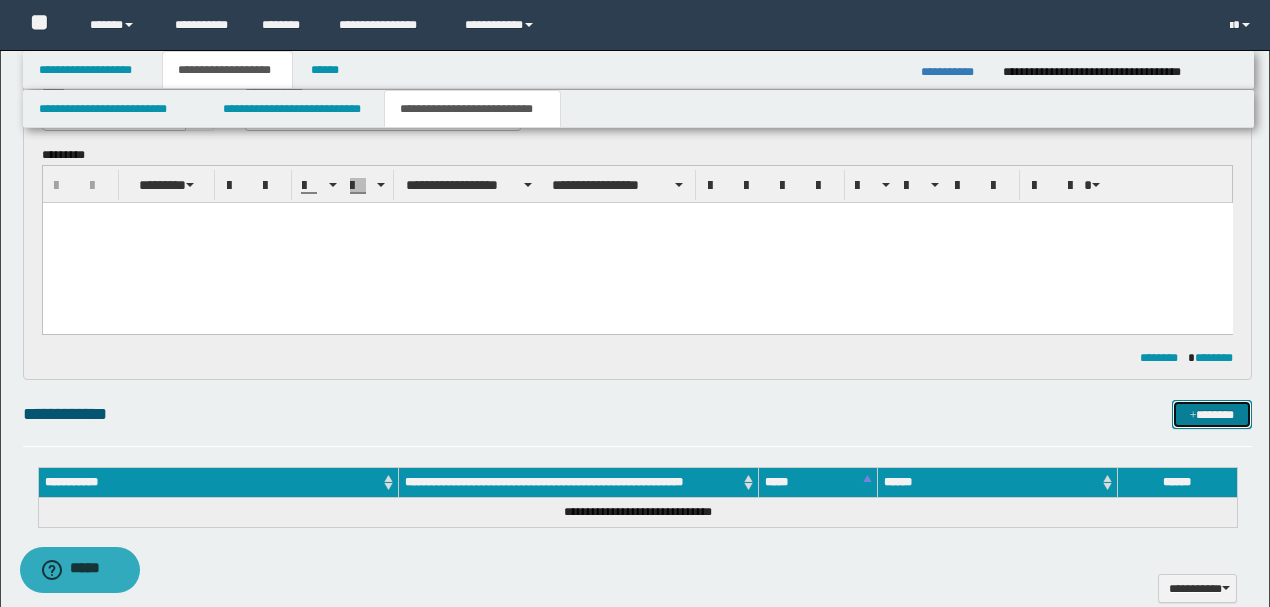 click on "*******" at bounding box center [1211, 414] 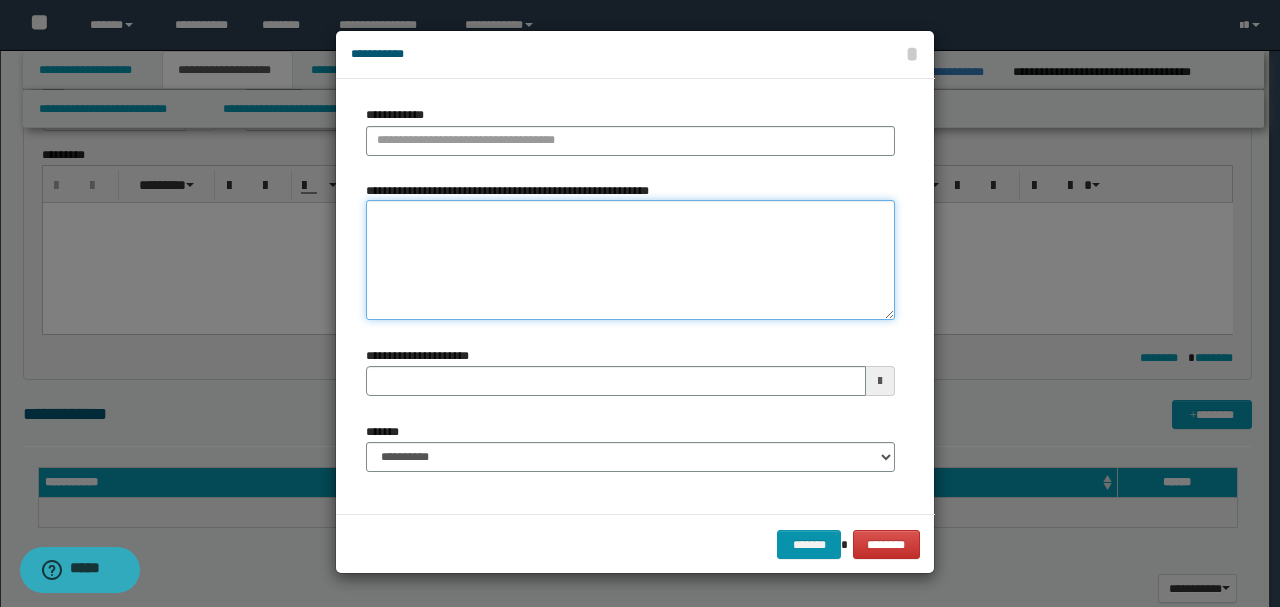 click on "**********" at bounding box center (630, 260) 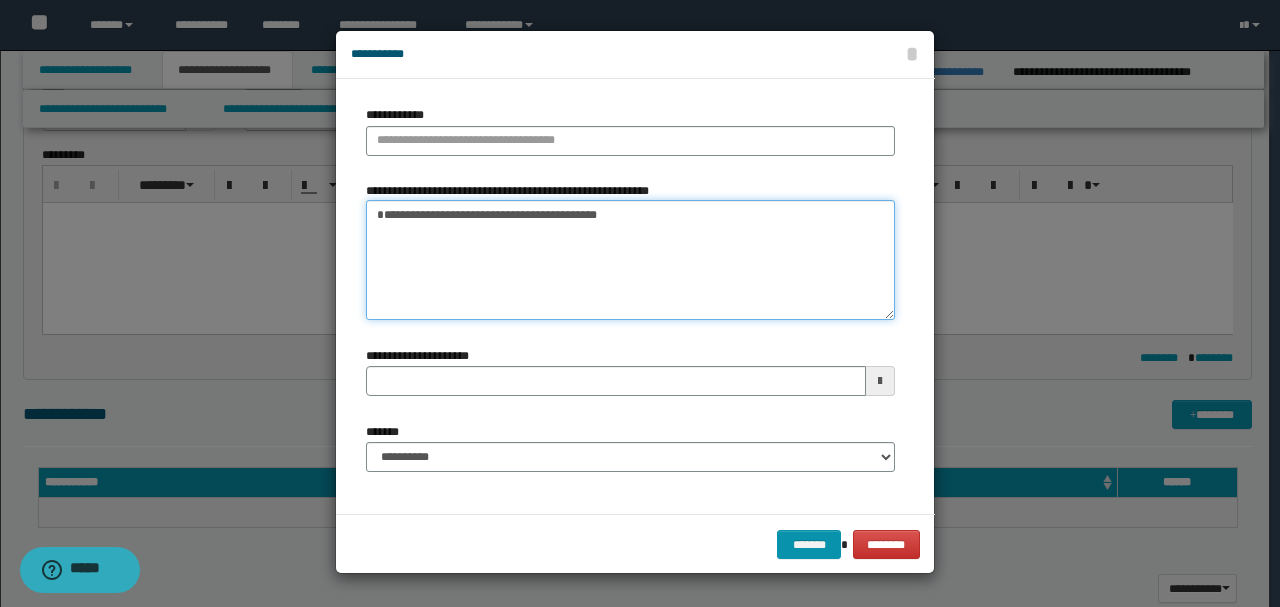 drag, startPoint x: 444, startPoint y: 218, endPoint x: 560, endPoint y: 218, distance: 116 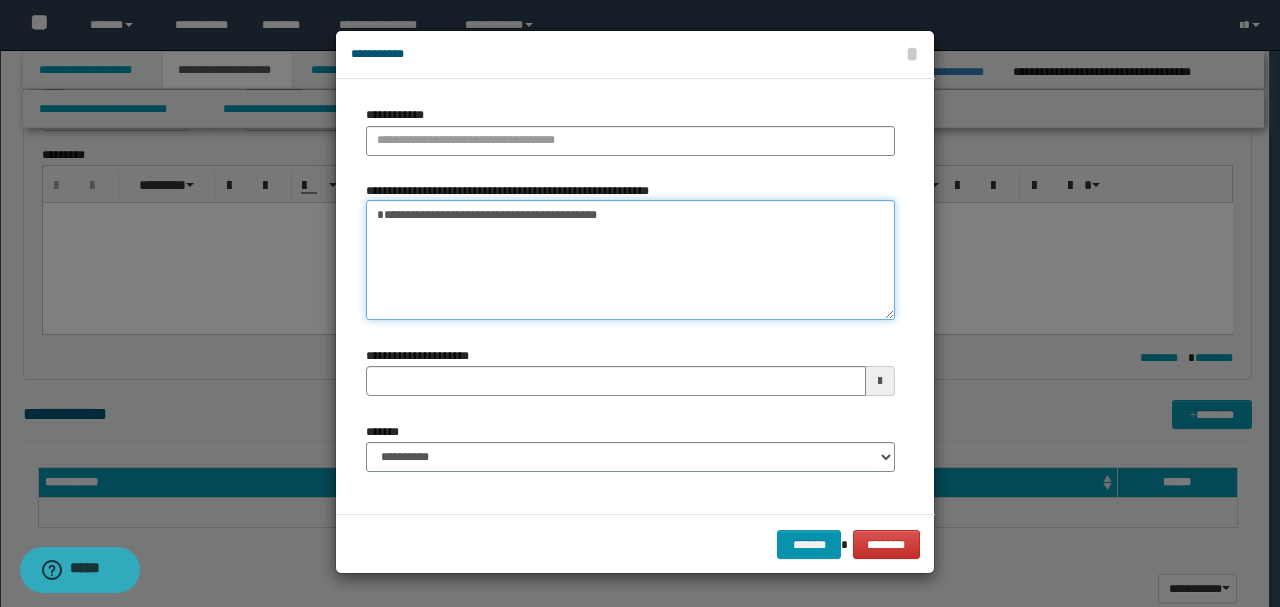 type on "**********" 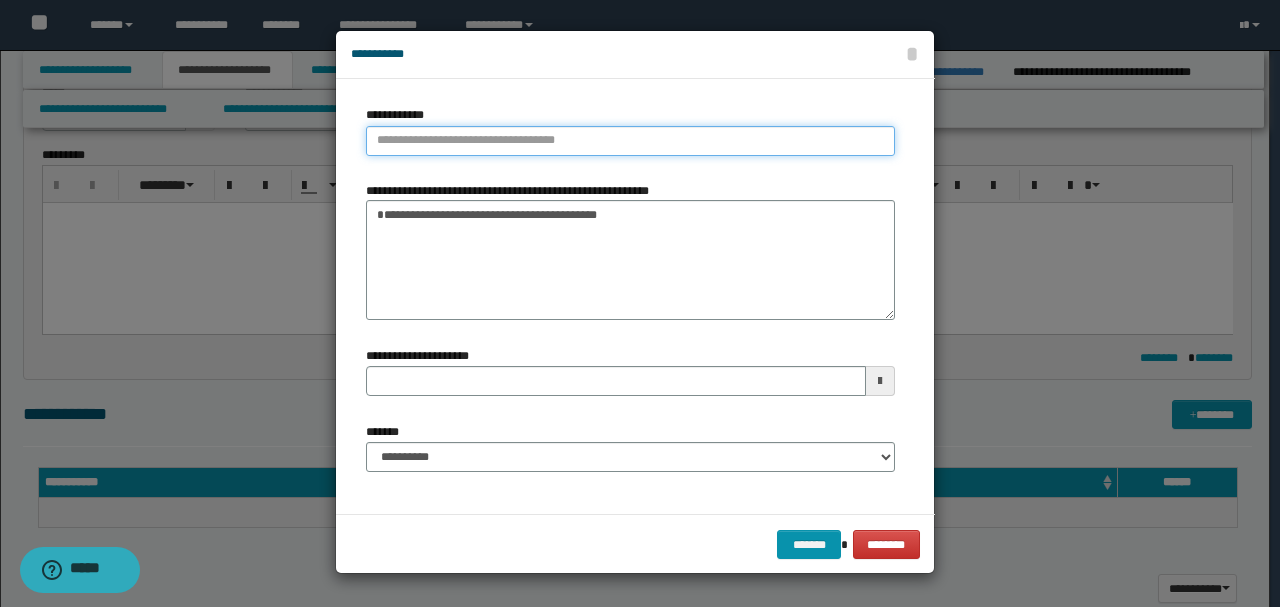 click on "**********" at bounding box center [630, 141] 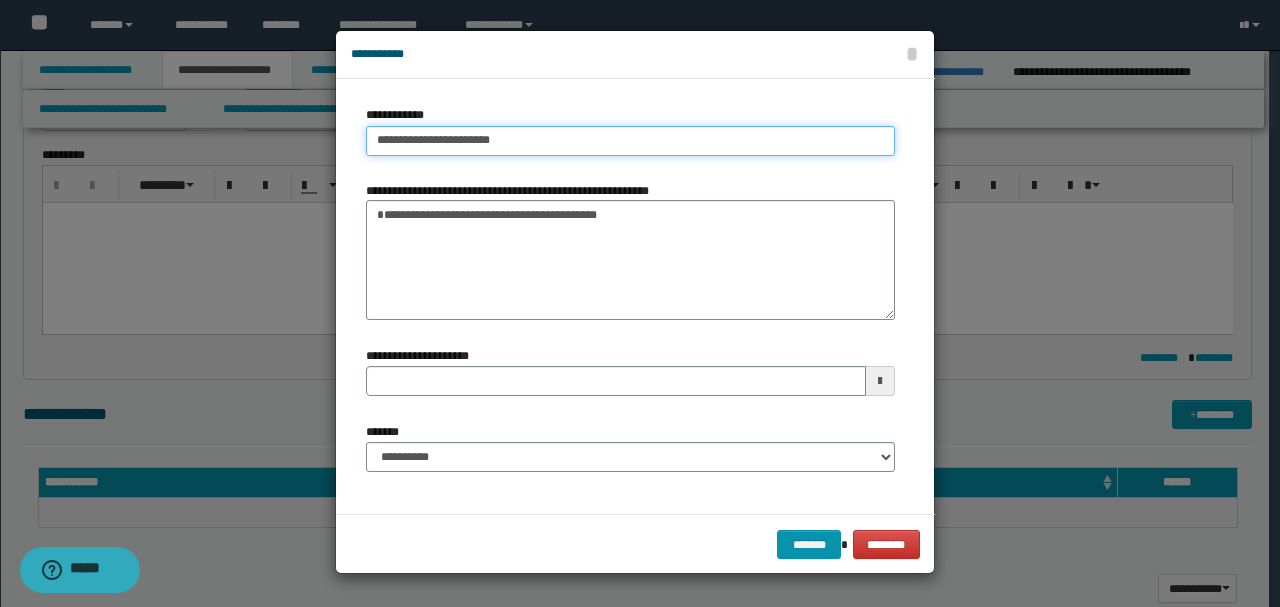 type on "**********" 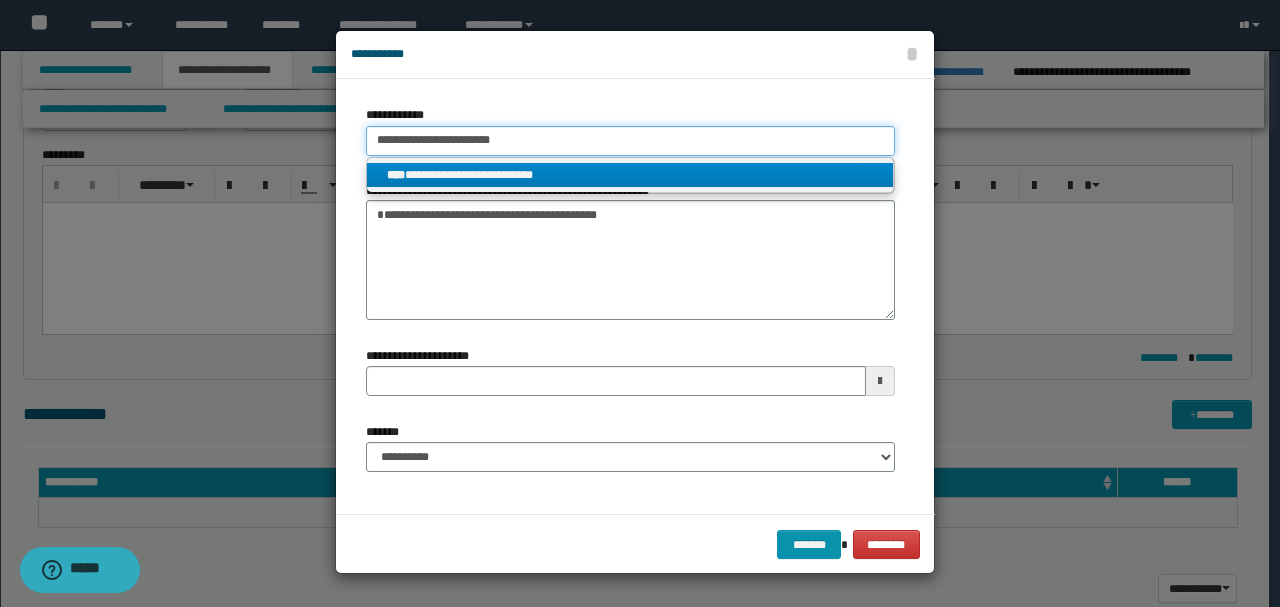 type on "**********" 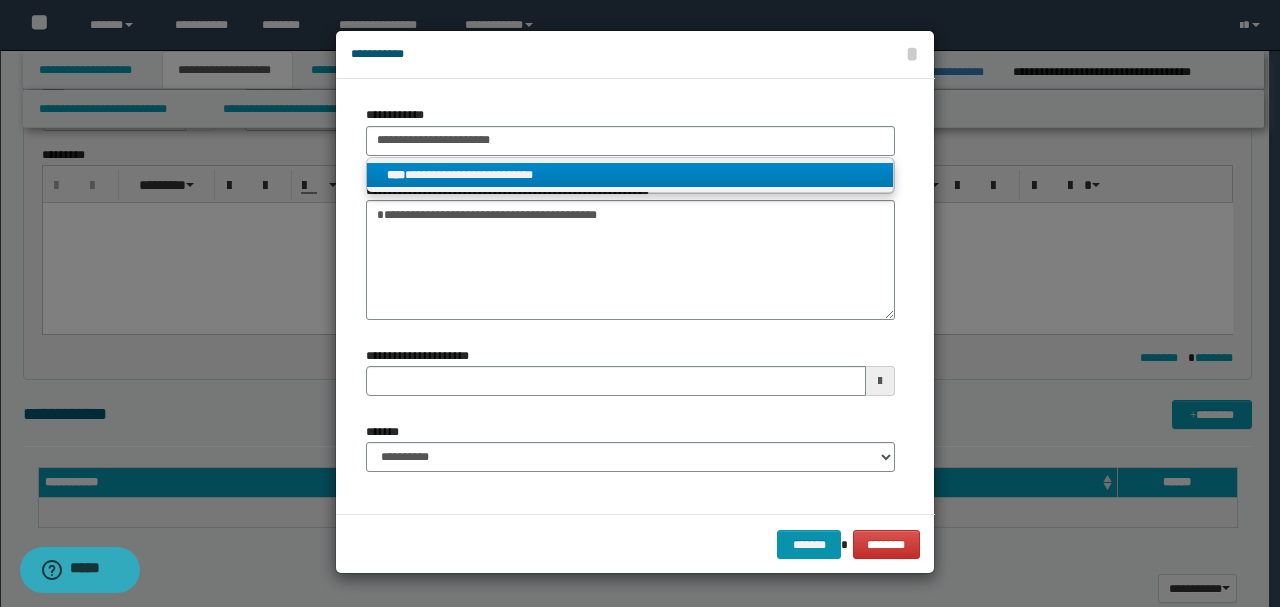 click on "**********" at bounding box center (630, 175) 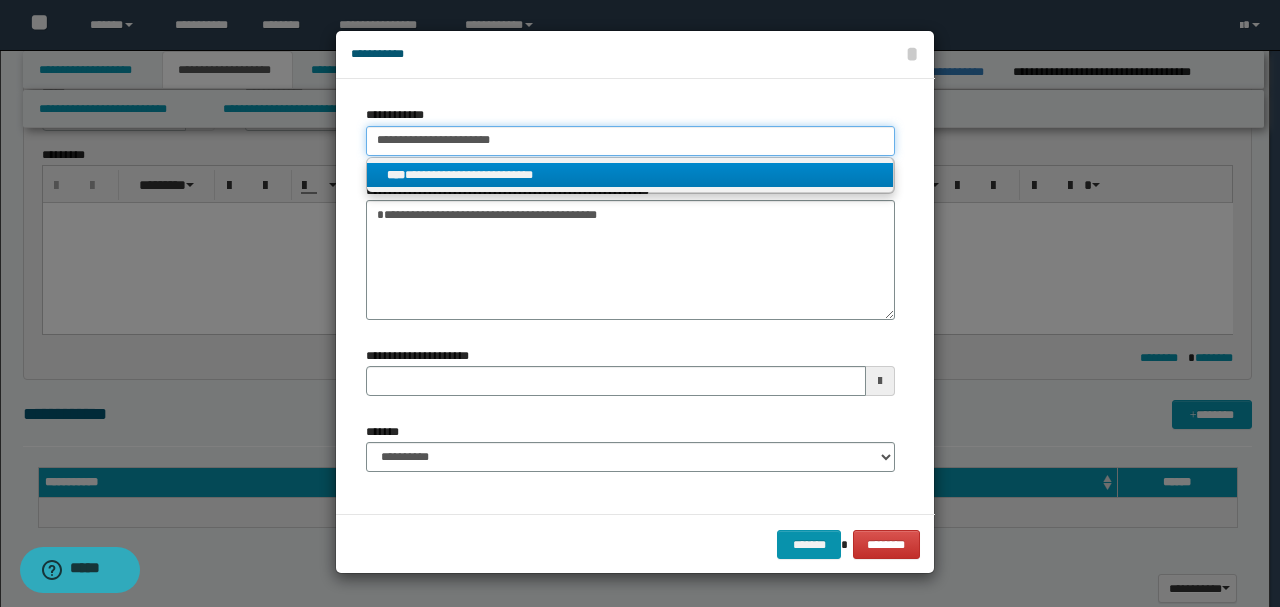 type 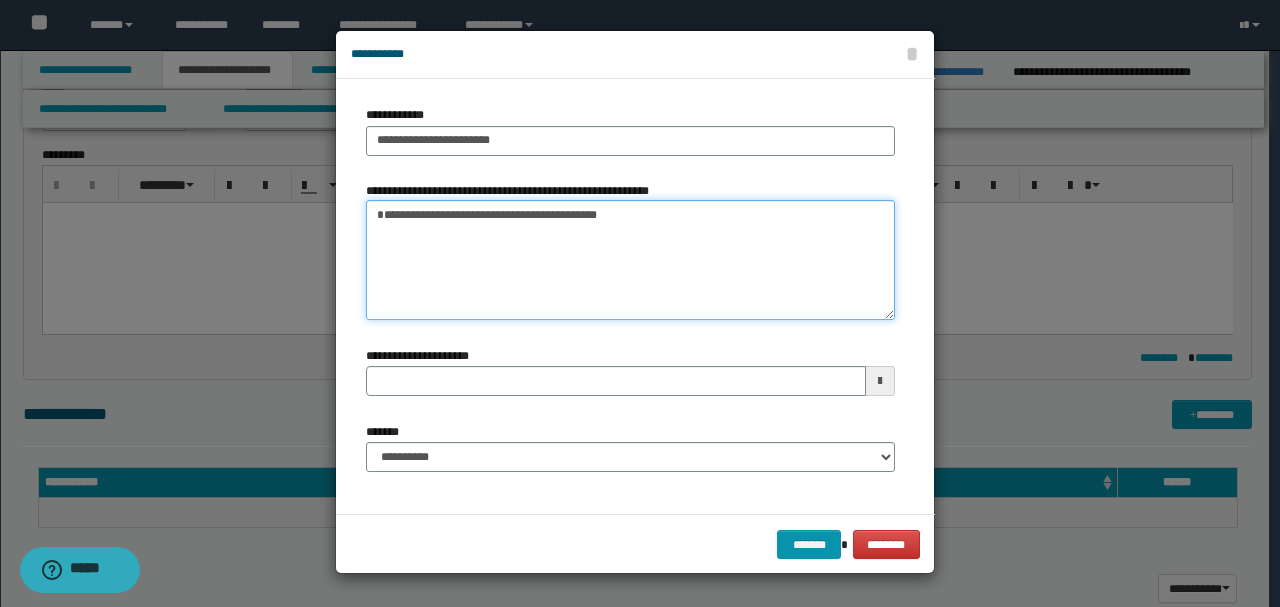 drag, startPoint x: 450, startPoint y: 214, endPoint x: 314, endPoint y: 214, distance: 136 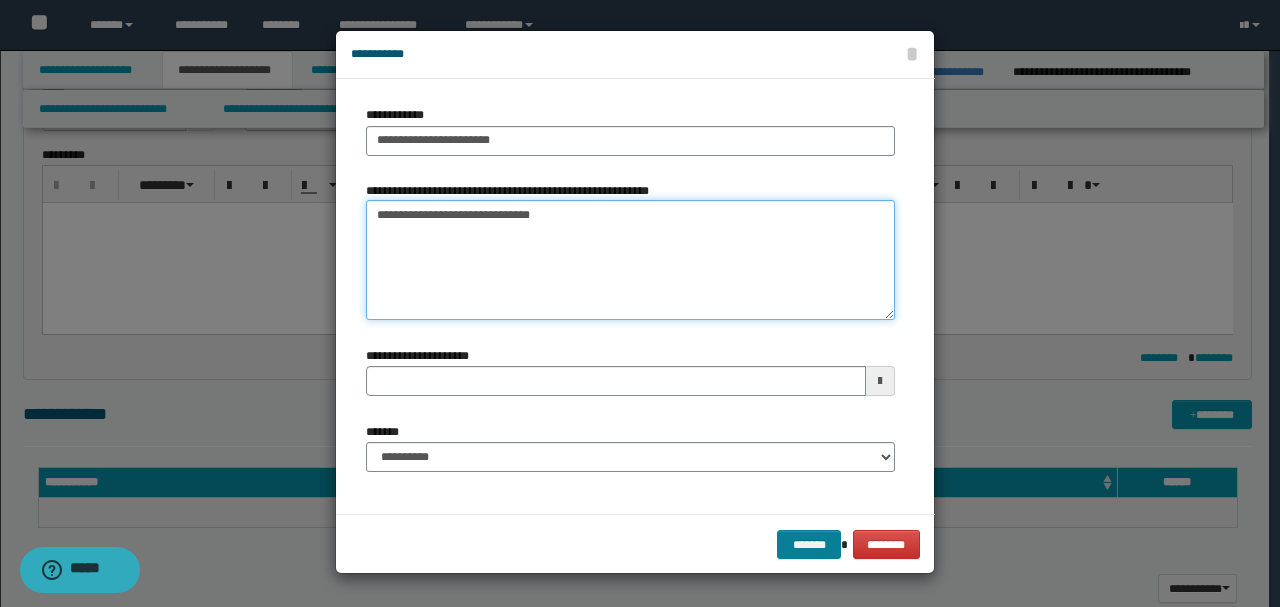 type on "**********" 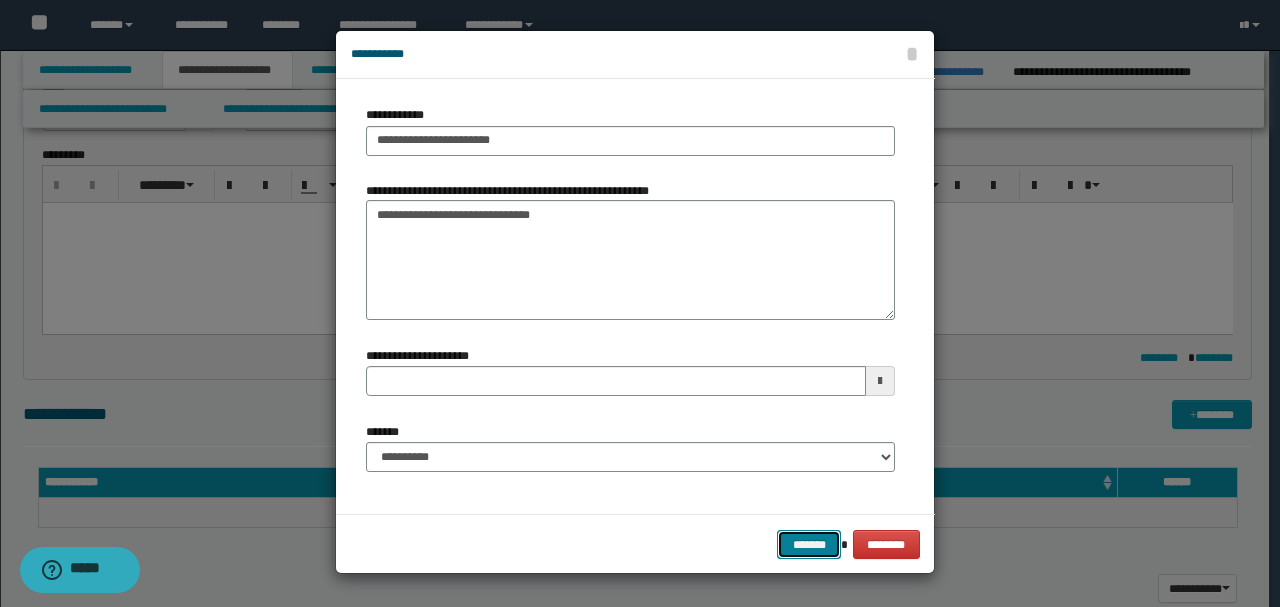 click on "*******" at bounding box center [809, 544] 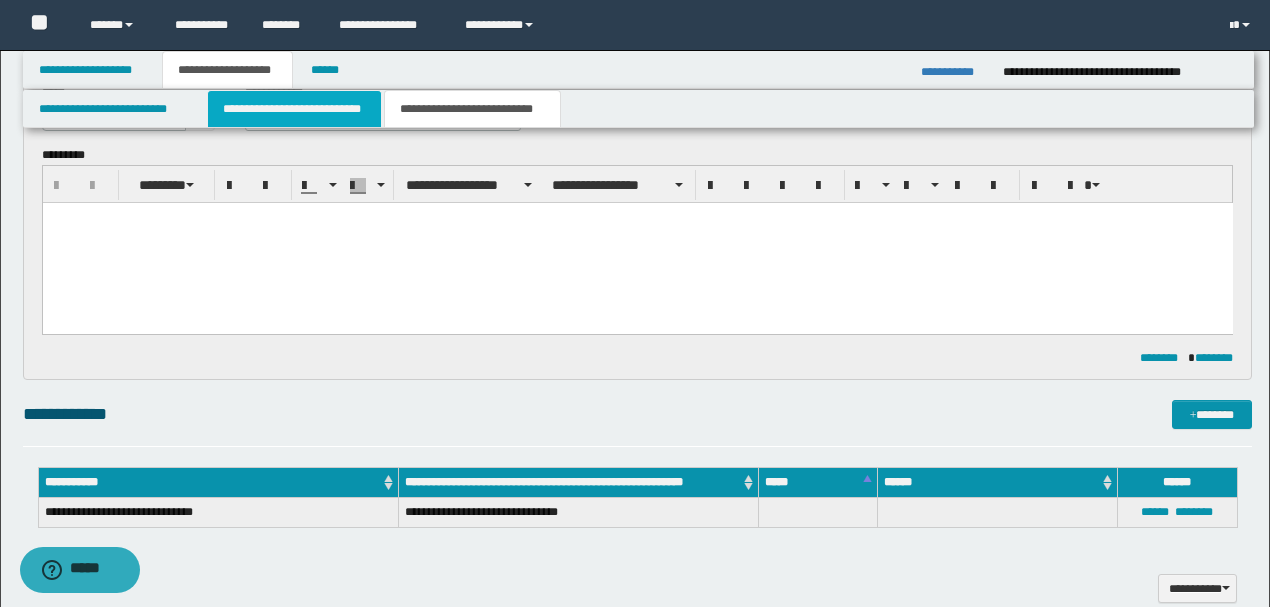 click on "**********" at bounding box center [294, 109] 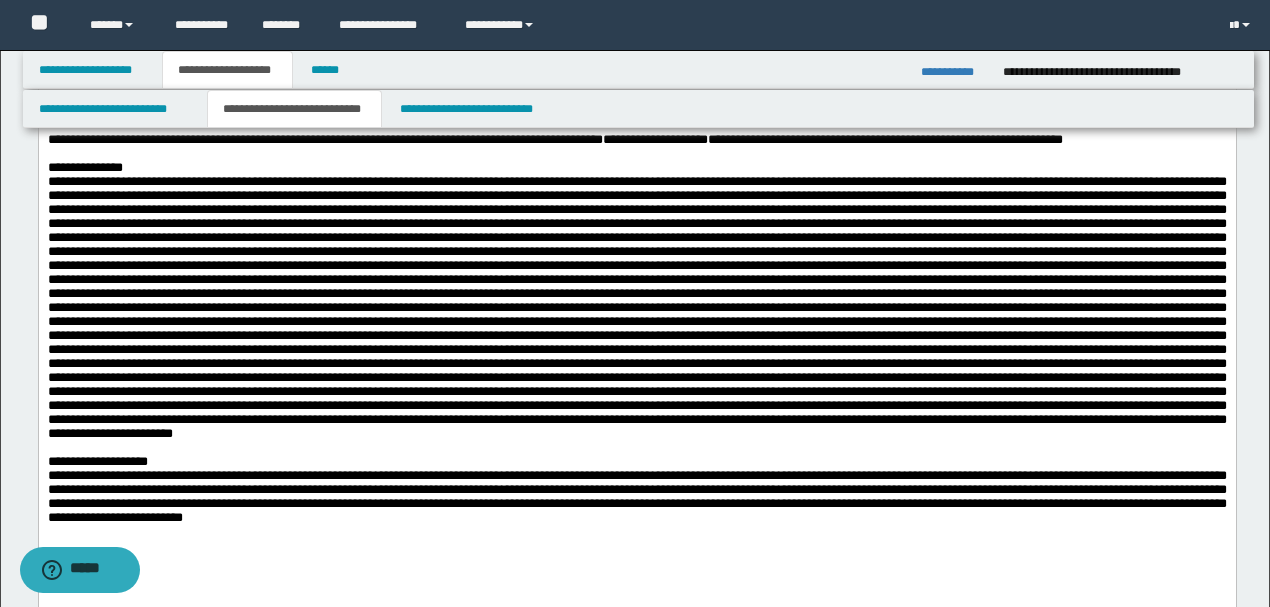 scroll, scrollTop: 0, scrollLeft: 0, axis: both 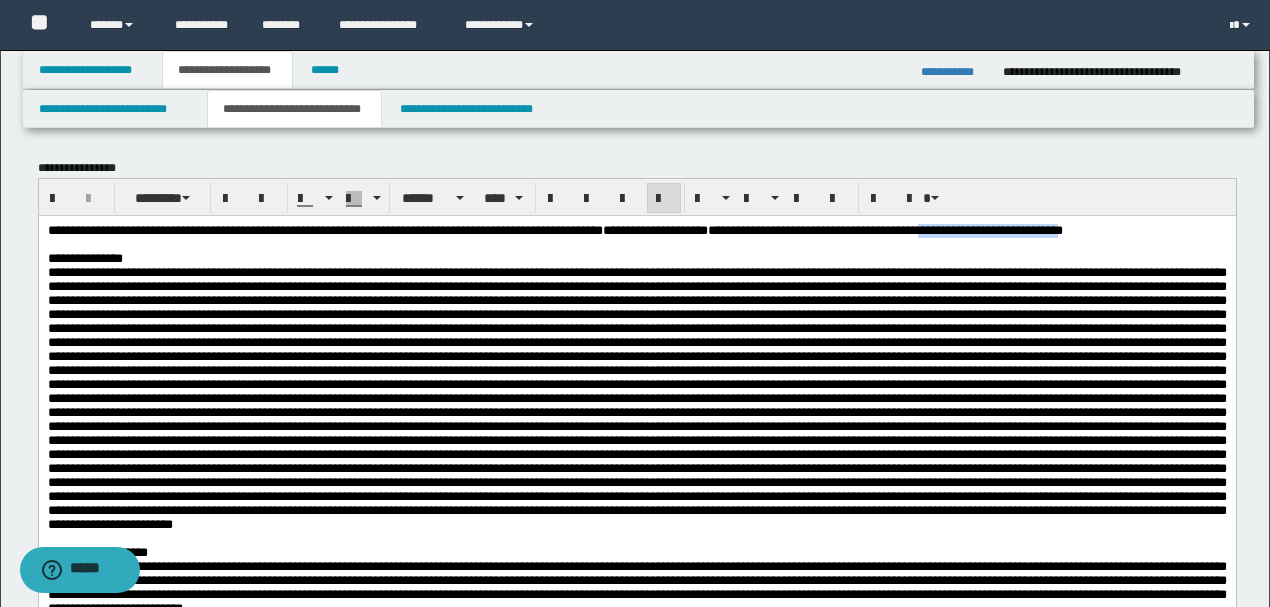 drag, startPoint x: 1174, startPoint y: 232, endPoint x: 165, endPoint y: 251, distance: 1009.1789 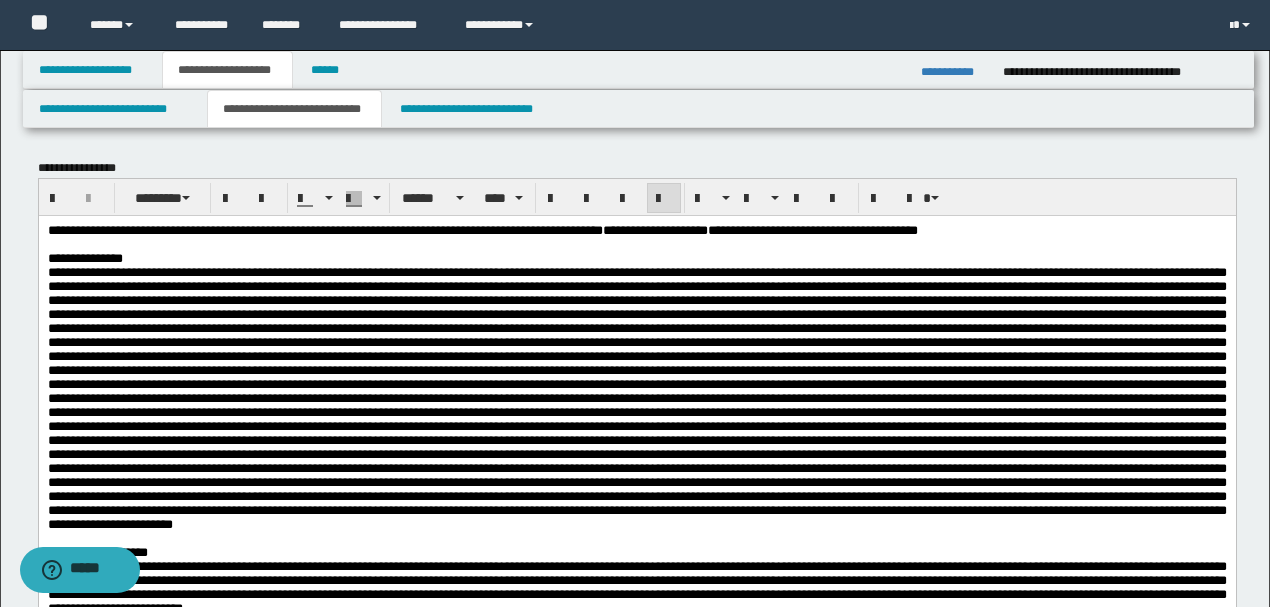 click at bounding box center (636, 397) 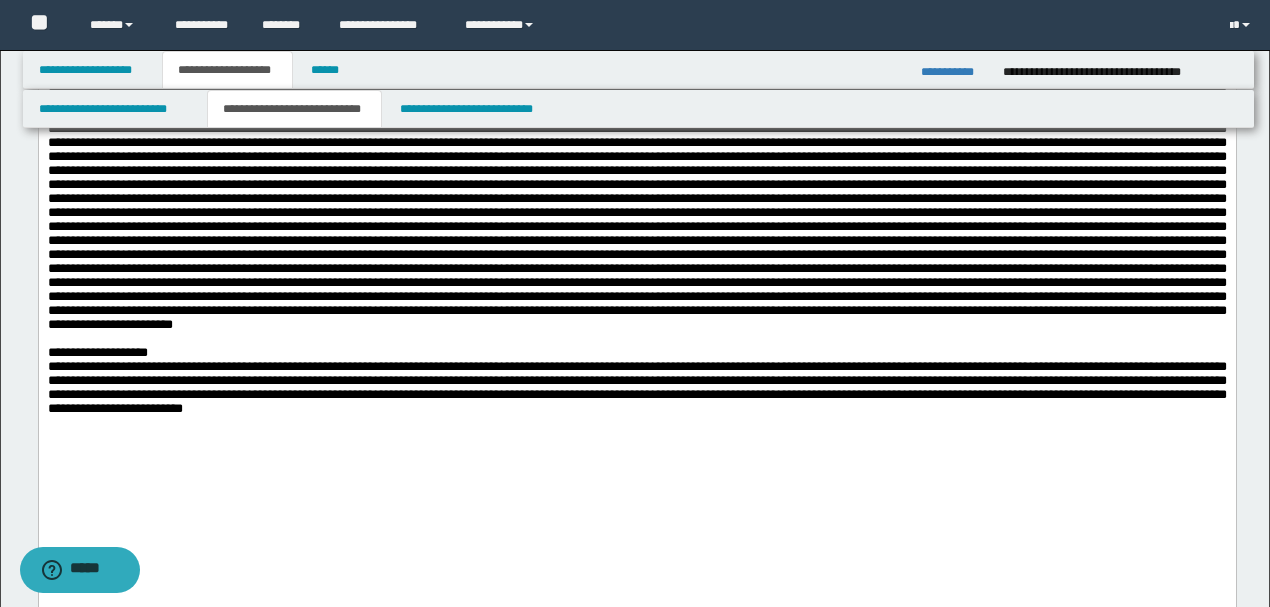 scroll, scrollTop: 266, scrollLeft: 0, axis: vertical 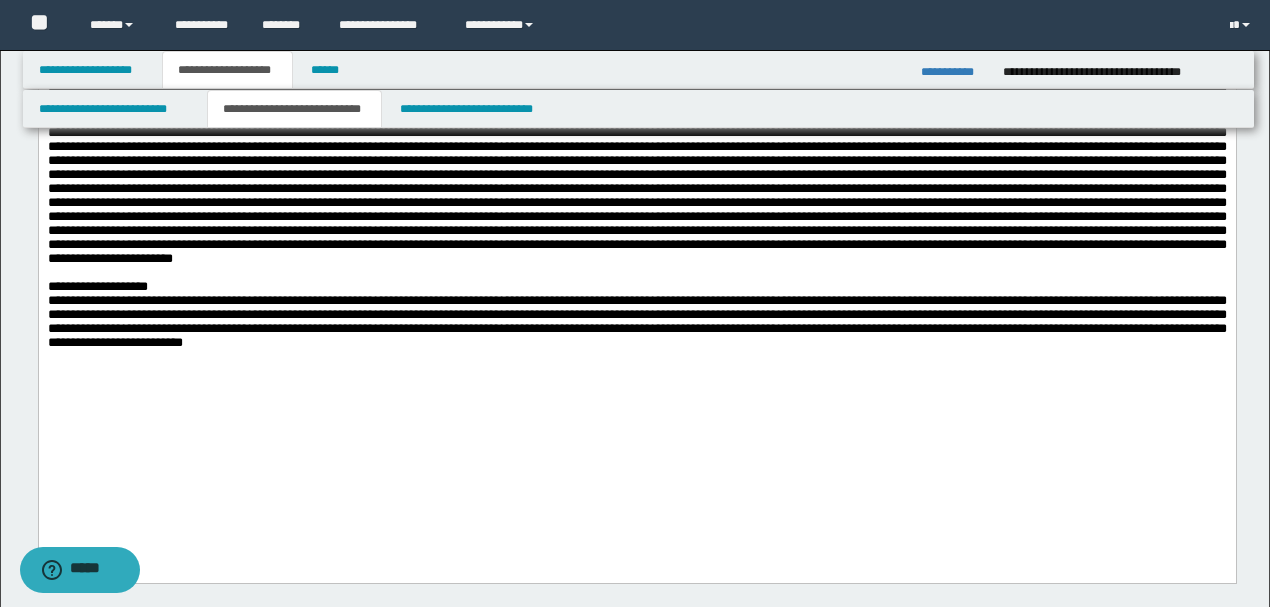drag, startPoint x: 1042, startPoint y: 182, endPoint x: 1075, endPoint y: 185, distance: 33.13608 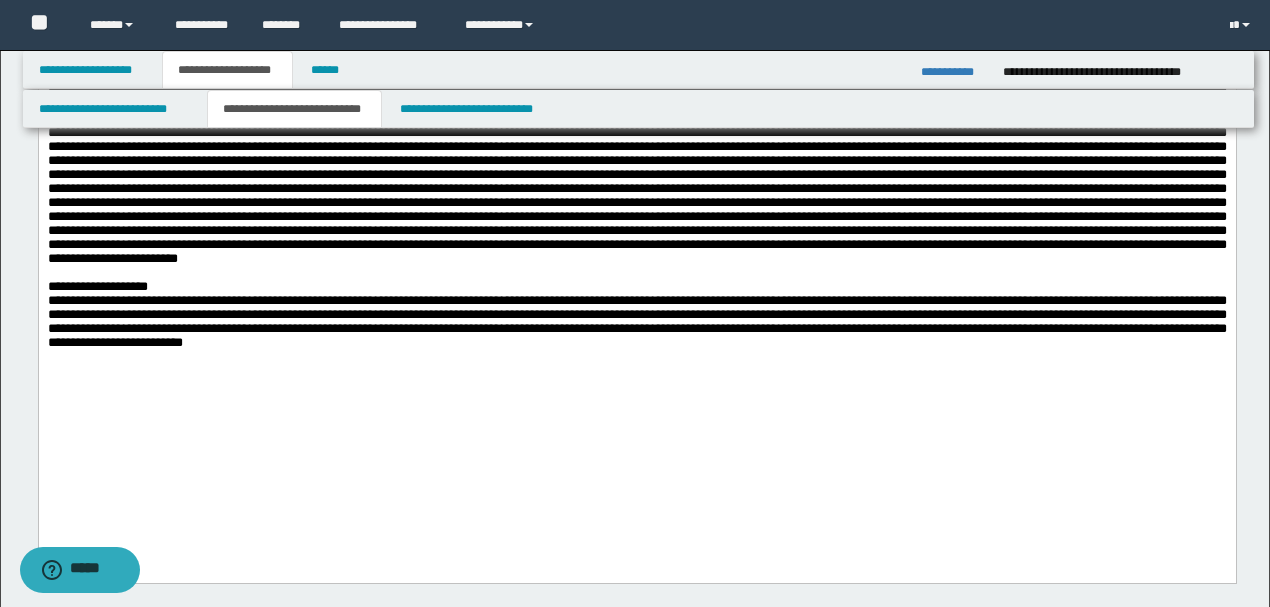 click at bounding box center [636, 132] 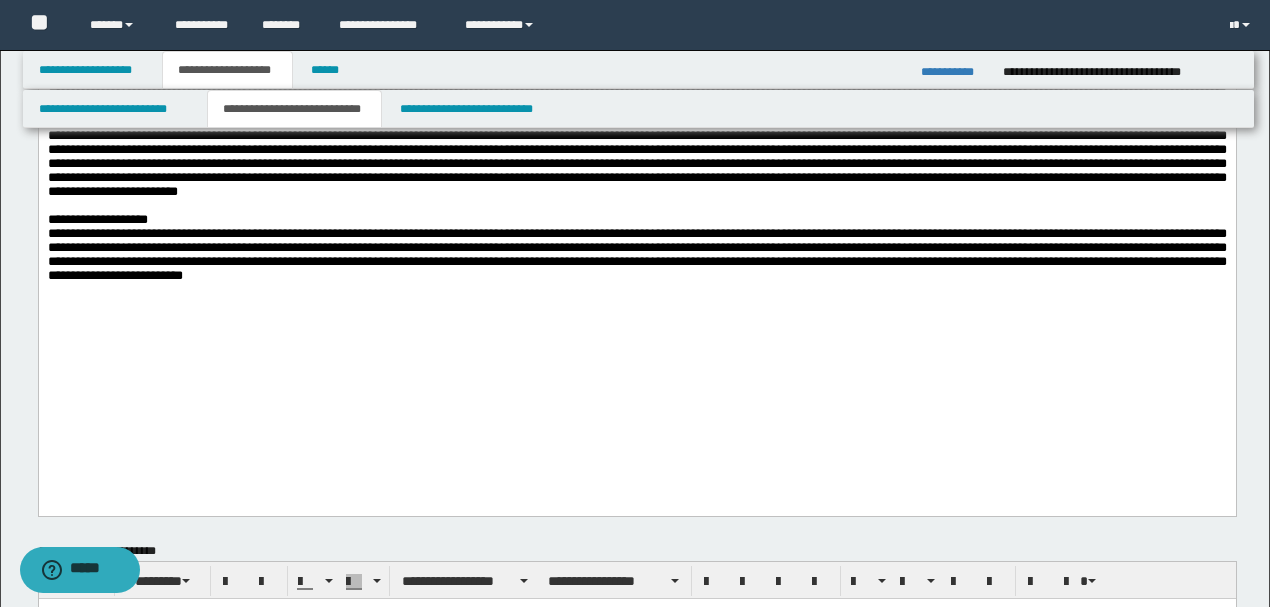 click at bounding box center (636, 65) 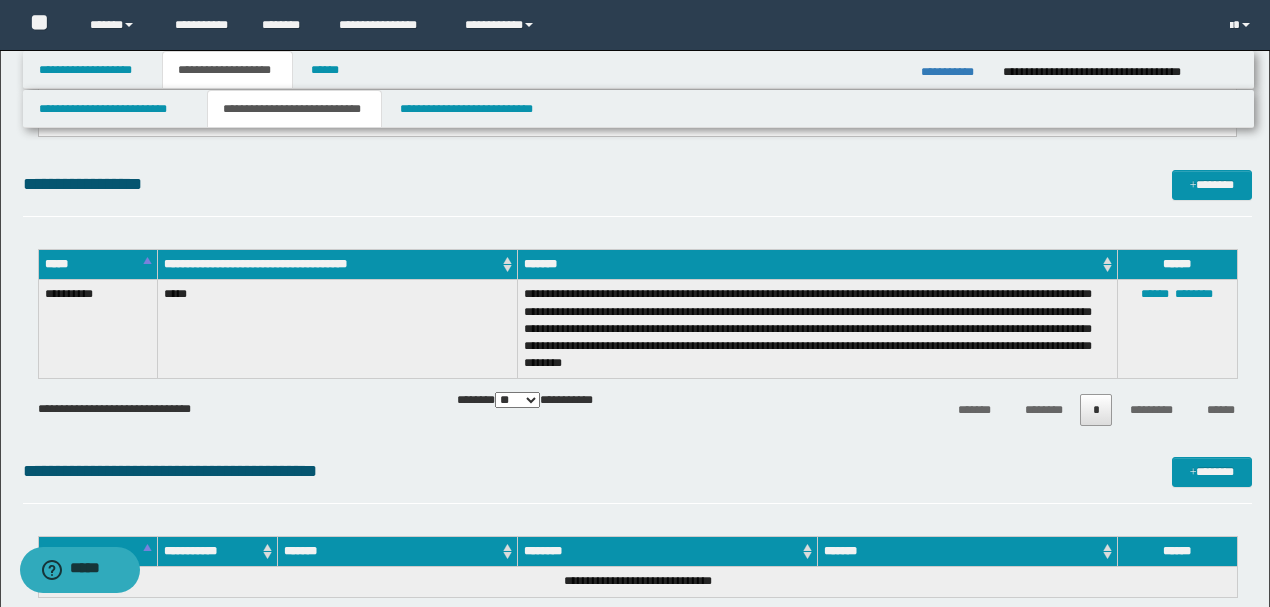 scroll, scrollTop: 933, scrollLeft: 0, axis: vertical 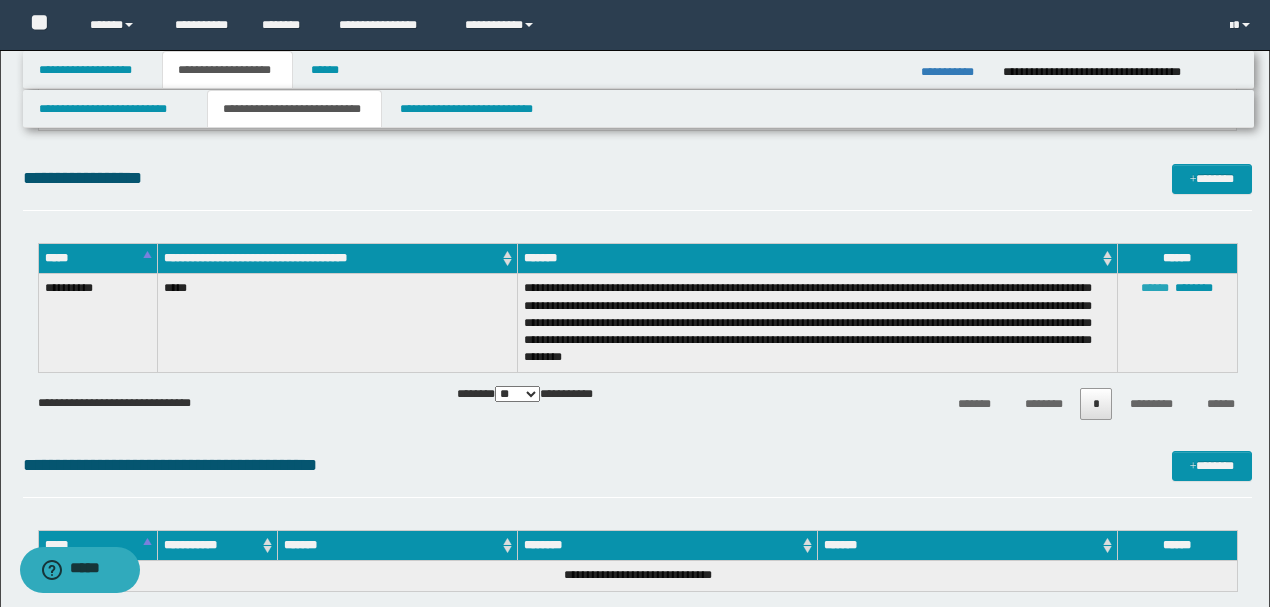 click on "******" at bounding box center (1155, 288) 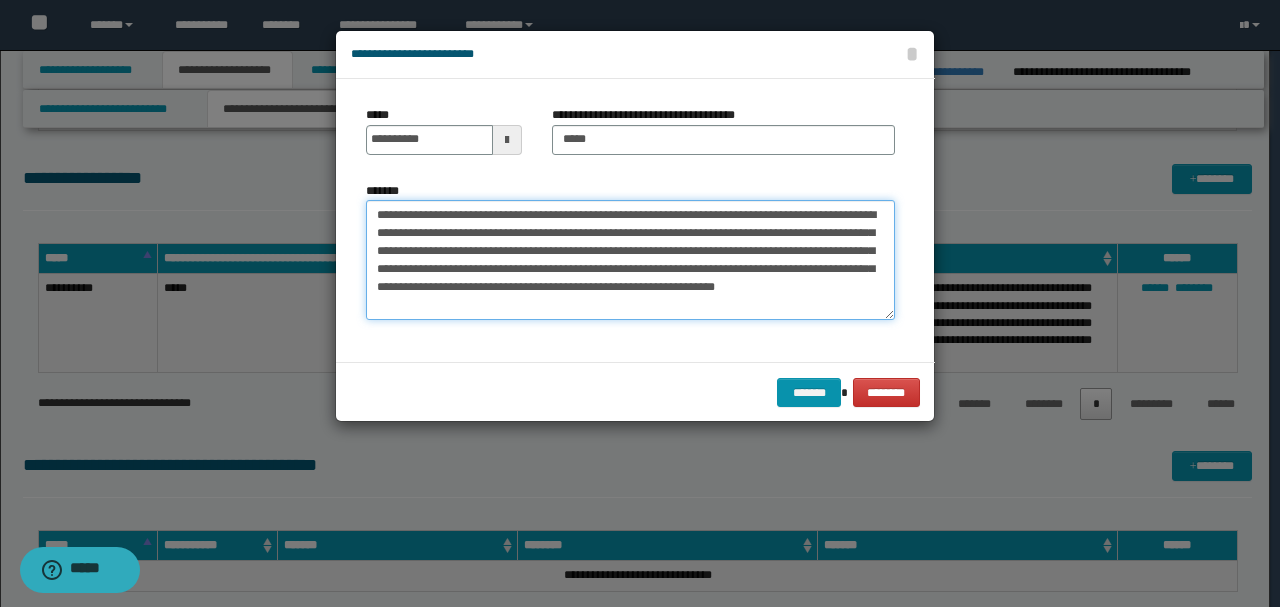 drag, startPoint x: 430, startPoint y: 212, endPoint x: 478, endPoint y: 209, distance: 48.09366 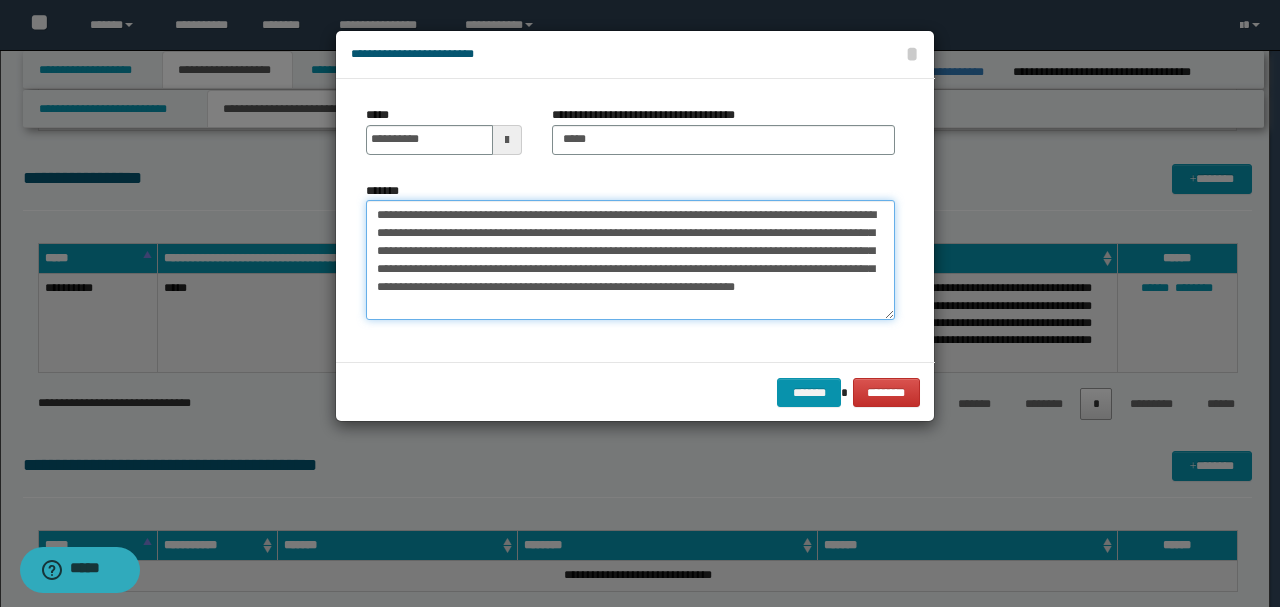 click on "**********" at bounding box center (630, 260) 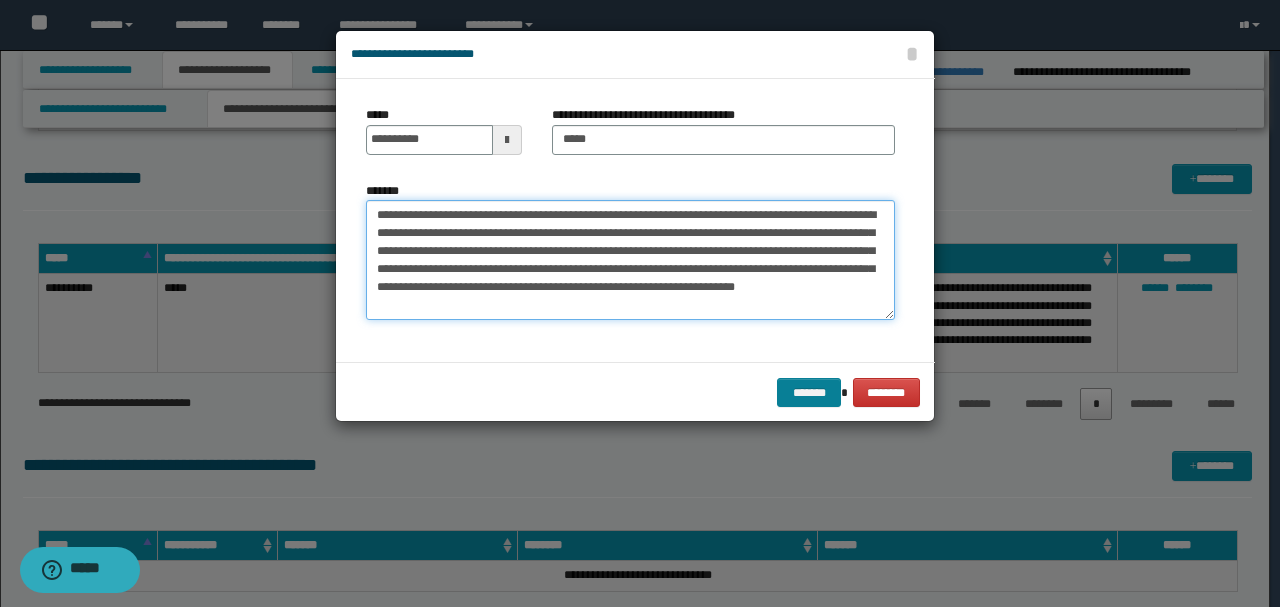 type on "**********" 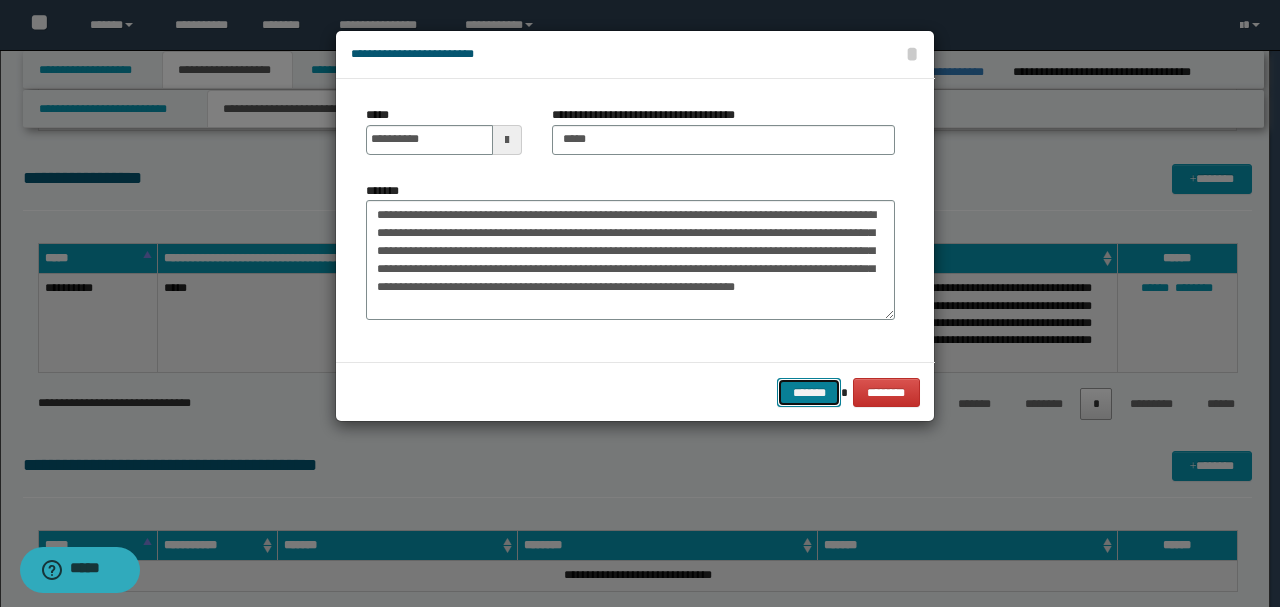 click on "*******" at bounding box center [809, 392] 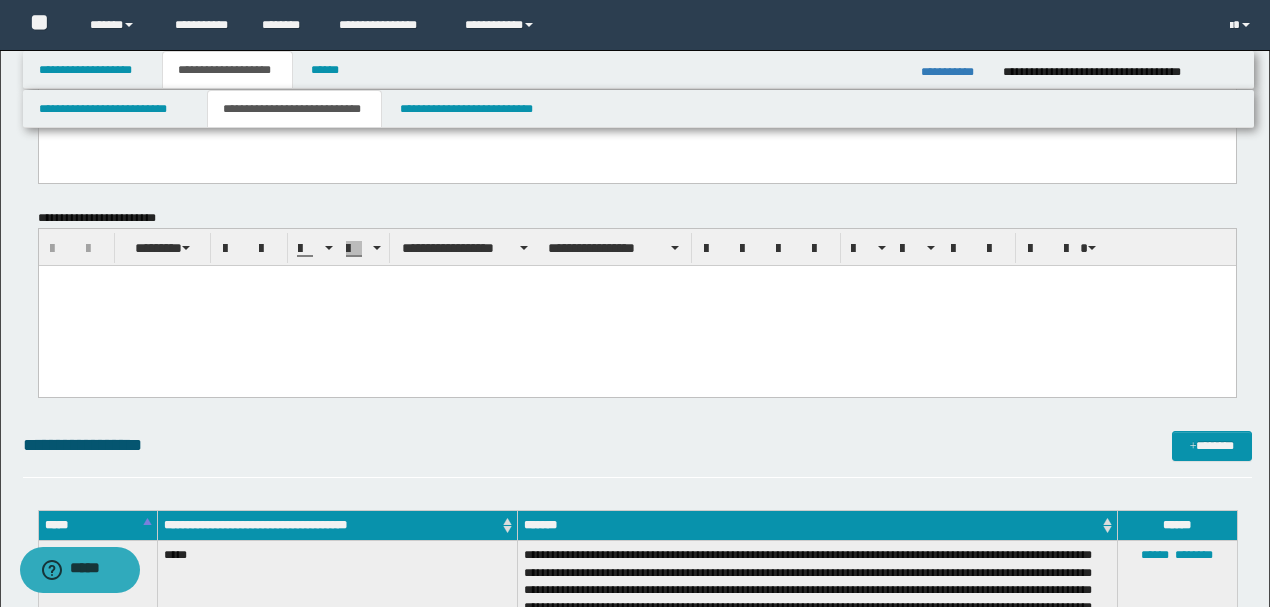 scroll, scrollTop: 666, scrollLeft: 0, axis: vertical 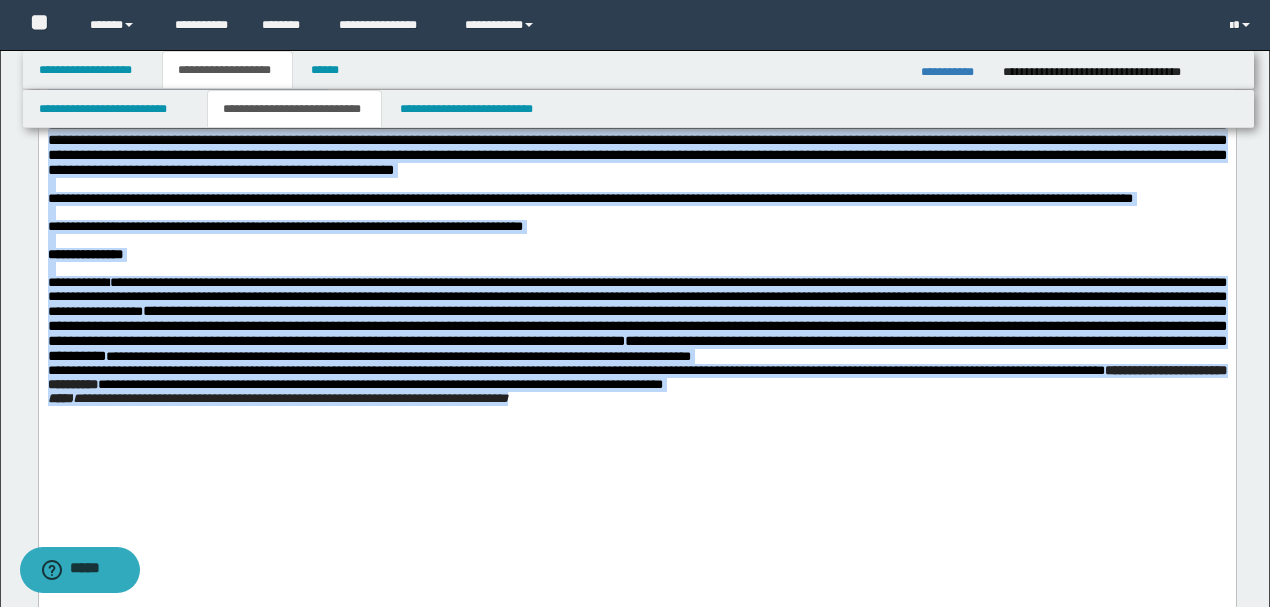 drag, startPoint x: 46, startPoint y: 78, endPoint x: 692, endPoint y: 507, distance: 775.4721 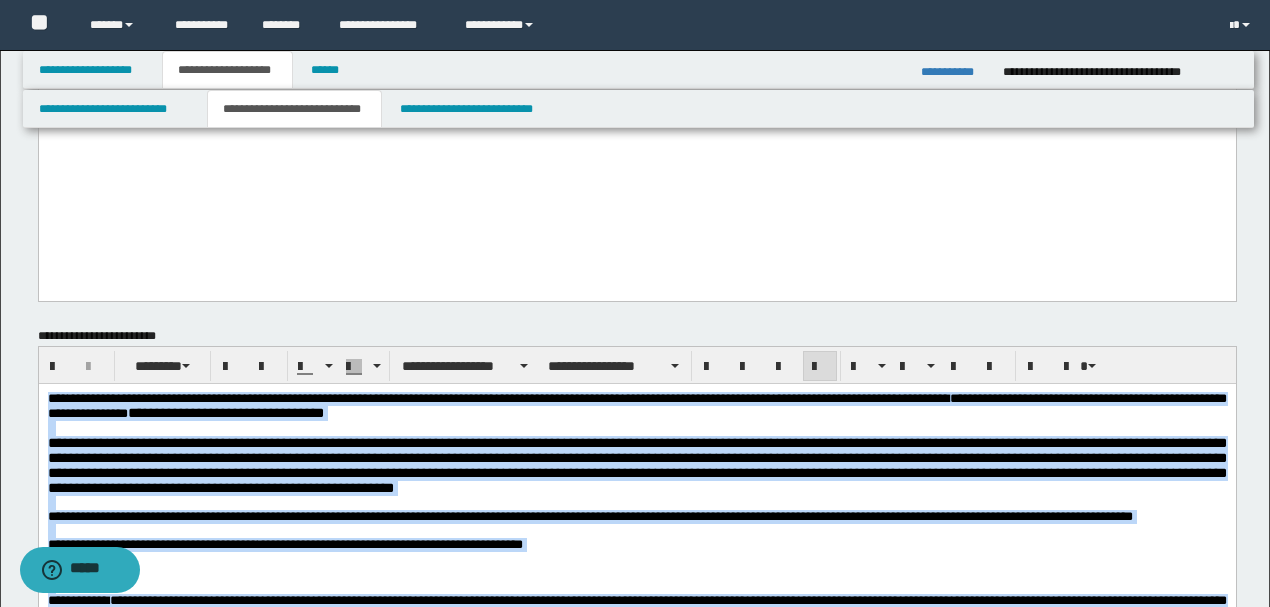 scroll, scrollTop: 533, scrollLeft: 0, axis: vertical 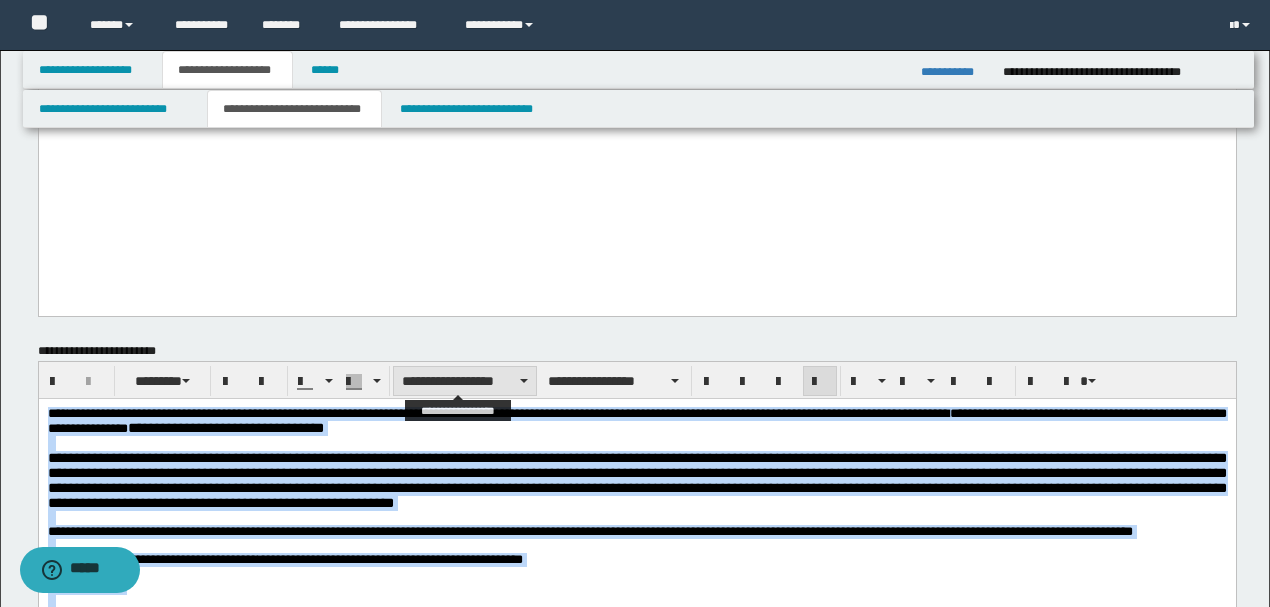 click on "**********" at bounding box center [465, 381] 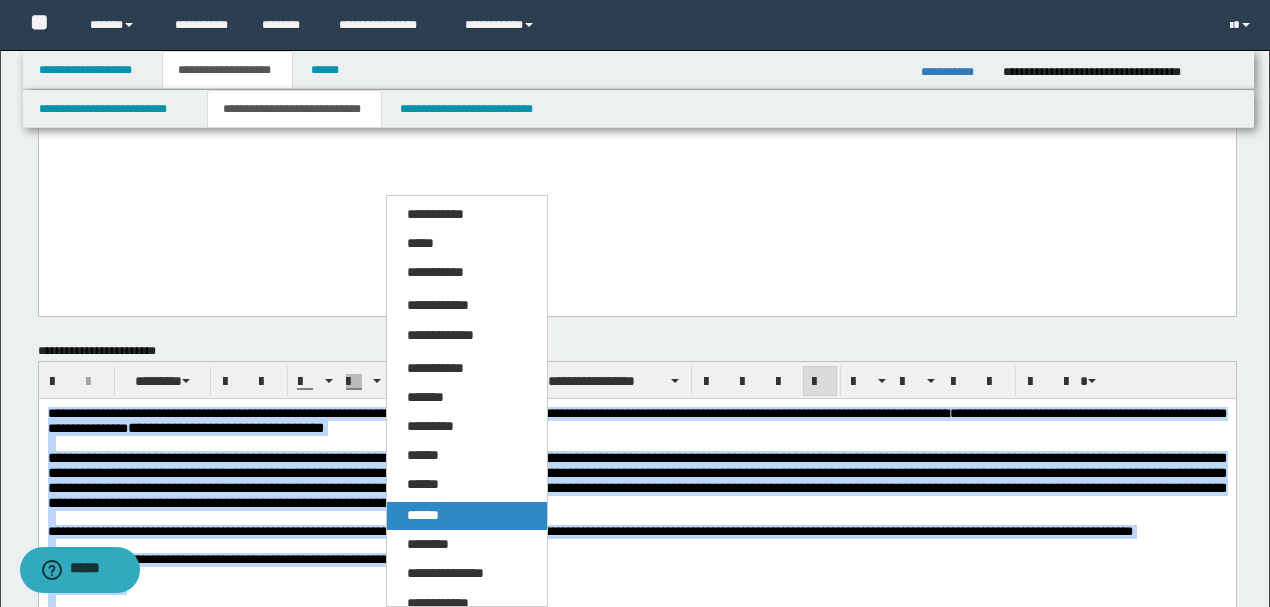 click on "******" at bounding box center [466, 516] 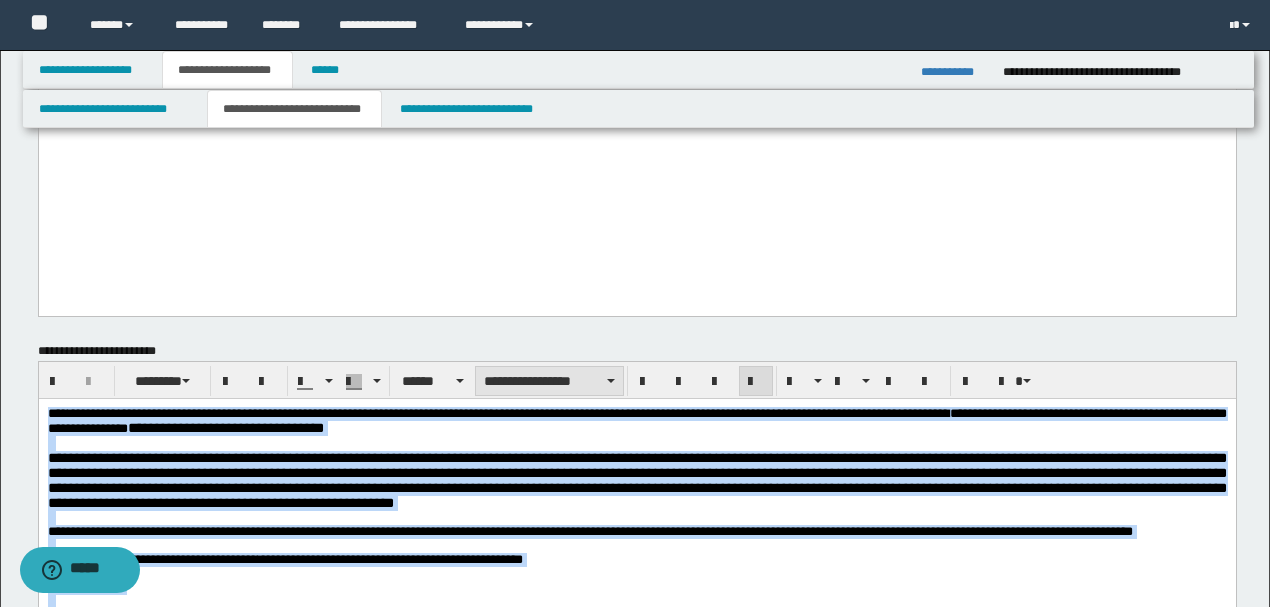 click on "**********" at bounding box center (549, 381) 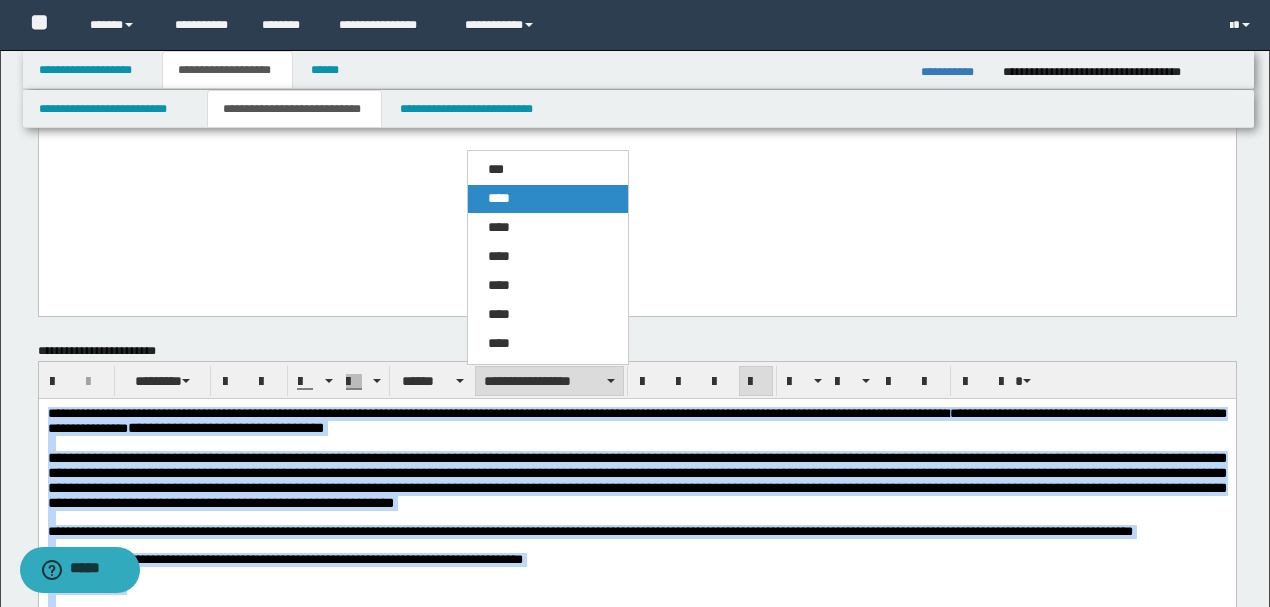 click on "****" at bounding box center [499, 198] 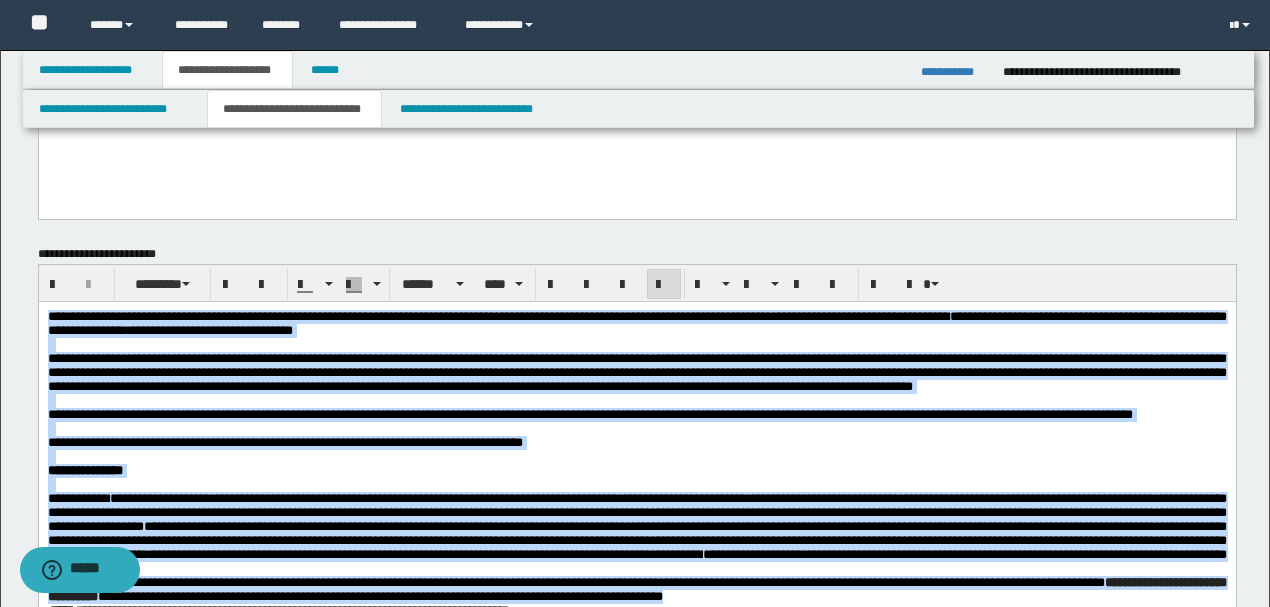 scroll, scrollTop: 666, scrollLeft: 0, axis: vertical 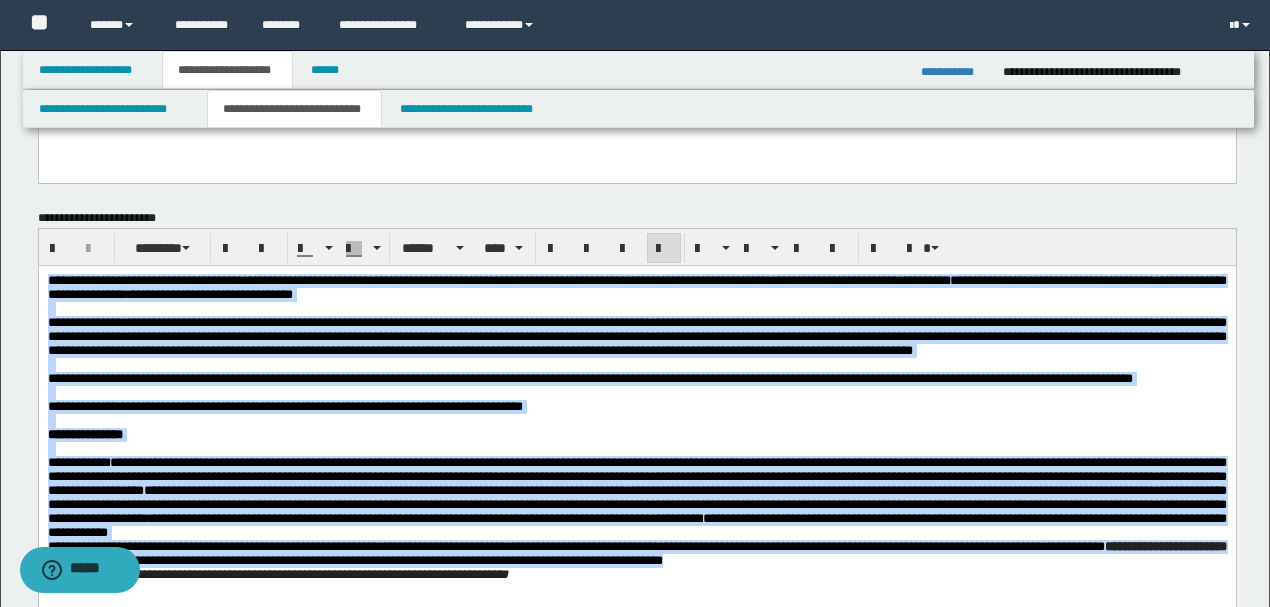 click on "**********" at bounding box center [284, 406] 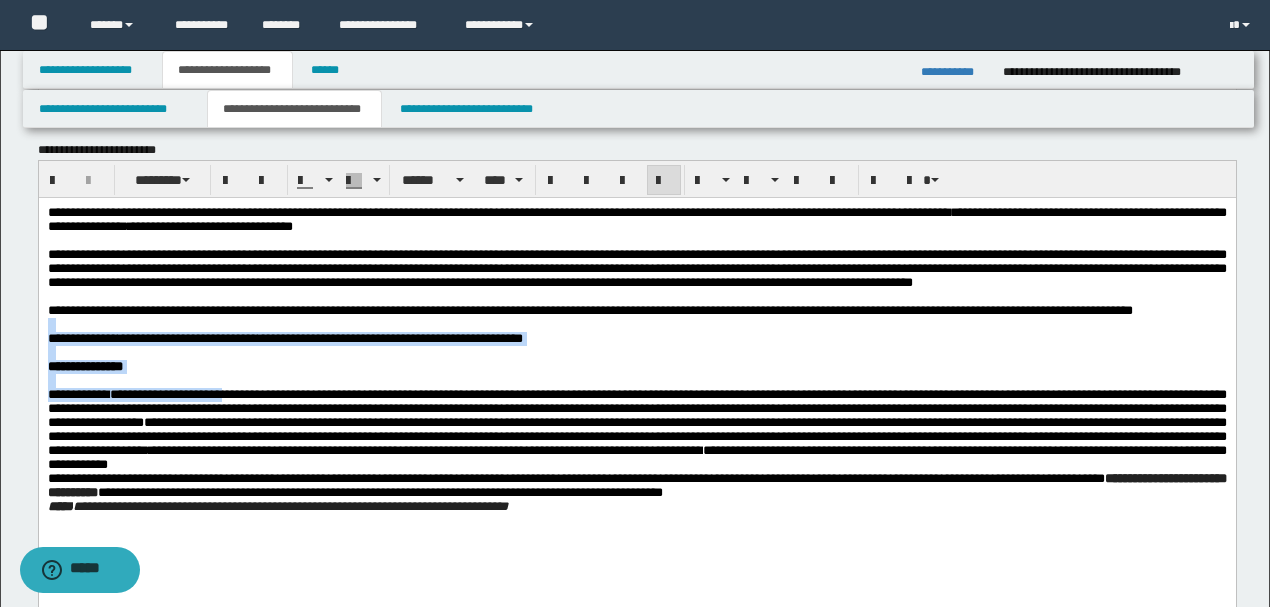 scroll, scrollTop: 800, scrollLeft: 0, axis: vertical 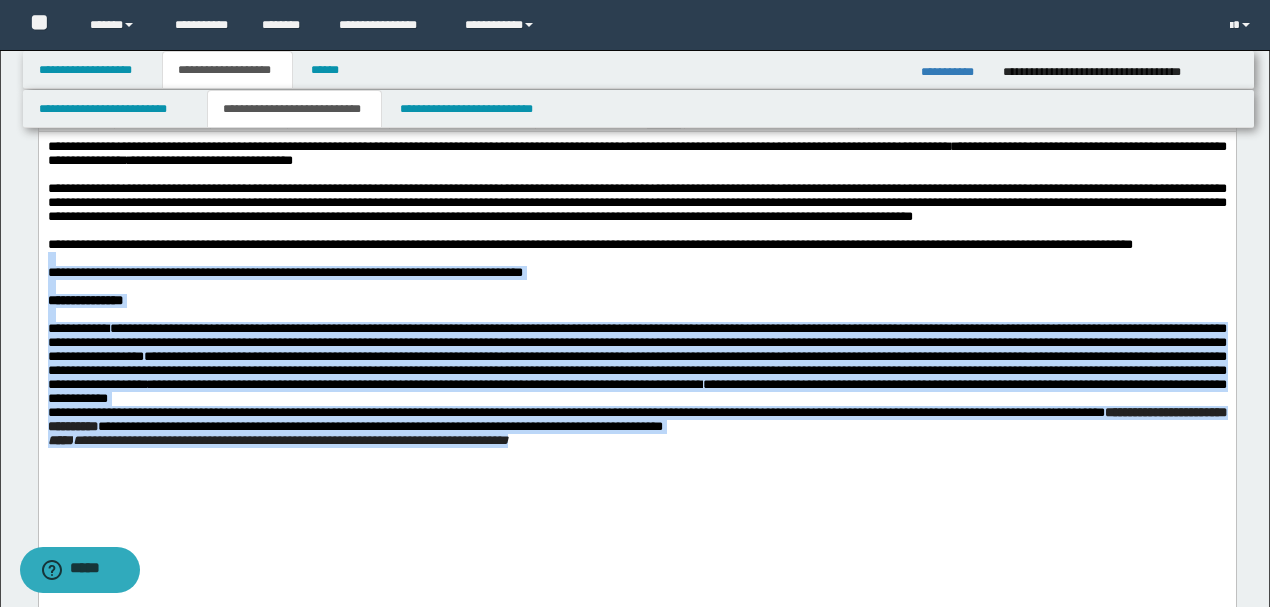 drag, startPoint x: 176, startPoint y: 295, endPoint x: 756, endPoint y: 566, distance: 640.18823 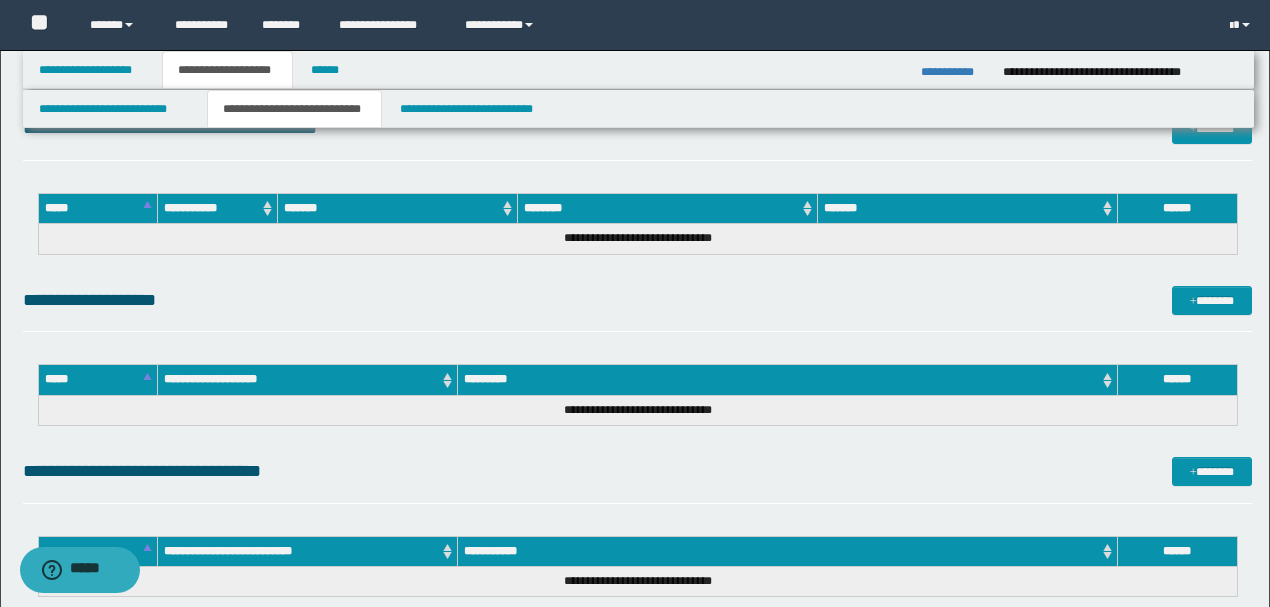 scroll, scrollTop: 1533, scrollLeft: 0, axis: vertical 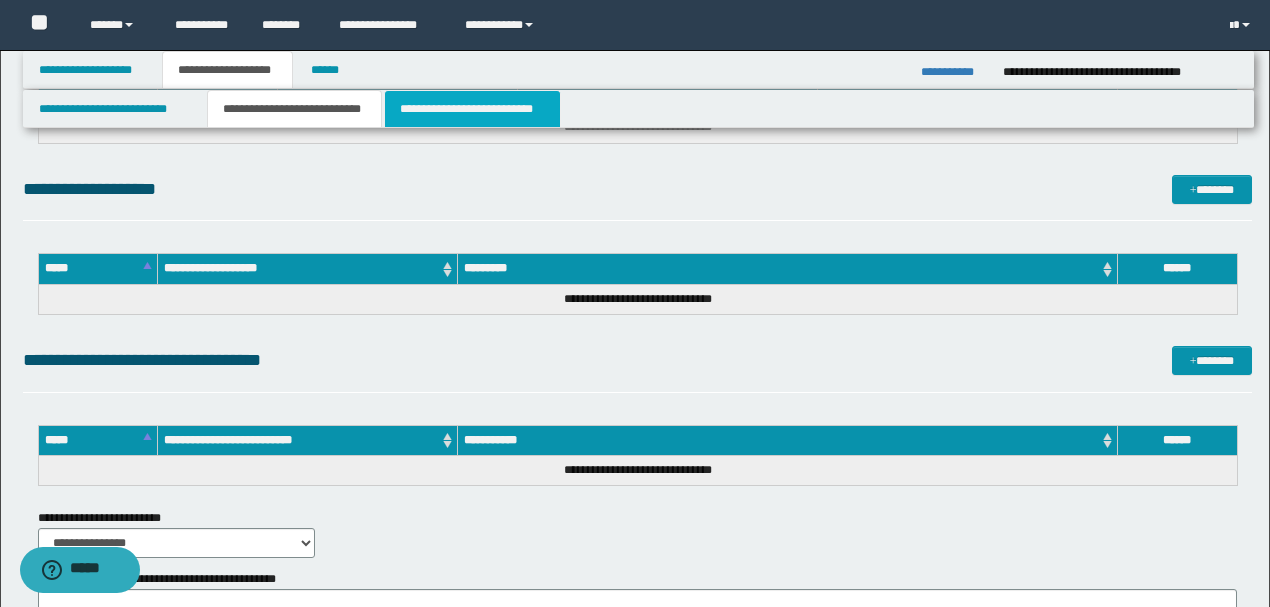 click on "**********" at bounding box center (472, 109) 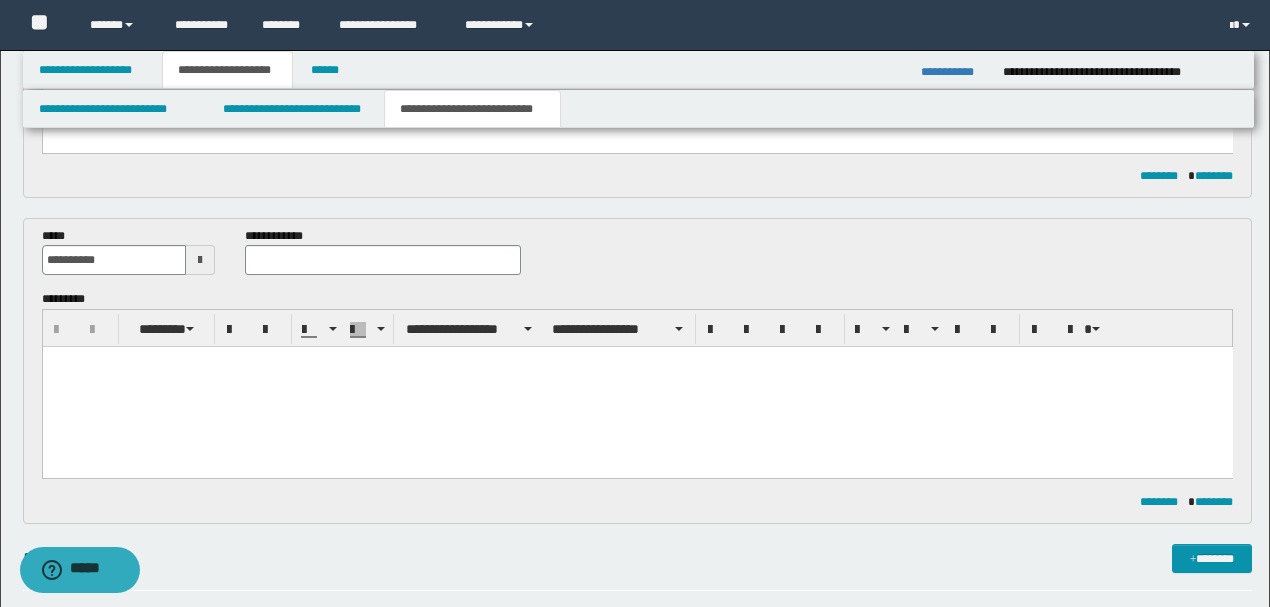 scroll, scrollTop: 466, scrollLeft: 0, axis: vertical 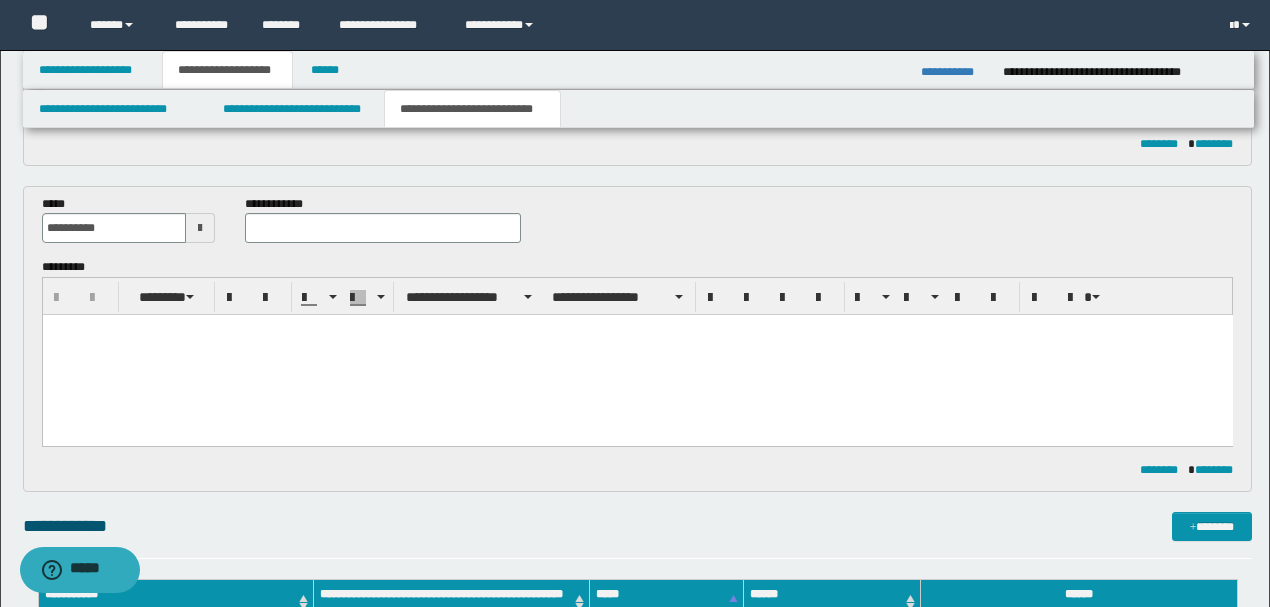 click at bounding box center (637, 355) 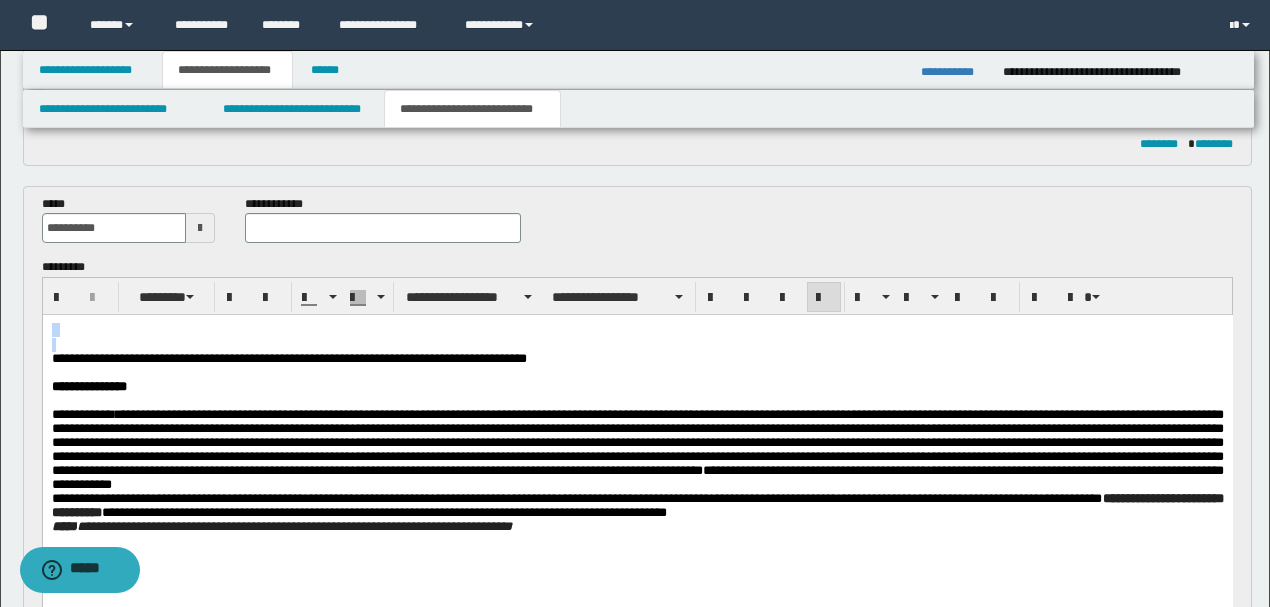 drag, startPoint x: 51, startPoint y: 358, endPoint x: 42, endPoint y: 335, distance: 24.698177 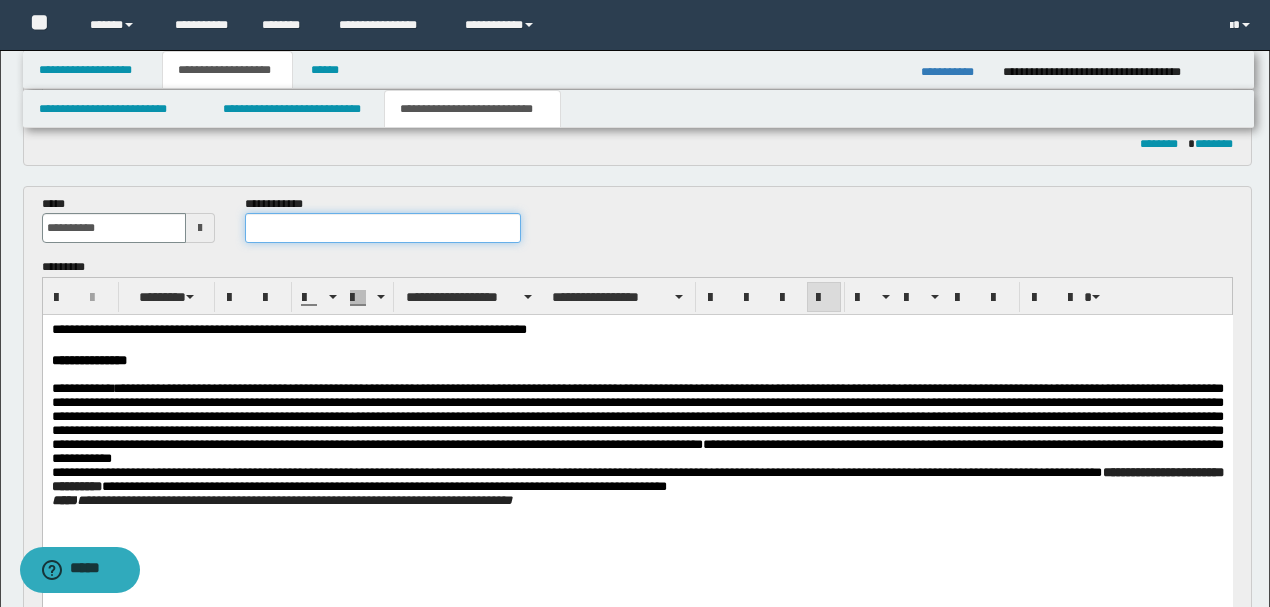 click at bounding box center (382, 228) 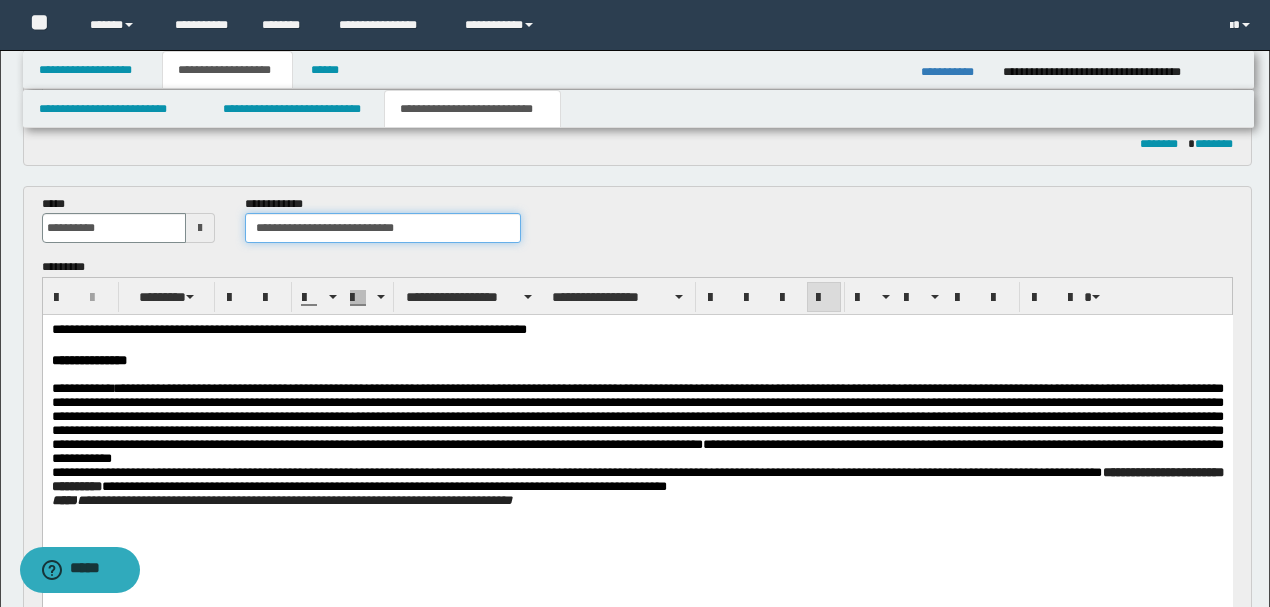 type on "**********" 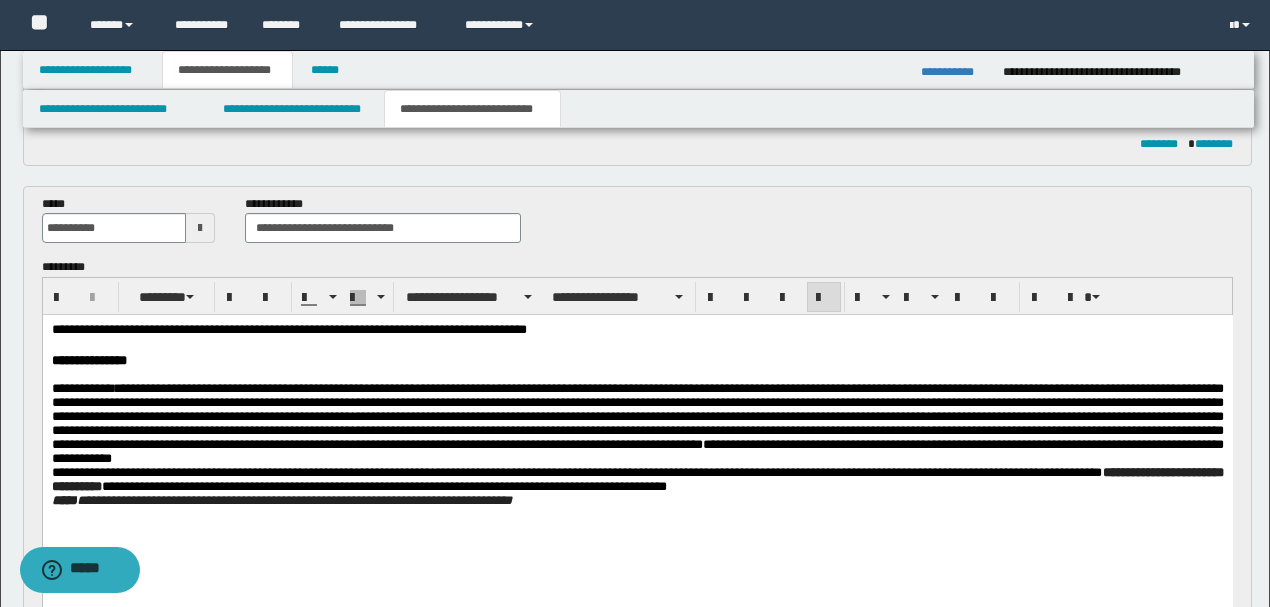 click on "**********" at bounding box center [637, 361] 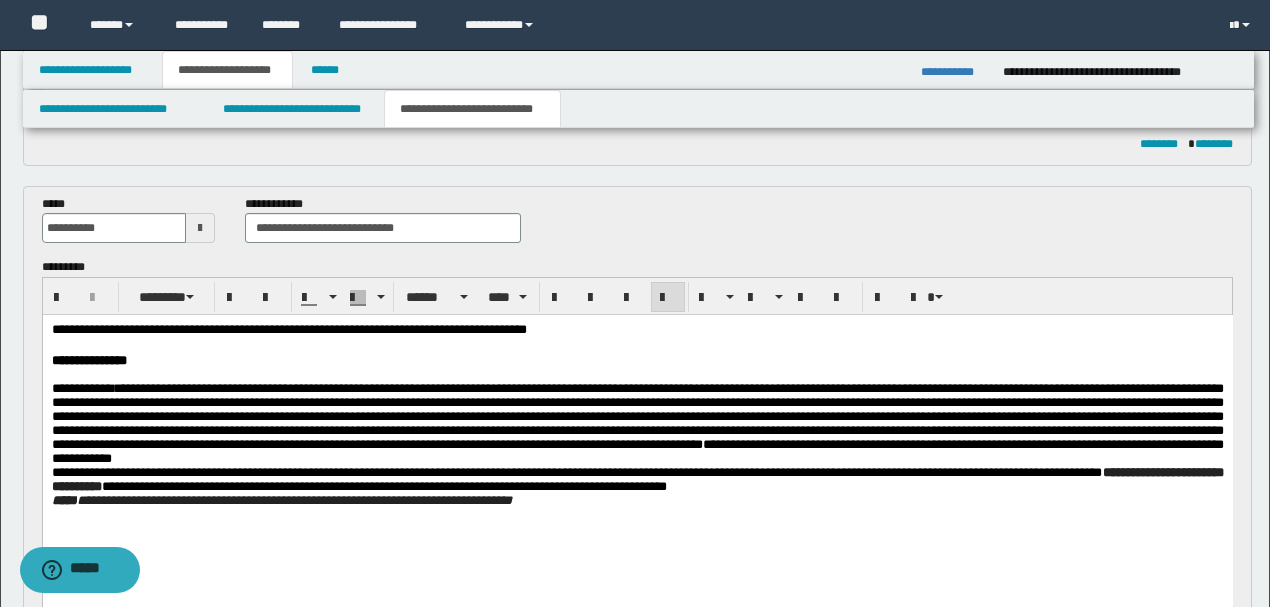 drag, startPoint x: 621, startPoint y: 321, endPoint x: 671, endPoint y: 383, distance: 79.64923 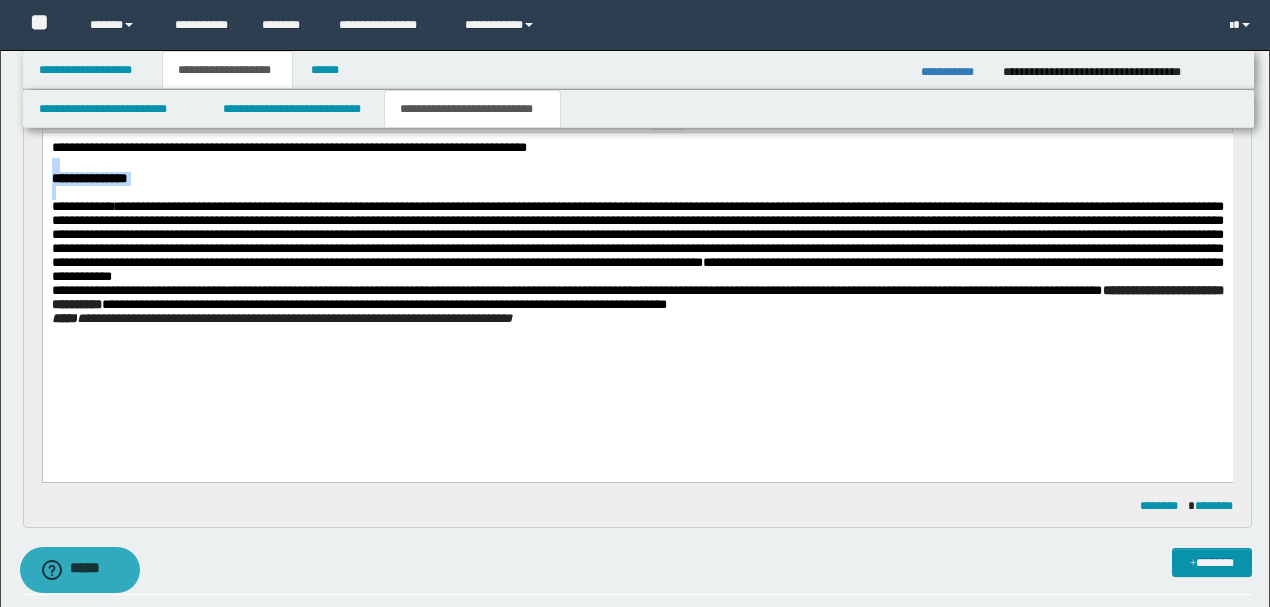 scroll, scrollTop: 666, scrollLeft: 0, axis: vertical 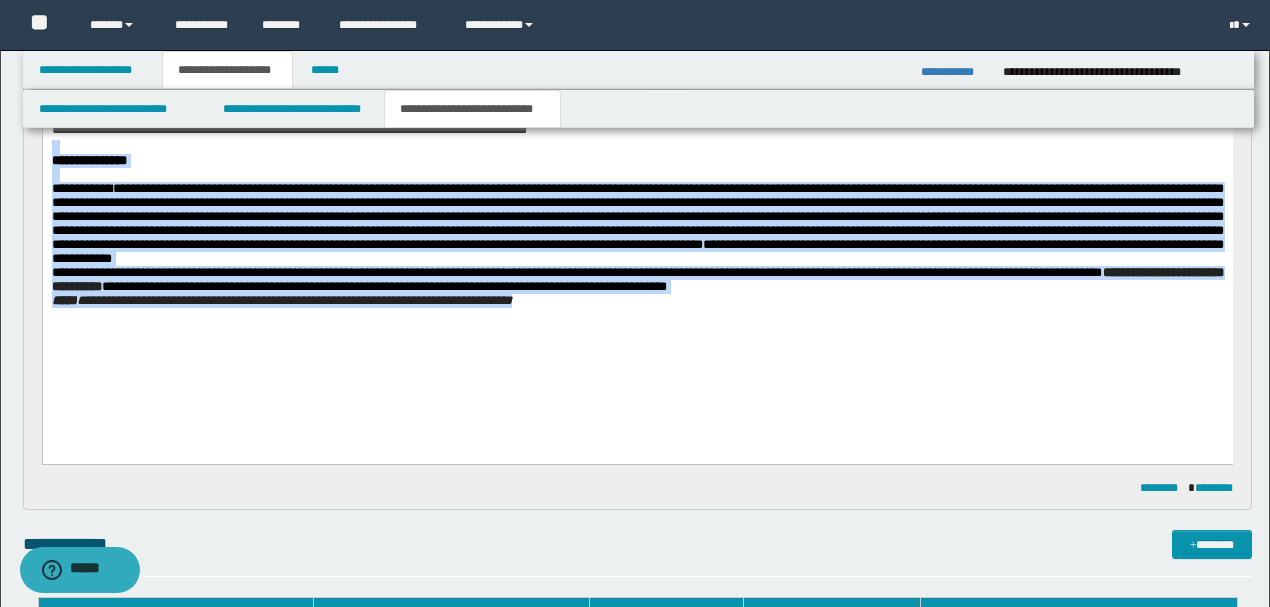 drag, startPoint x: 623, startPoint y: 132, endPoint x: 713, endPoint y: 413, distance: 295.061 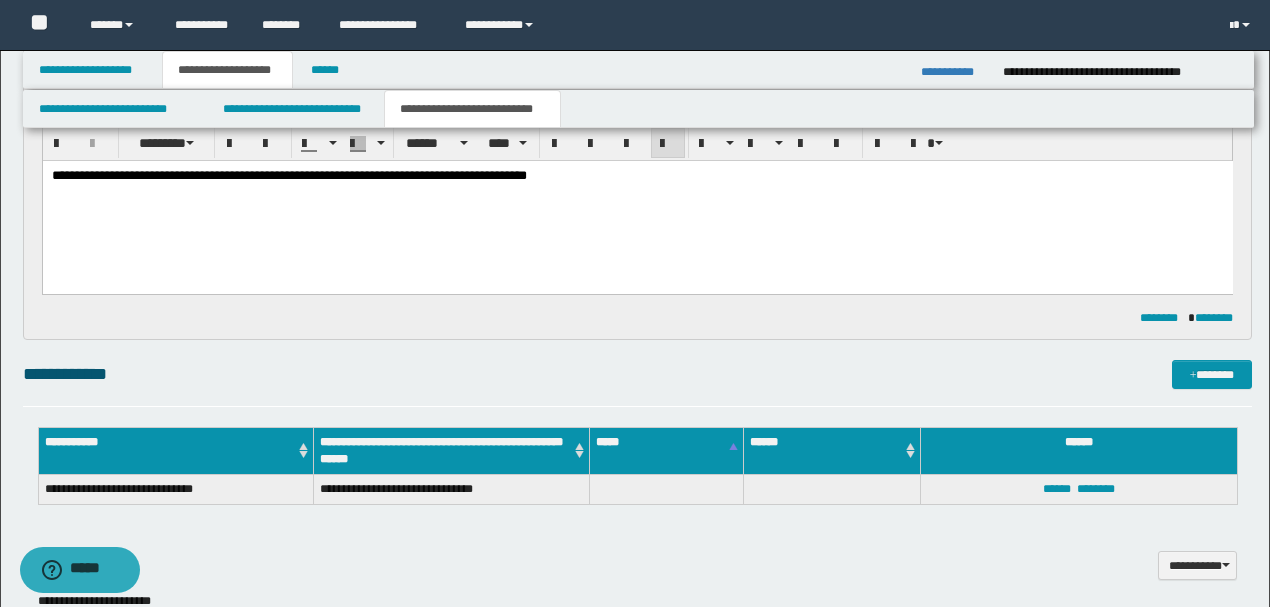 scroll, scrollTop: 666, scrollLeft: 0, axis: vertical 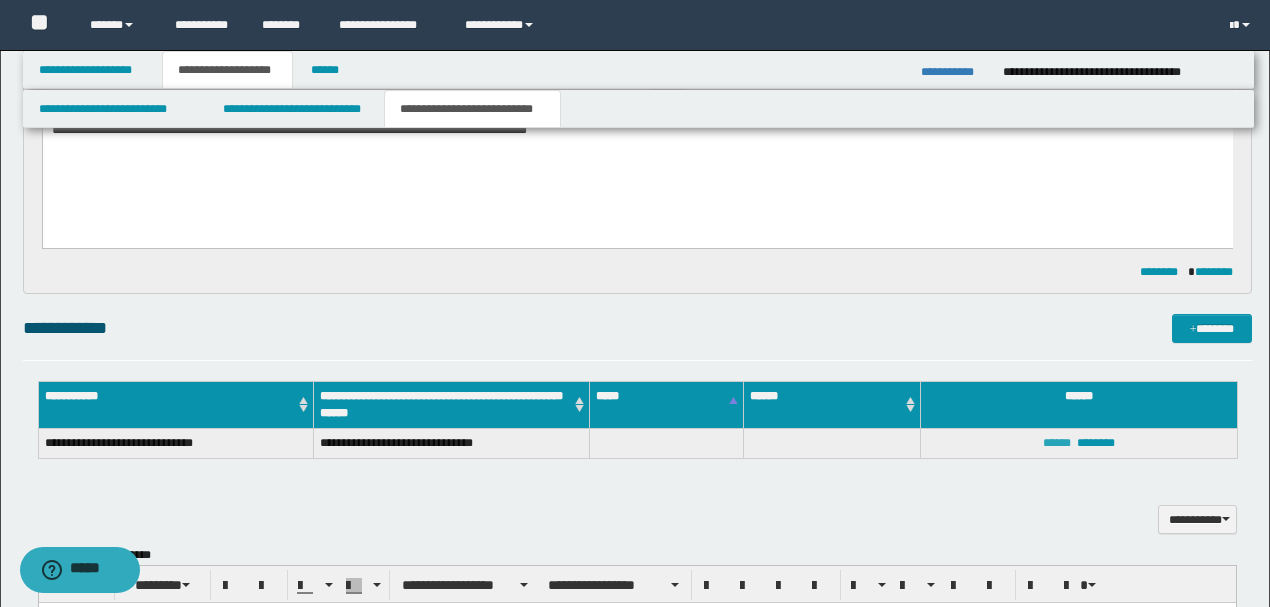 click on "******" at bounding box center [1057, 443] 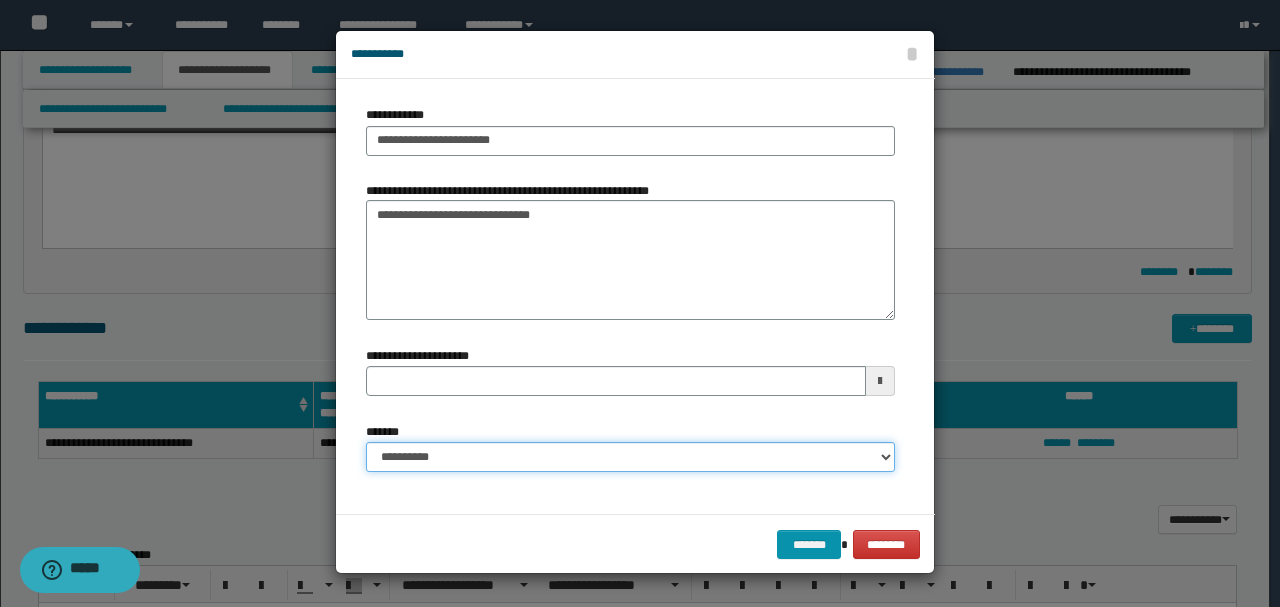 click on "**********" at bounding box center (630, 457) 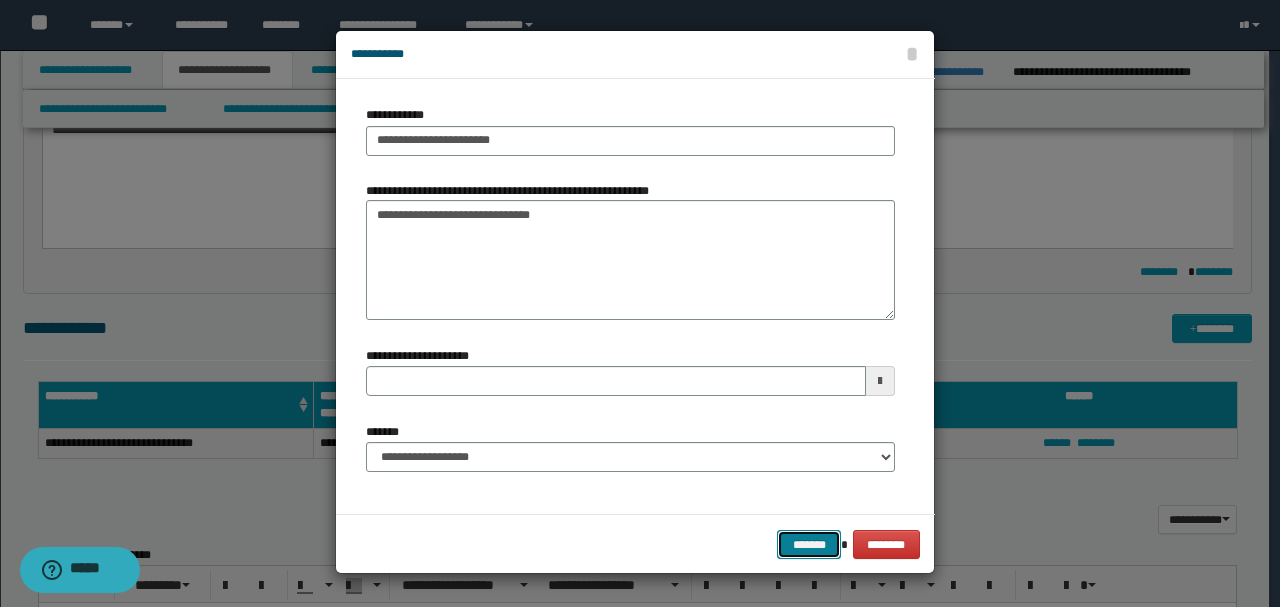 click on "*******" at bounding box center (809, 544) 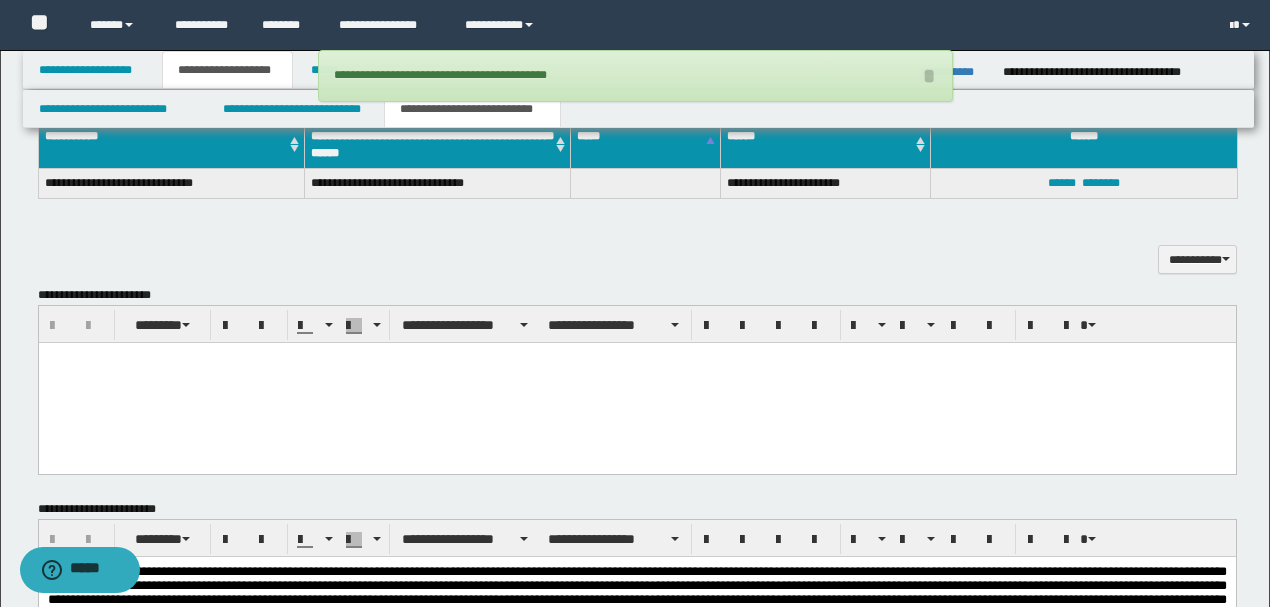 scroll, scrollTop: 933, scrollLeft: 0, axis: vertical 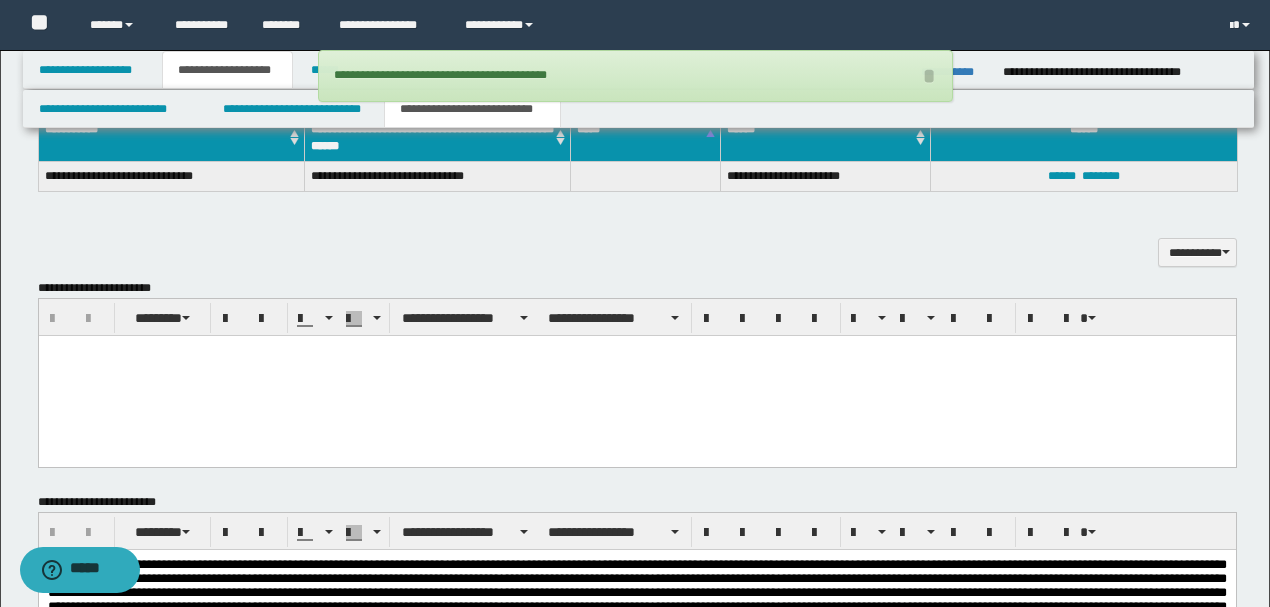 click at bounding box center (636, 375) 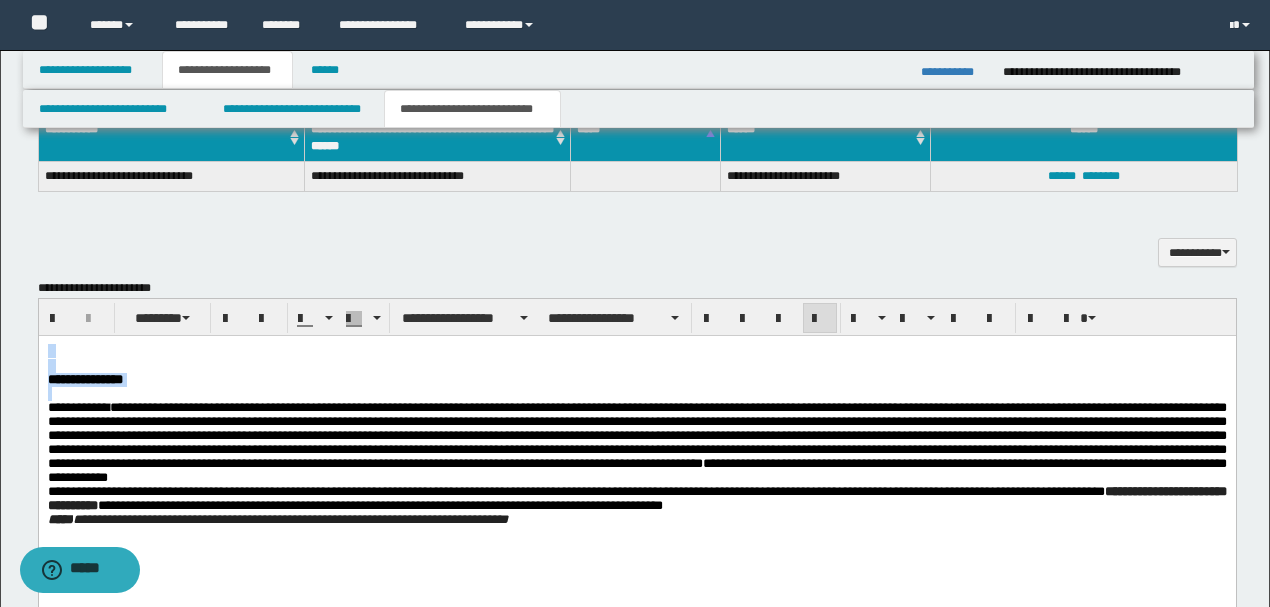 drag, startPoint x: 47, startPoint y: 416, endPoint x: 41, endPoint y: 348, distance: 68.26419 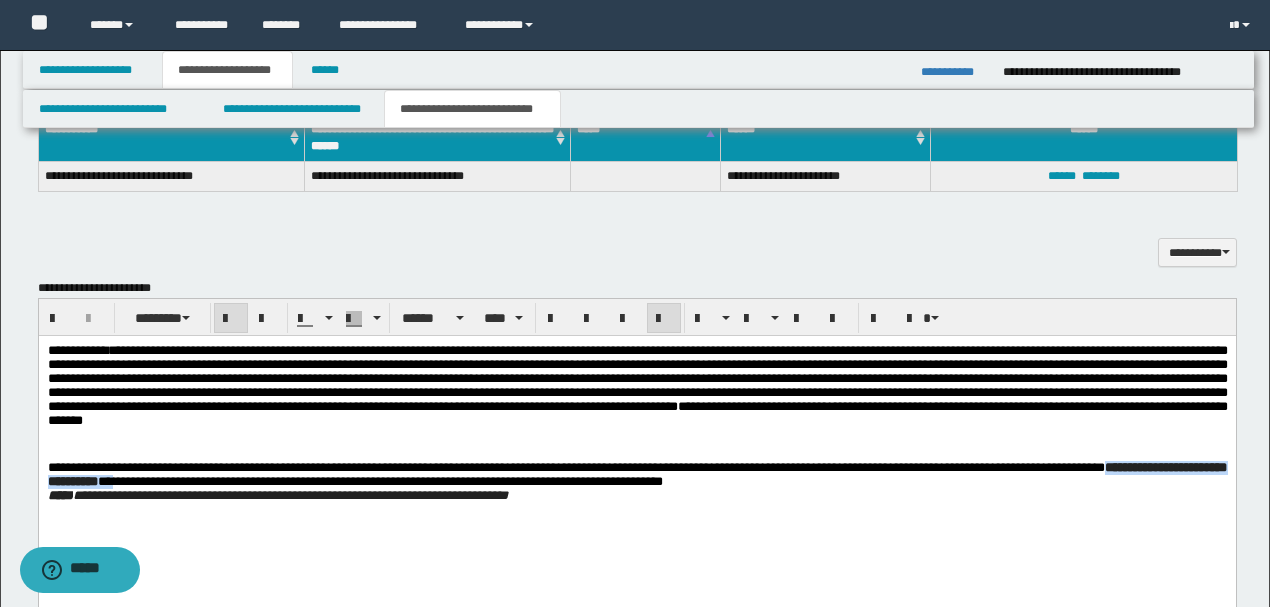 drag, startPoint x: 122, startPoint y: 488, endPoint x: 368, endPoint y: 480, distance: 246.13005 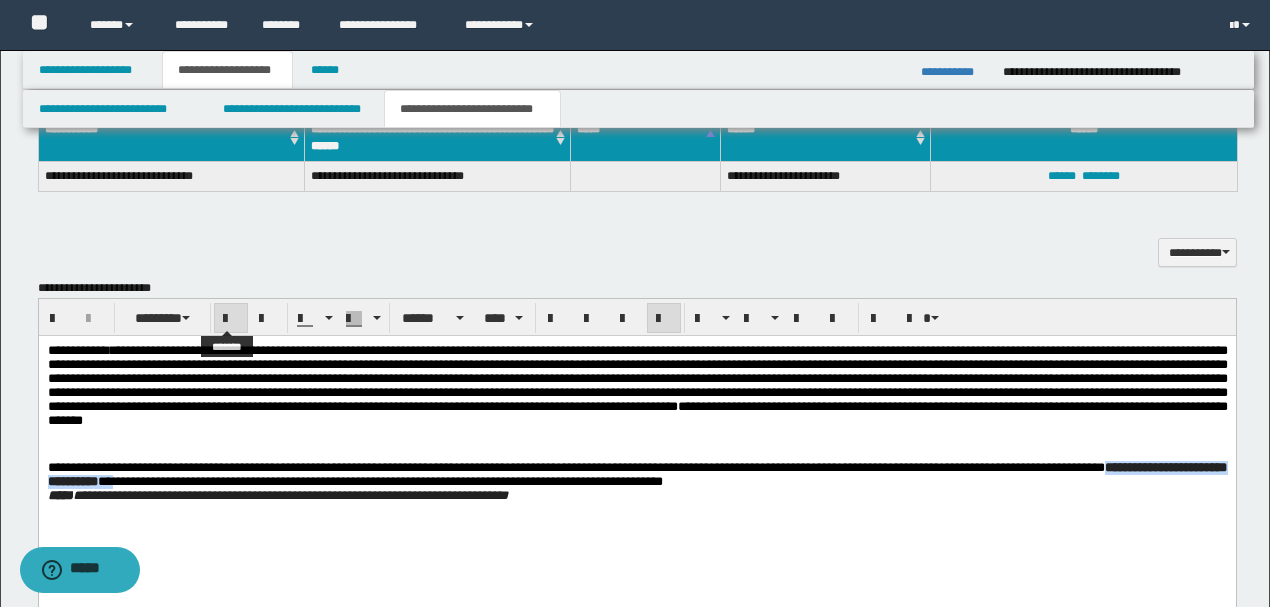 click at bounding box center [231, 319] 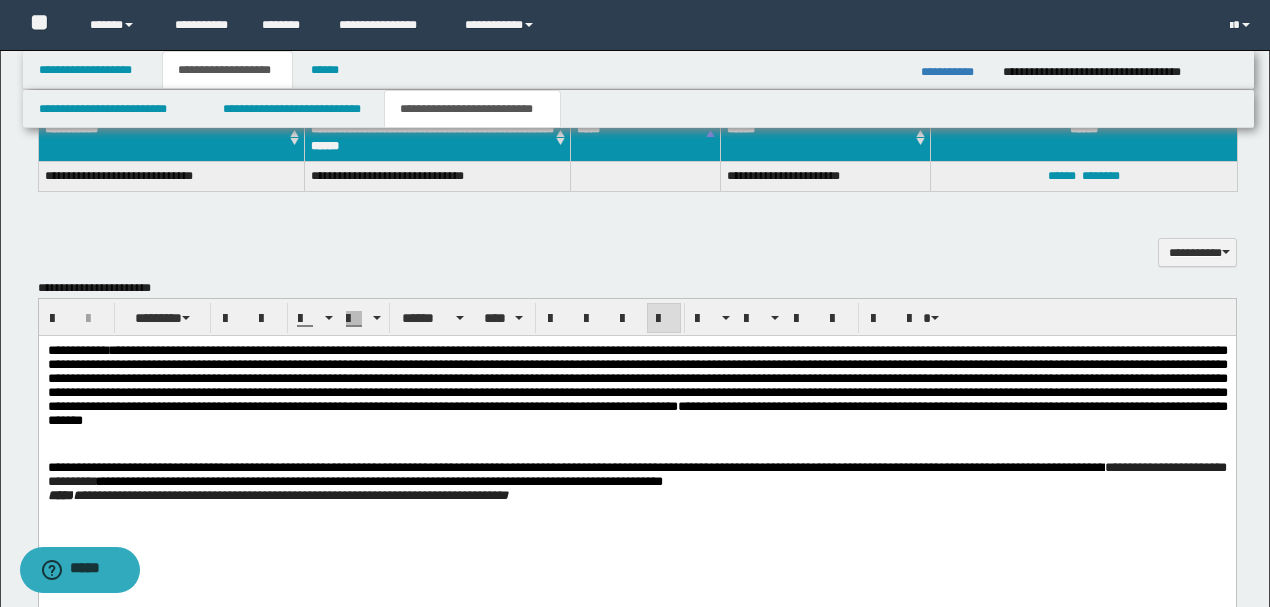 click on "**********" at bounding box center (637, 401) 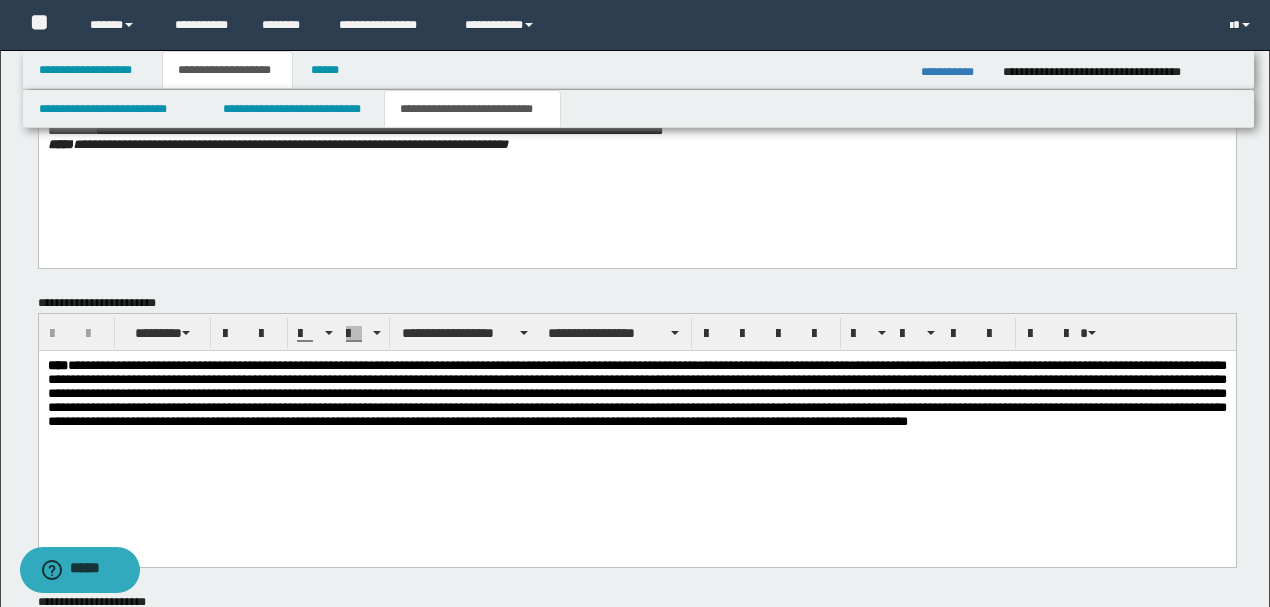 scroll, scrollTop: 1333, scrollLeft: 0, axis: vertical 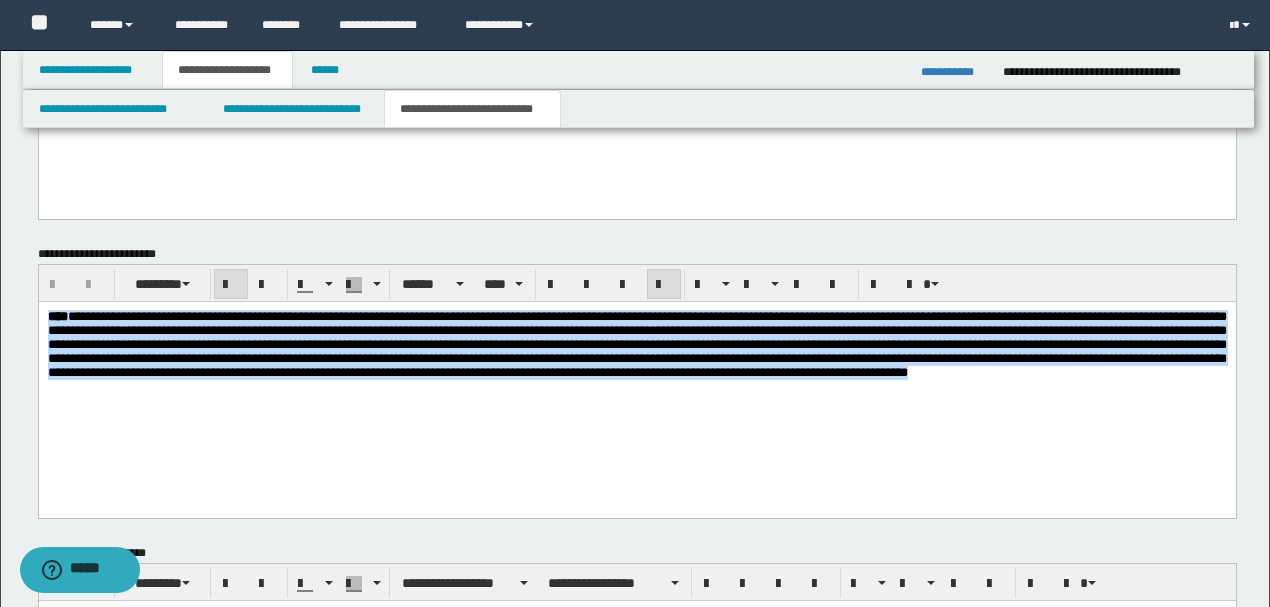 drag, startPoint x: 815, startPoint y: 414, endPoint x: 38, endPoint y: 615, distance: 802.5771 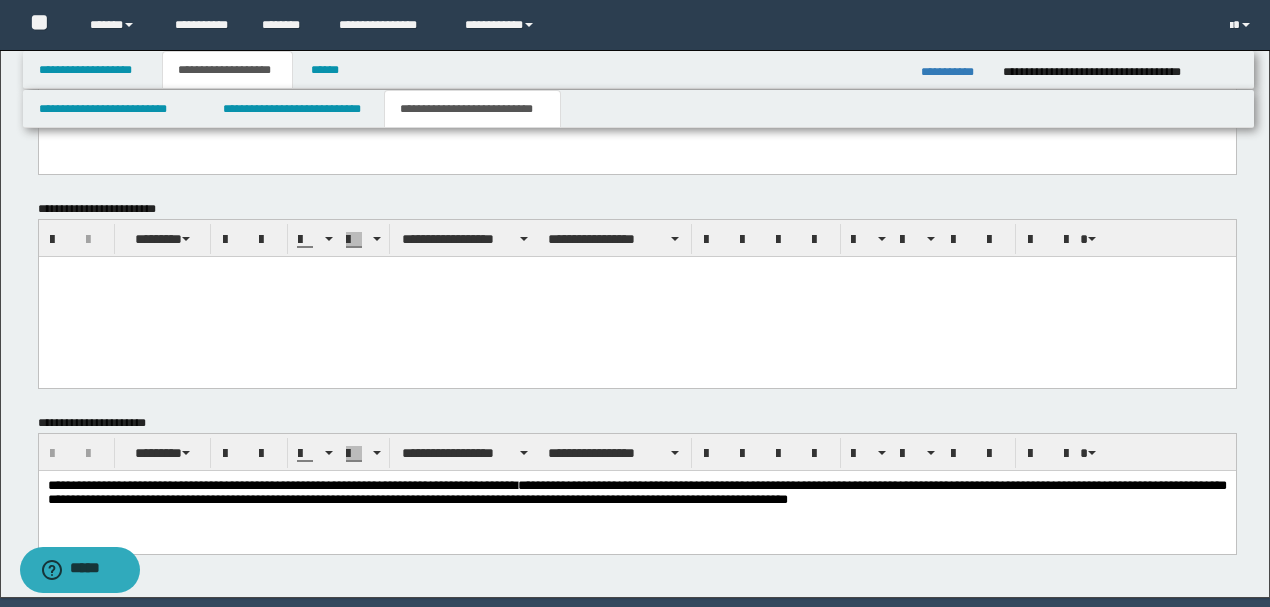 scroll, scrollTop: 1446, scrollLeft: 0, axis: vertical 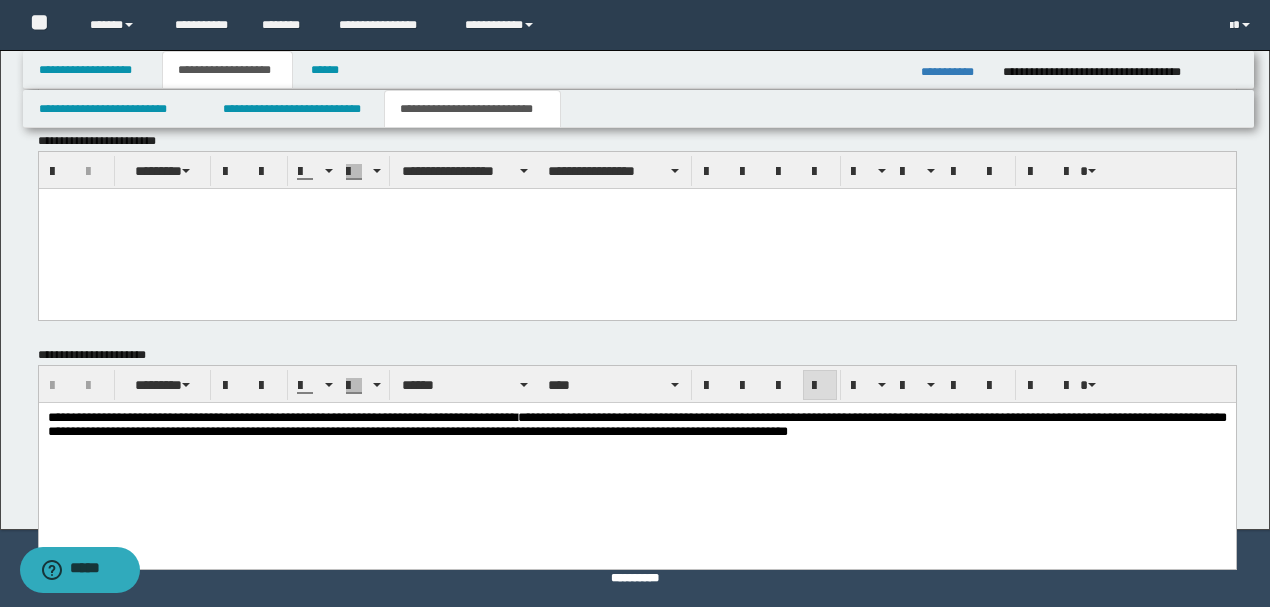 click on "**********" at bounding box center (636, 425) 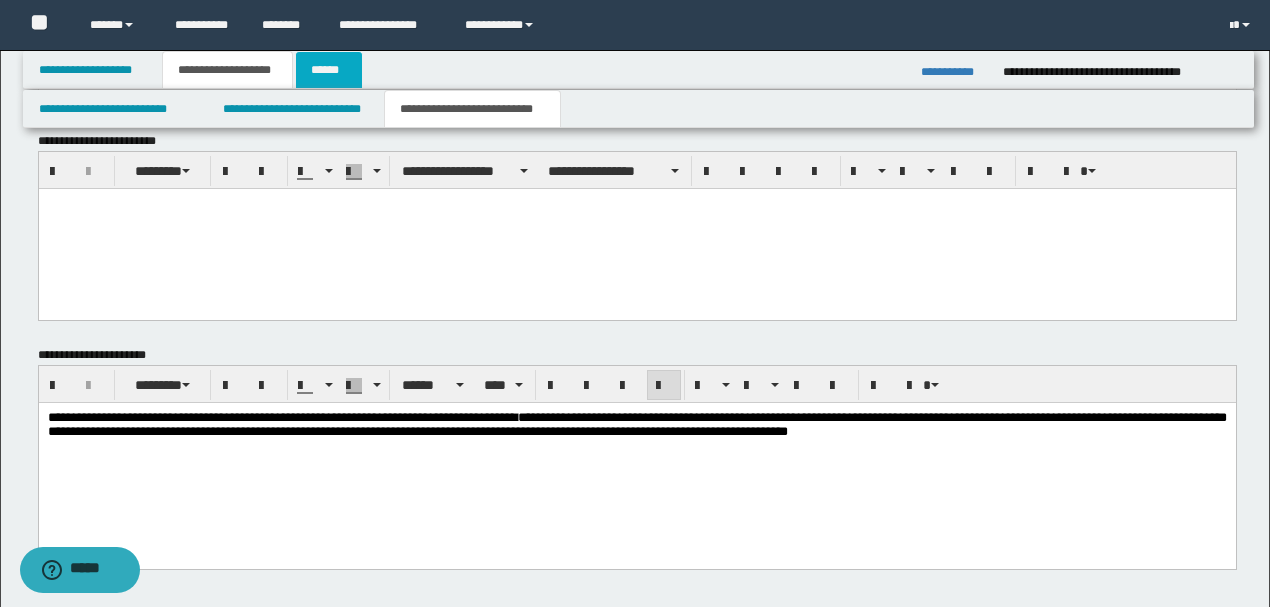 click on "******" at bounding box center (329, 70) 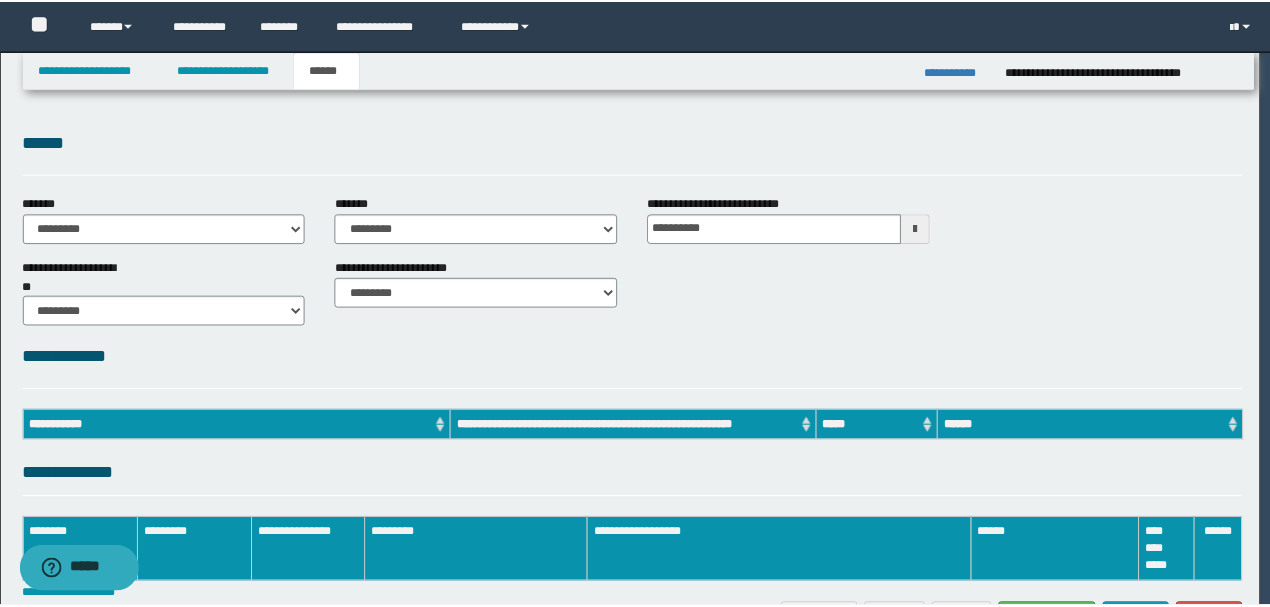 scroll, scrollTop: 0, scrollLeft: 0, axis: both 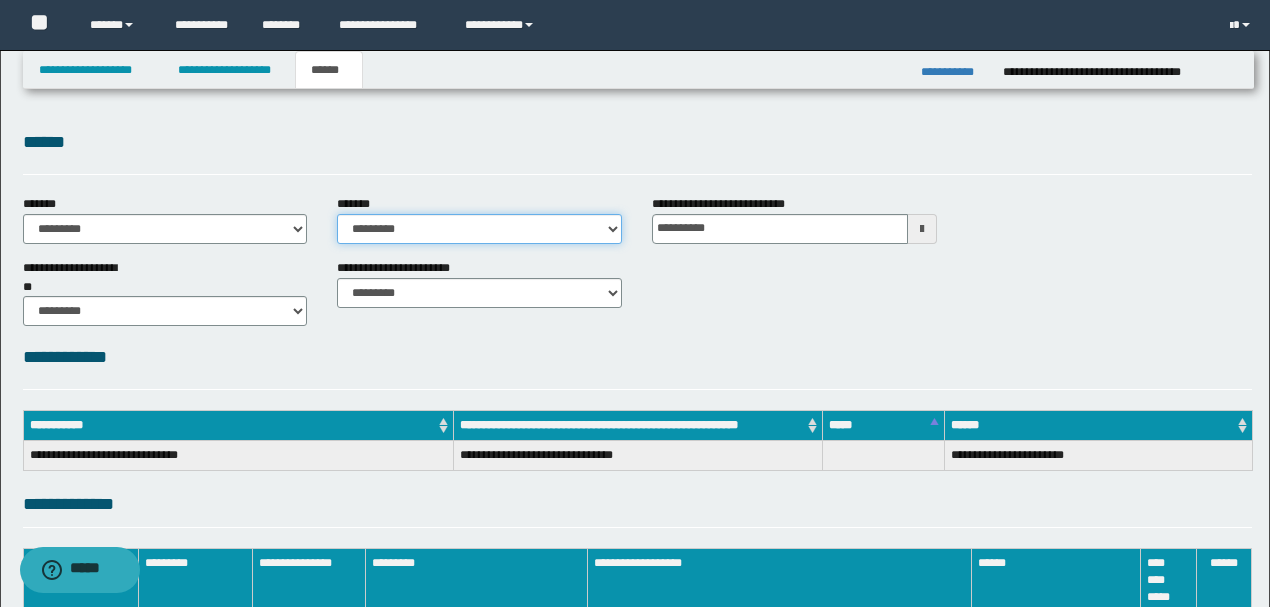 click on "**********" at bounding box center (479, 229) 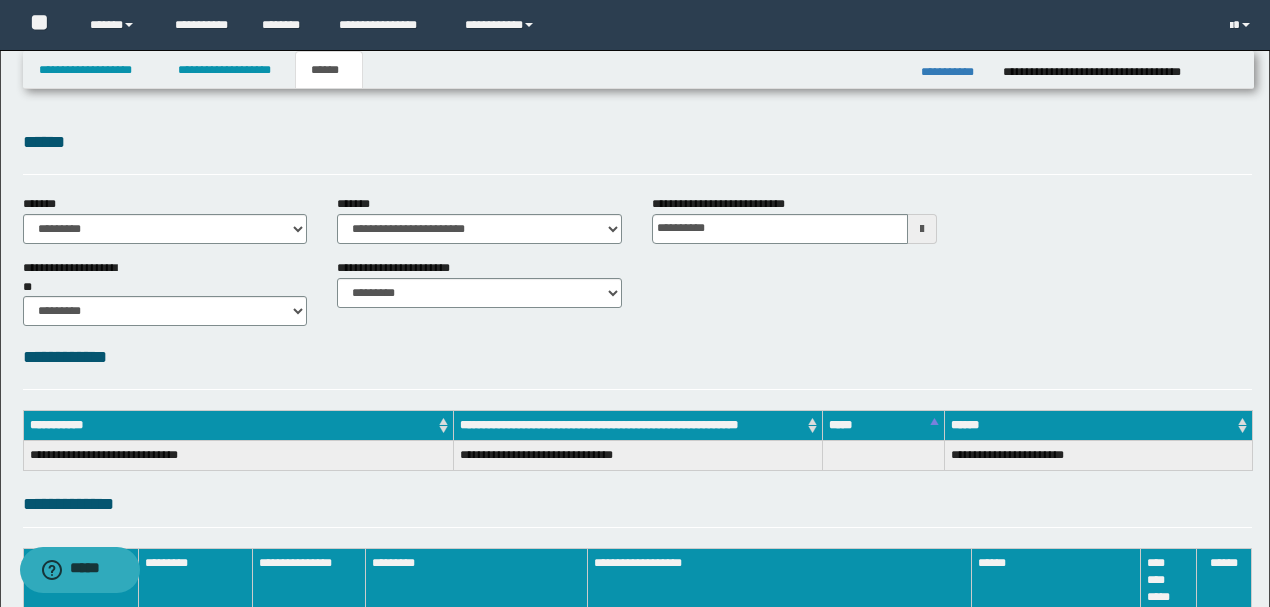 click on "**********" at bounding box center [637, 366] 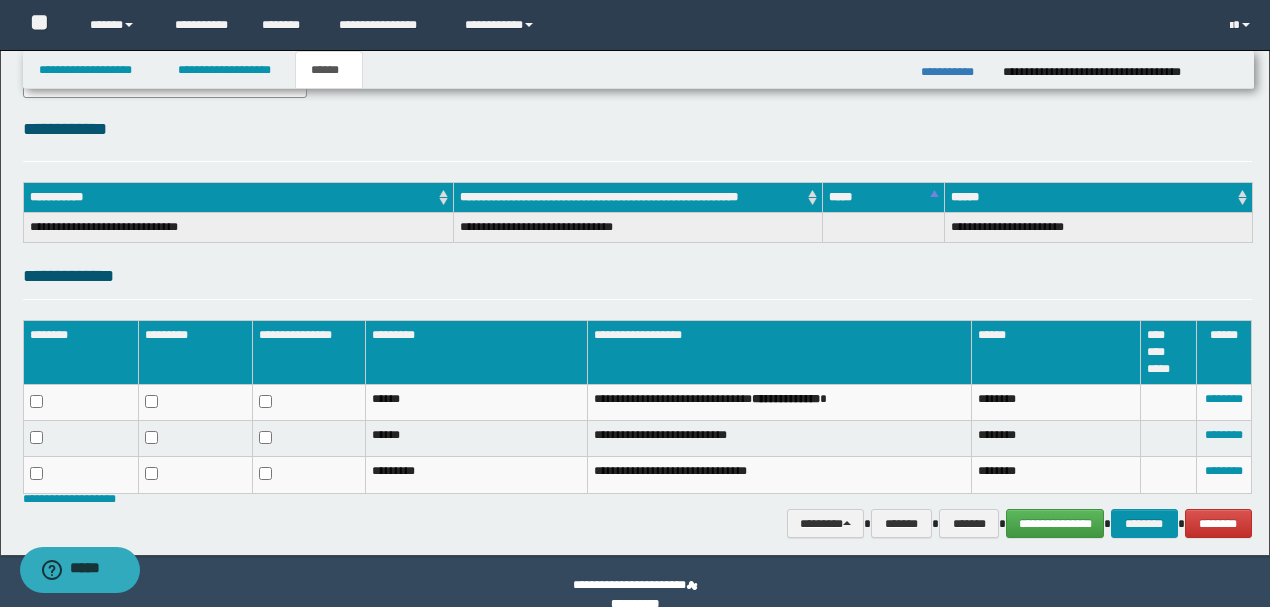 scroll, scrollTop: 254, scrollLeft: 0, axis: vertical 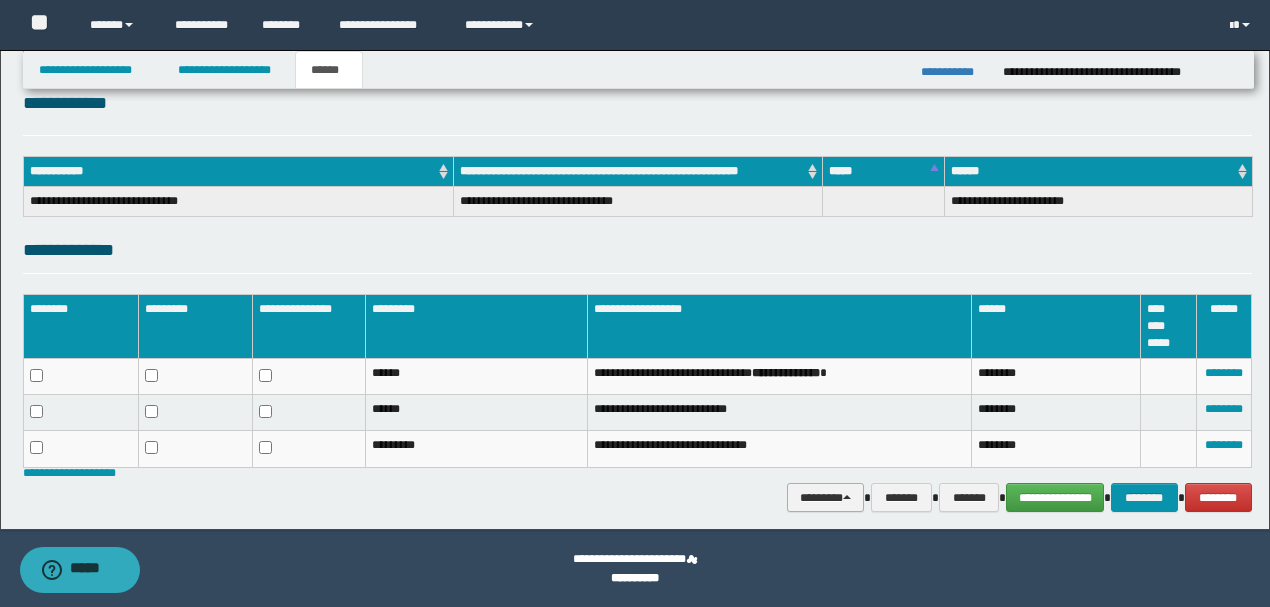 click on "********" at bounding box center [826, 497] 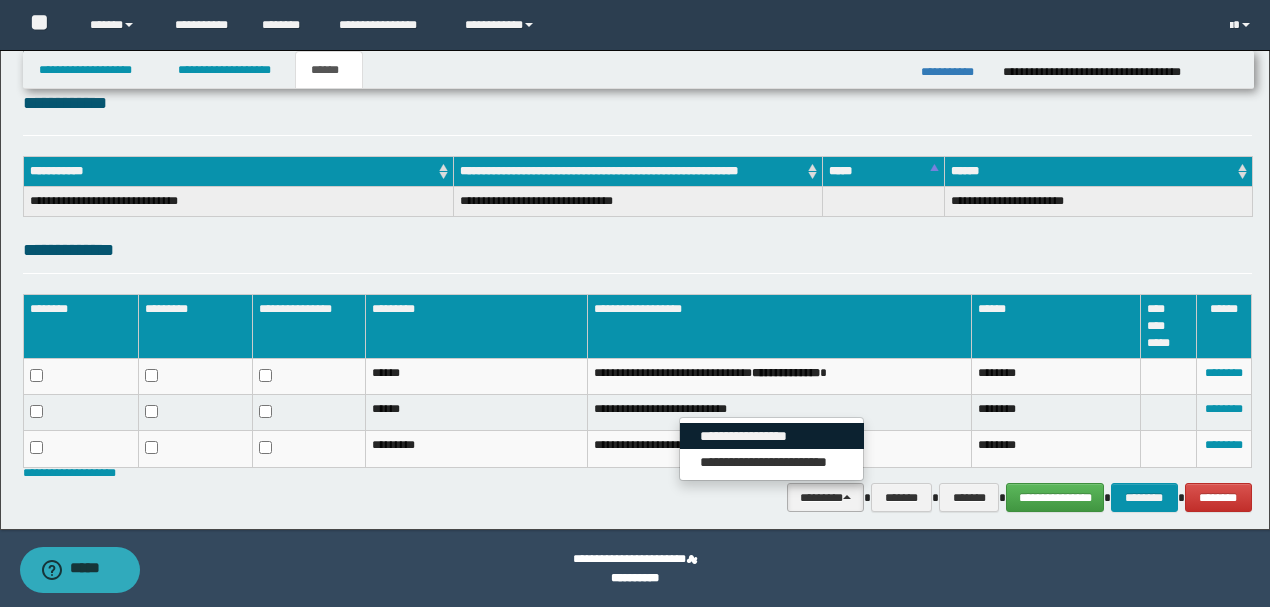 click on "**********" at bounding box center (772, 436) 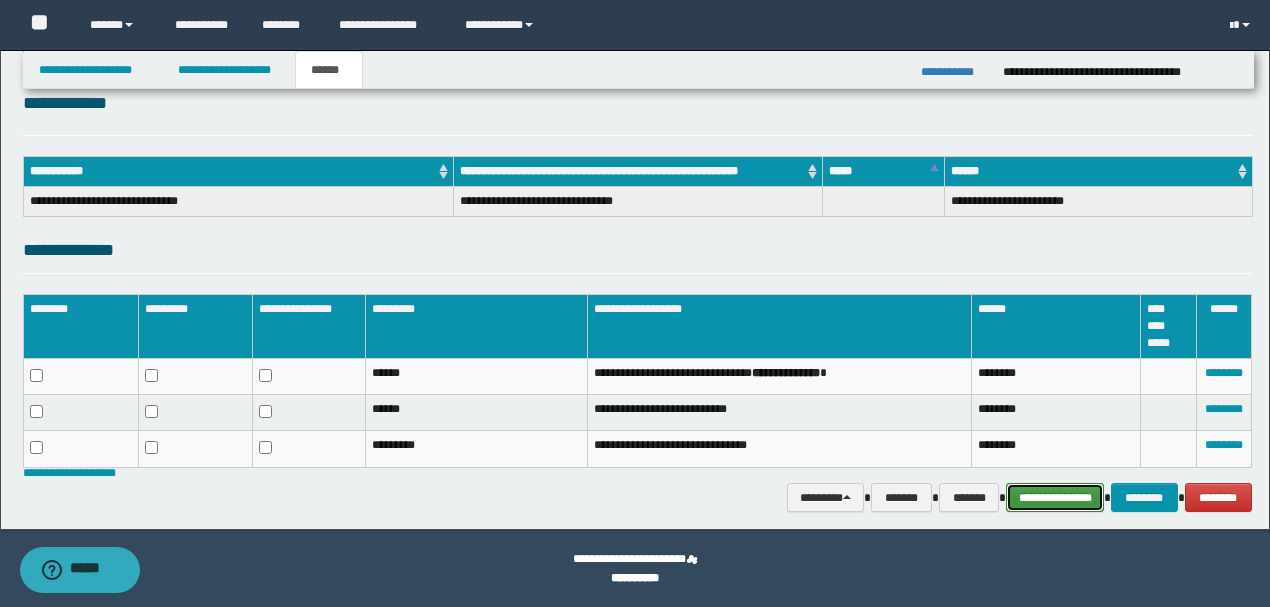 click on "**********" at bounding box center (1055, 497) 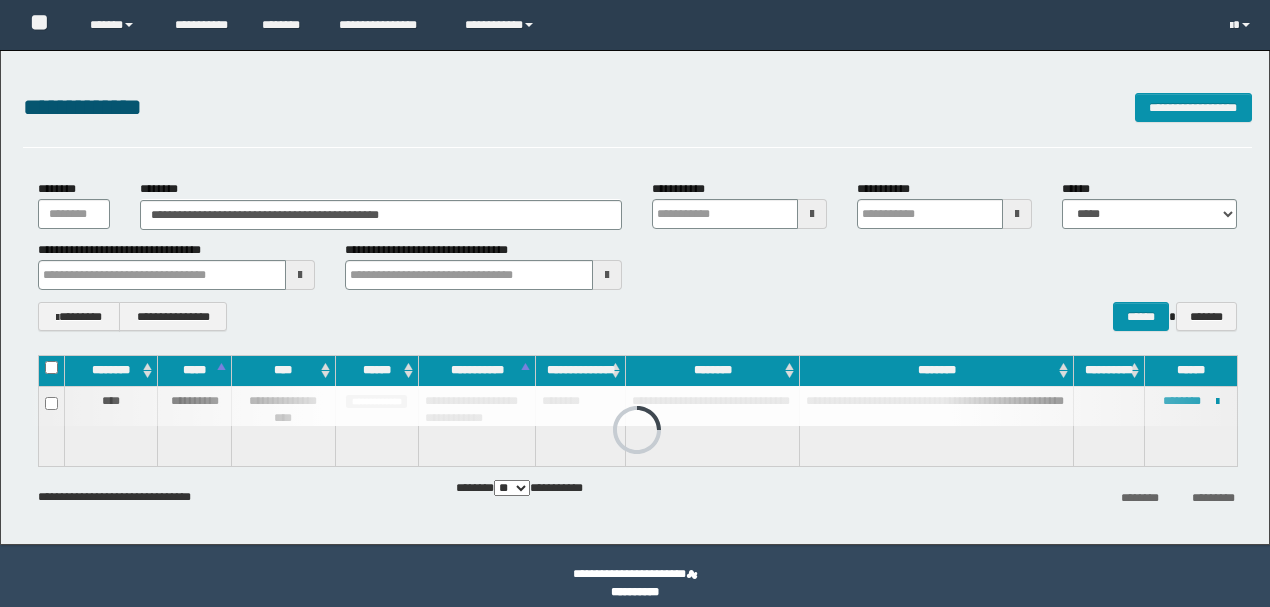 scroll, scrollTop: 0, scrollLeft: 0, axis: both 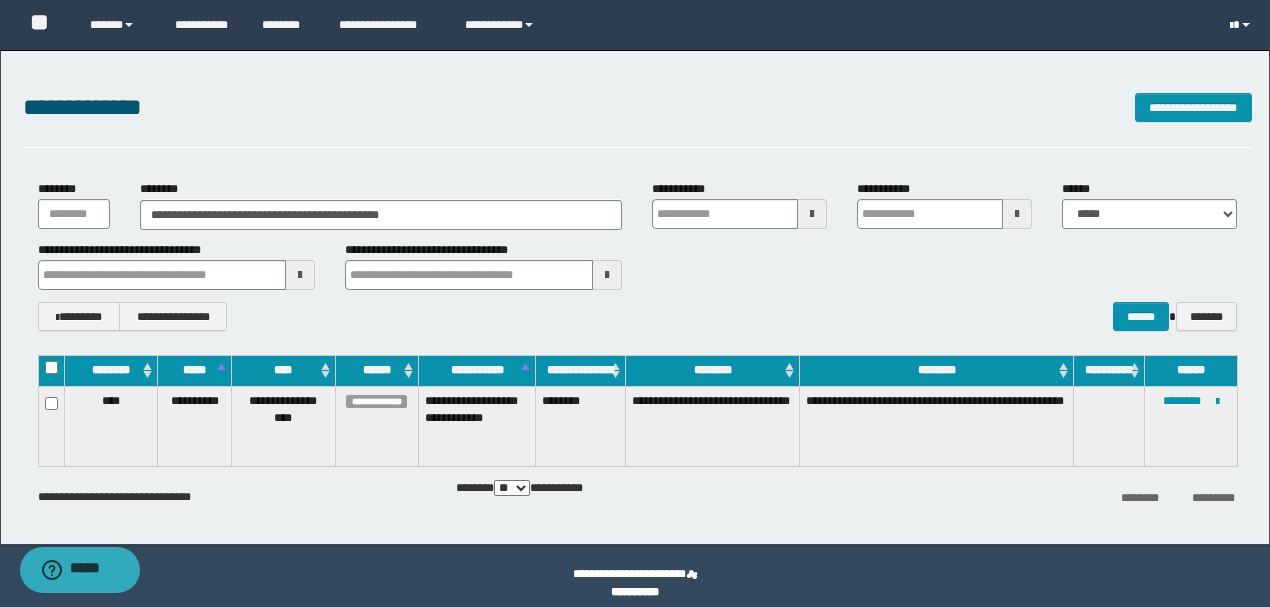 click at bounding box center [1231, 26] 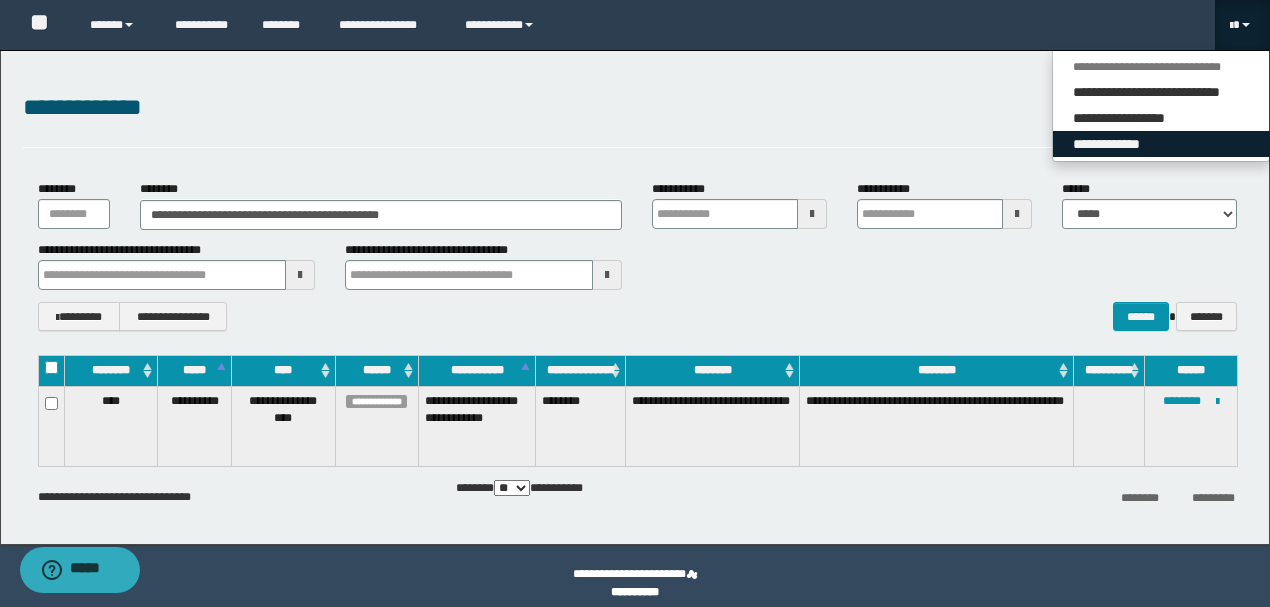 click on "**********" at bounding box center (1161, 144) 